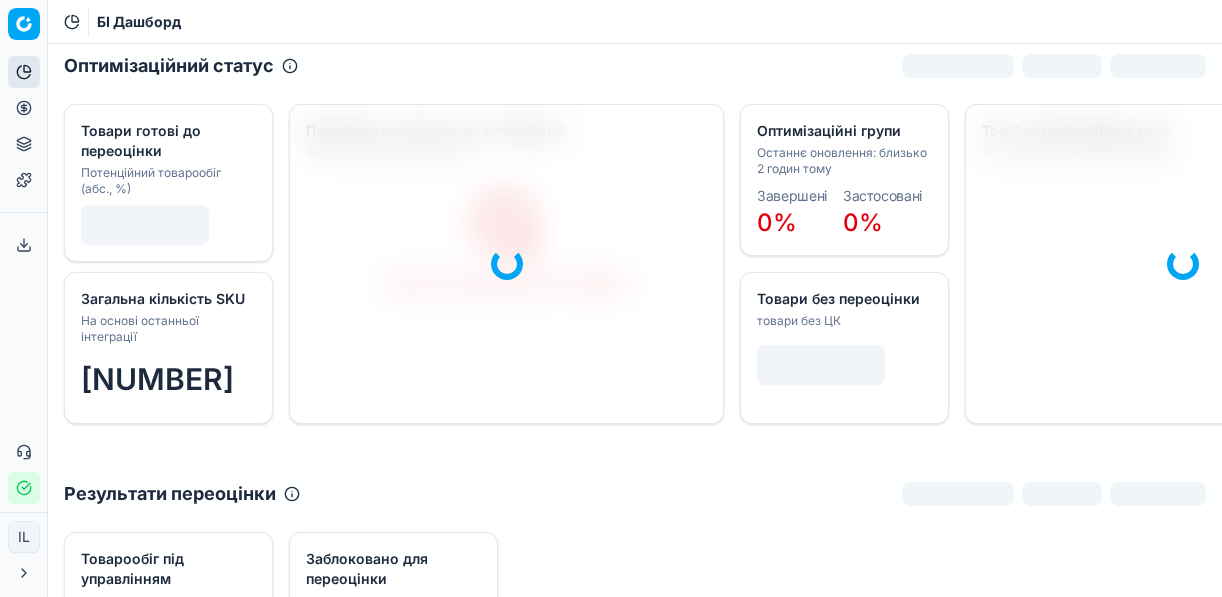 scroll, scrollTop: 0, scrollLeft: 0, axis: both 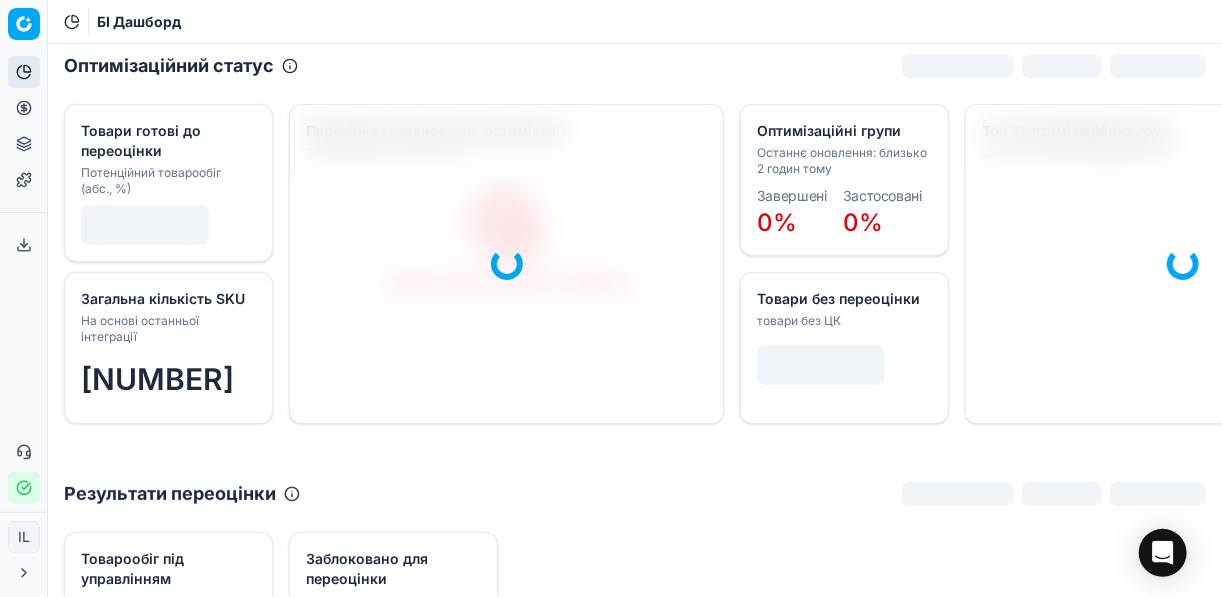 click 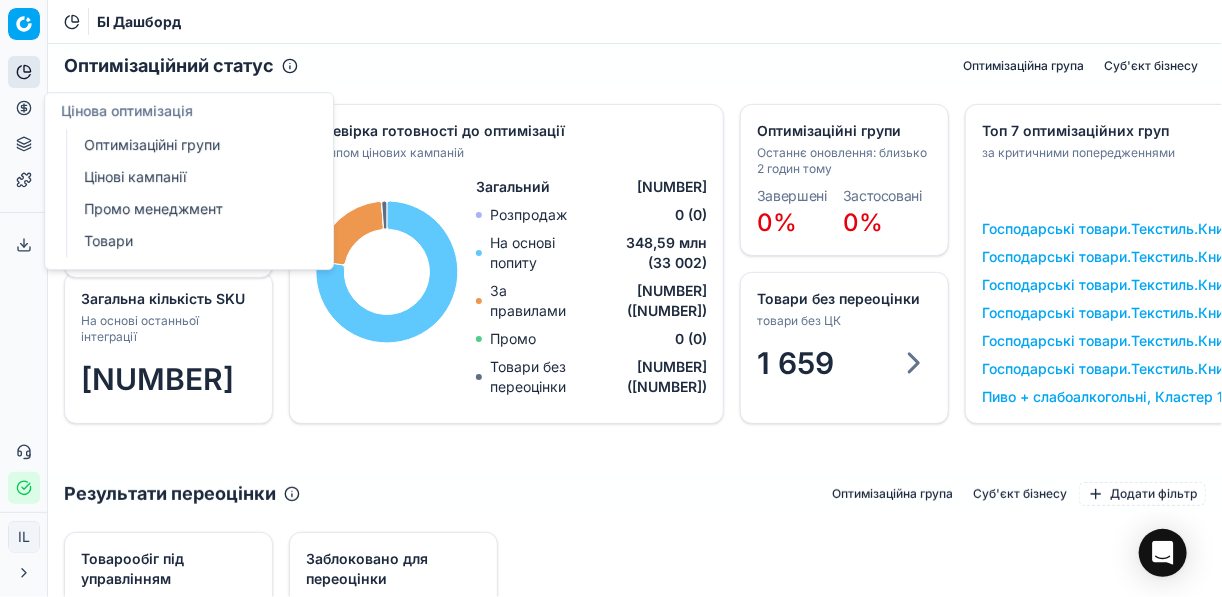 click on "Оптимізаційні групи" at bounding box center (192, 145) 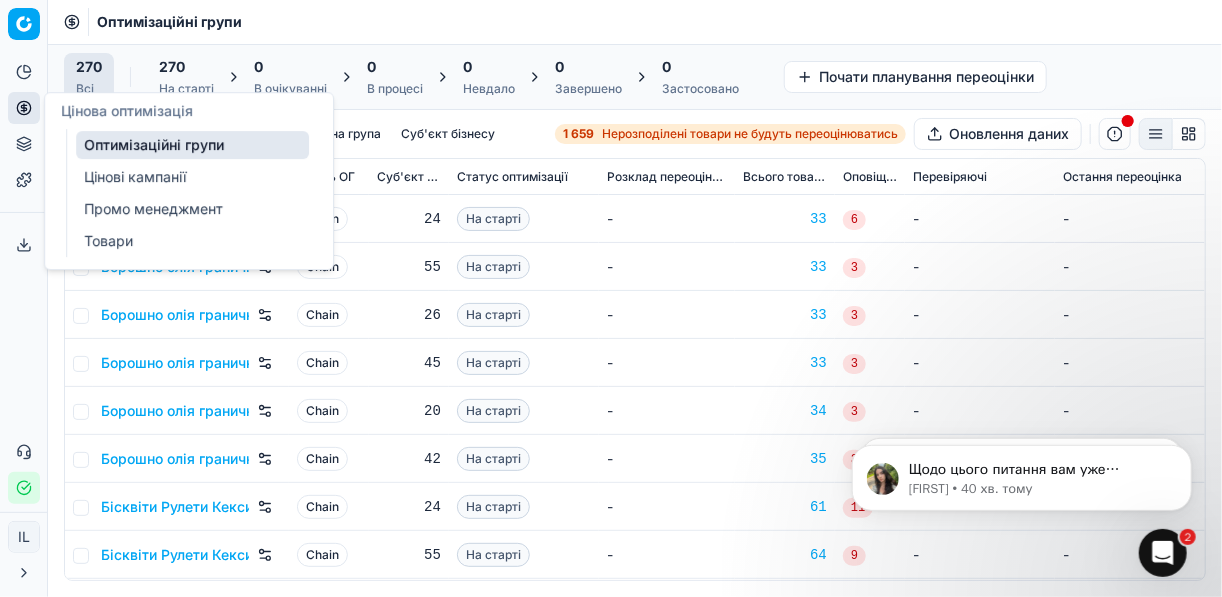 scroll, scrollTop: 0, scrollLeft: 0, axis: both 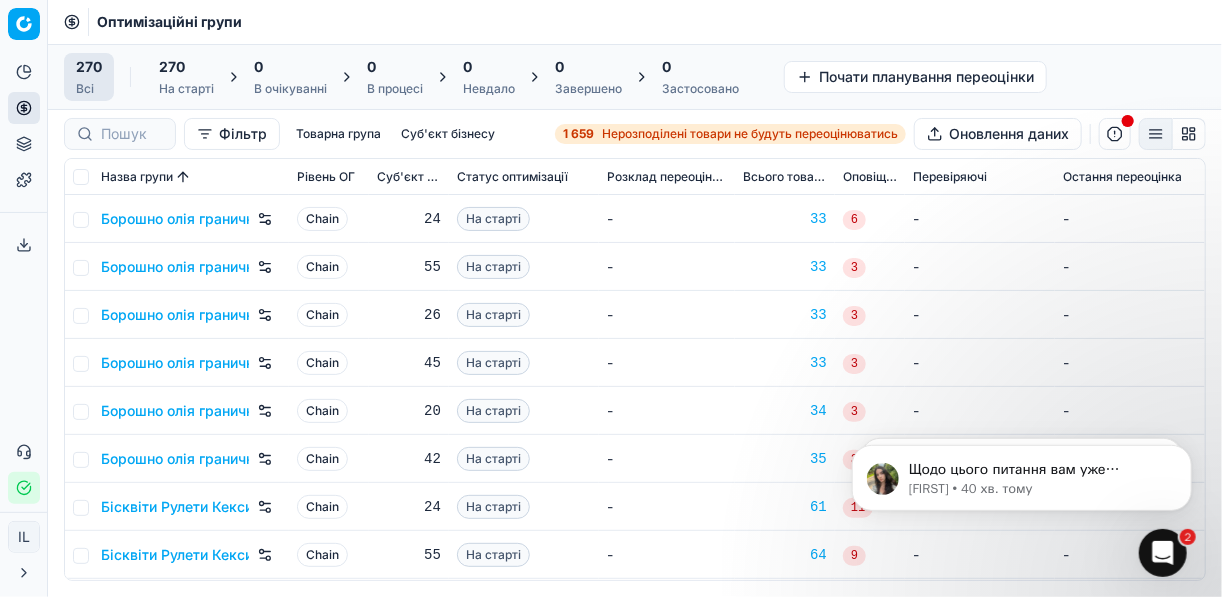 click at bounding box center (1162, 552) 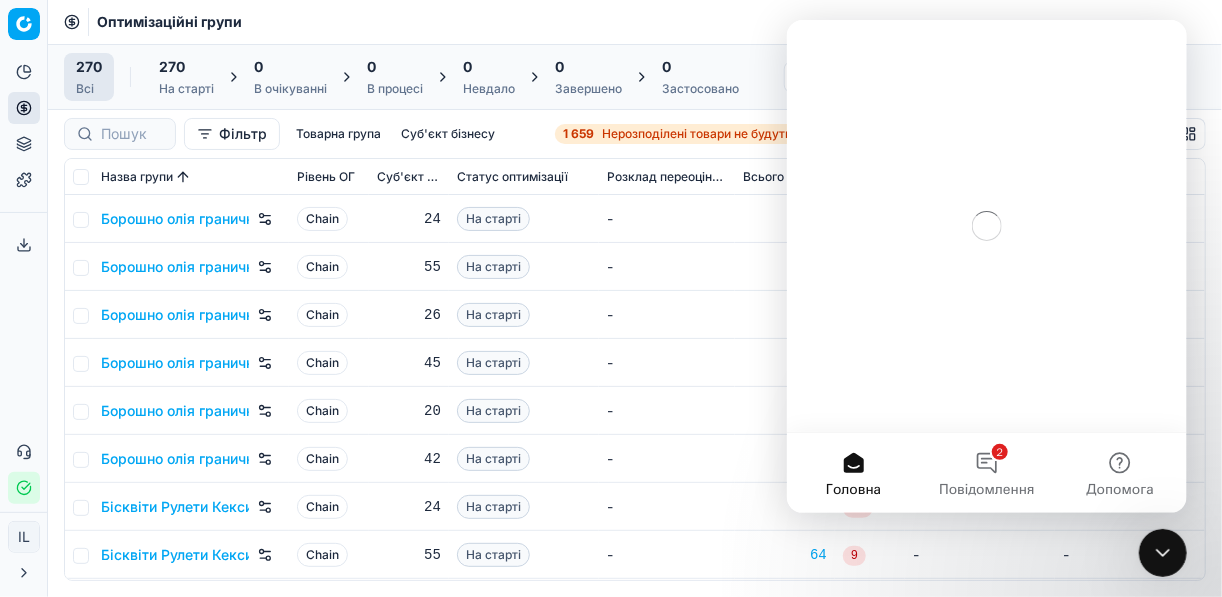 scroll, scrollTop: 0, scrollLeft: 0, axis: both 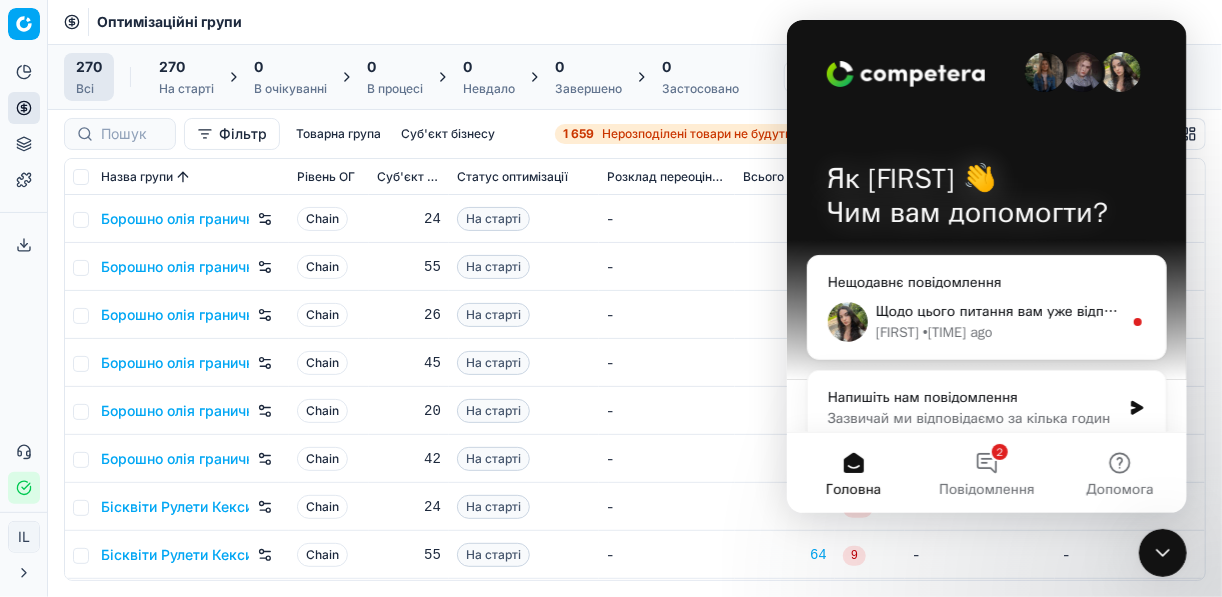 click 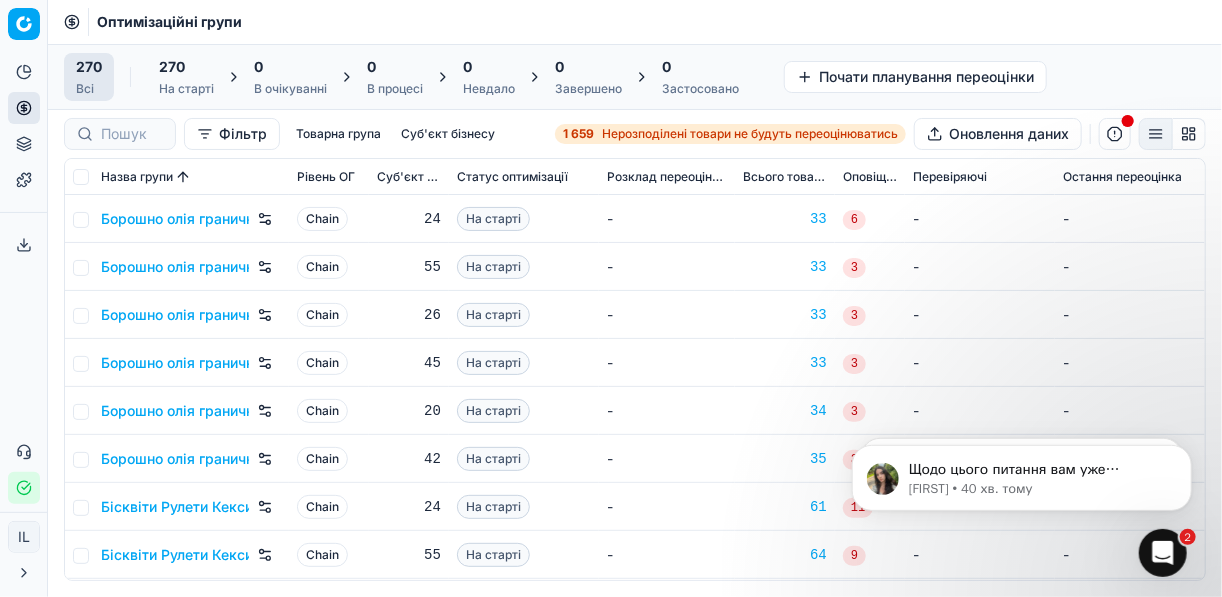 scroll, scrollTop: 0, scrollLeft: 0, axis: both 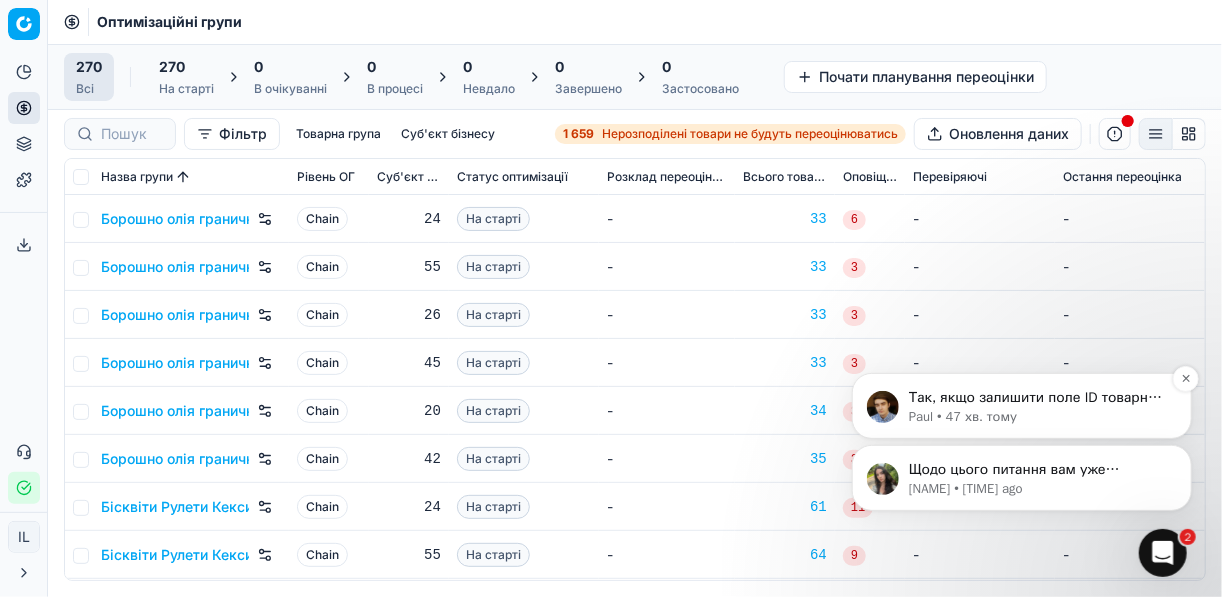 click on "Так, якщо залишити поле ID товарної лінійки пустим для основних товарів (внизу списка у файлі) - цих повідомлень не буде, але тоді і колонка ID товарної лінійки залишиться пустою." at bounding box center (1037, 397) 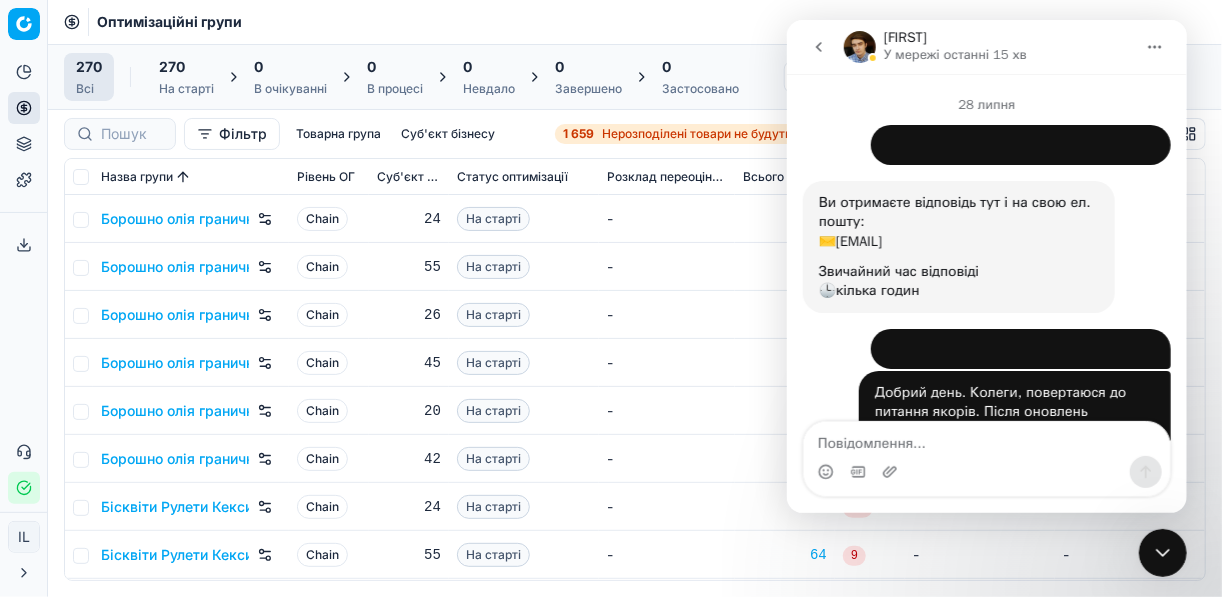 scroll, scrollTop: 2, scrollLeft: 0, axis: vertical 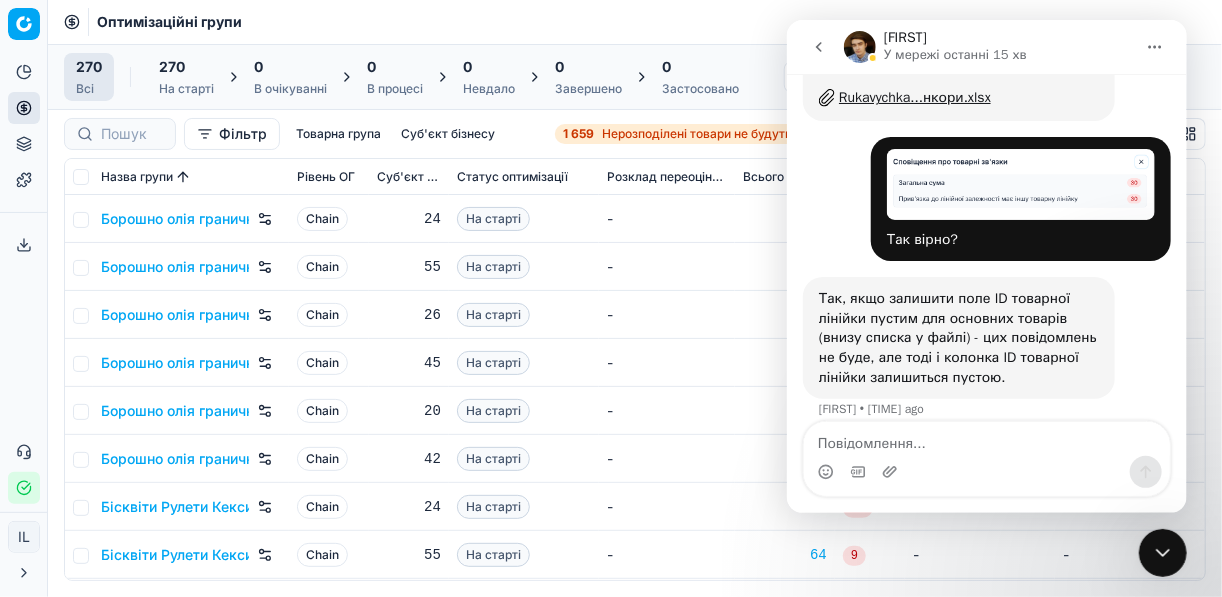 click at bounding box center [986, 439] 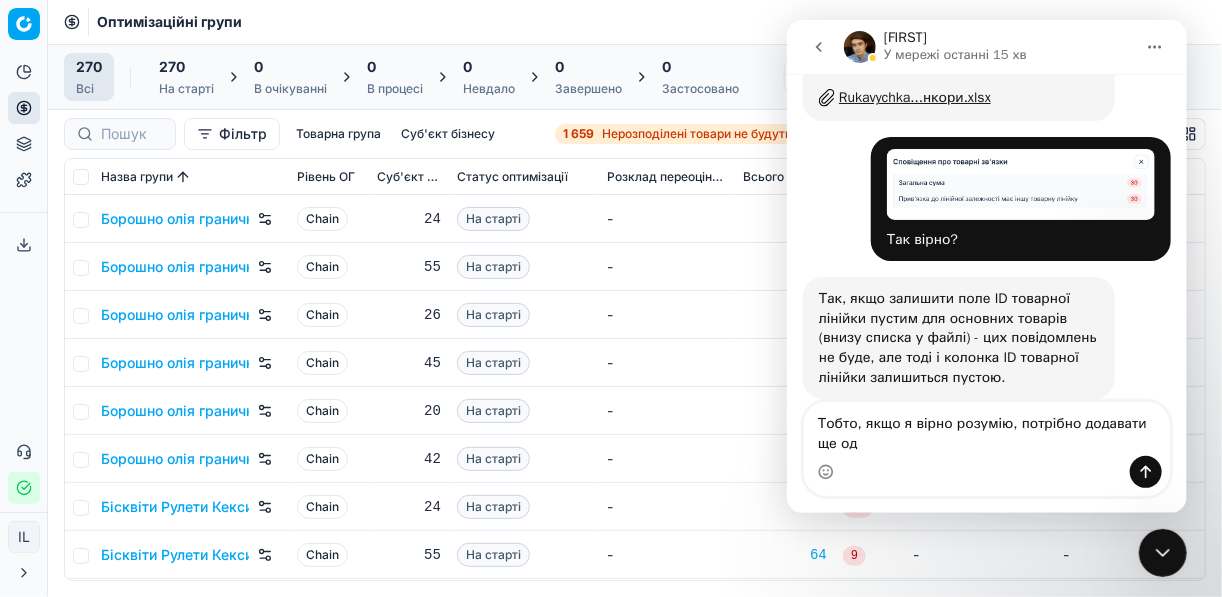 scroll, scrollTop: 2844, scrollLeft: 0, axis: vertical 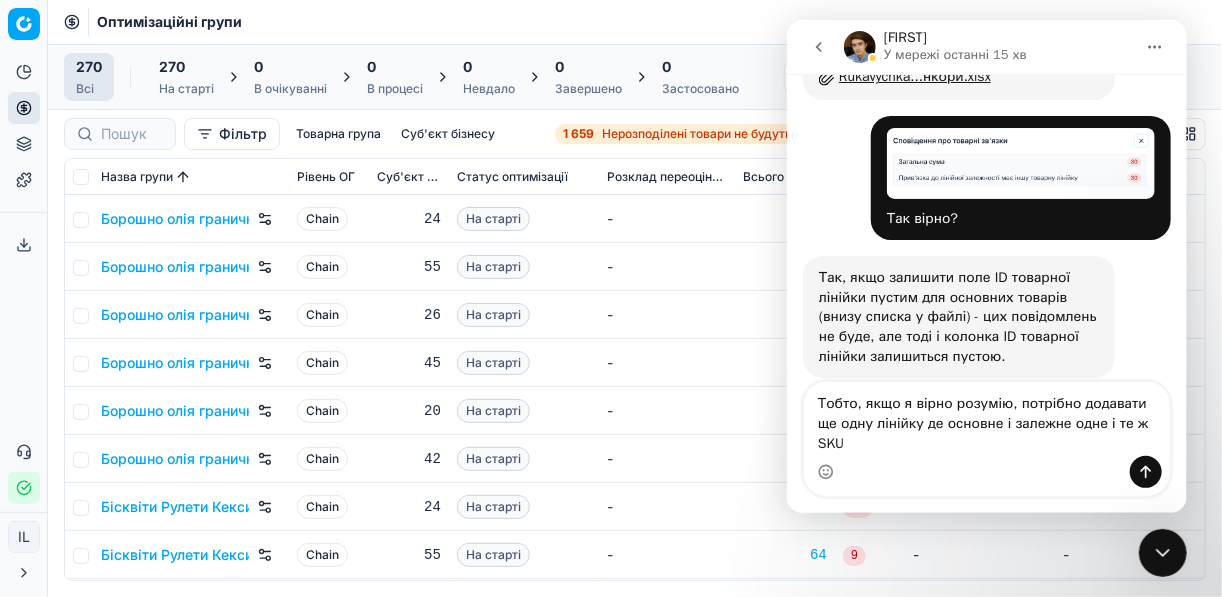 type on "Тобто, якщо я вірно розумію, потрібно додавати ще одну лінійку де основне і залежне одне і те ж SKU" 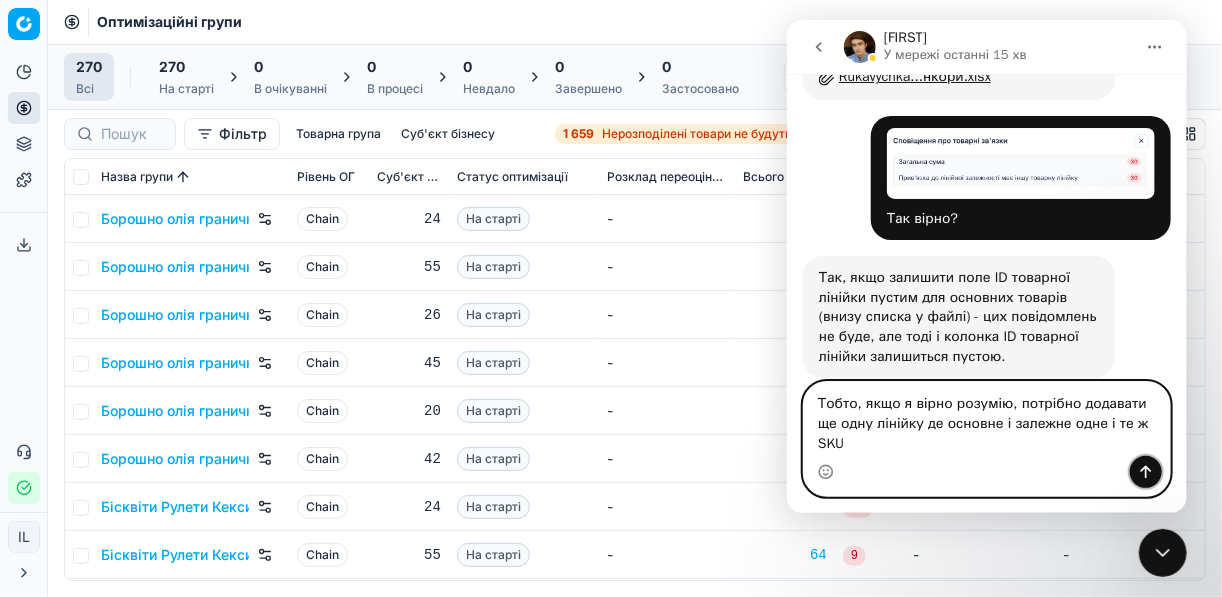 click 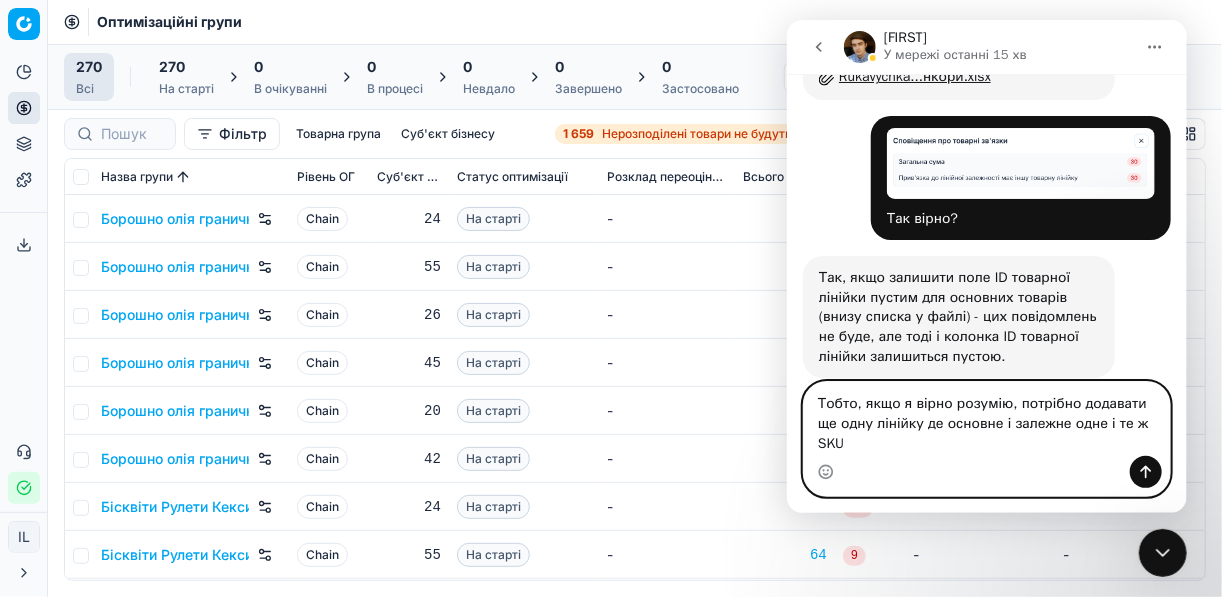 type 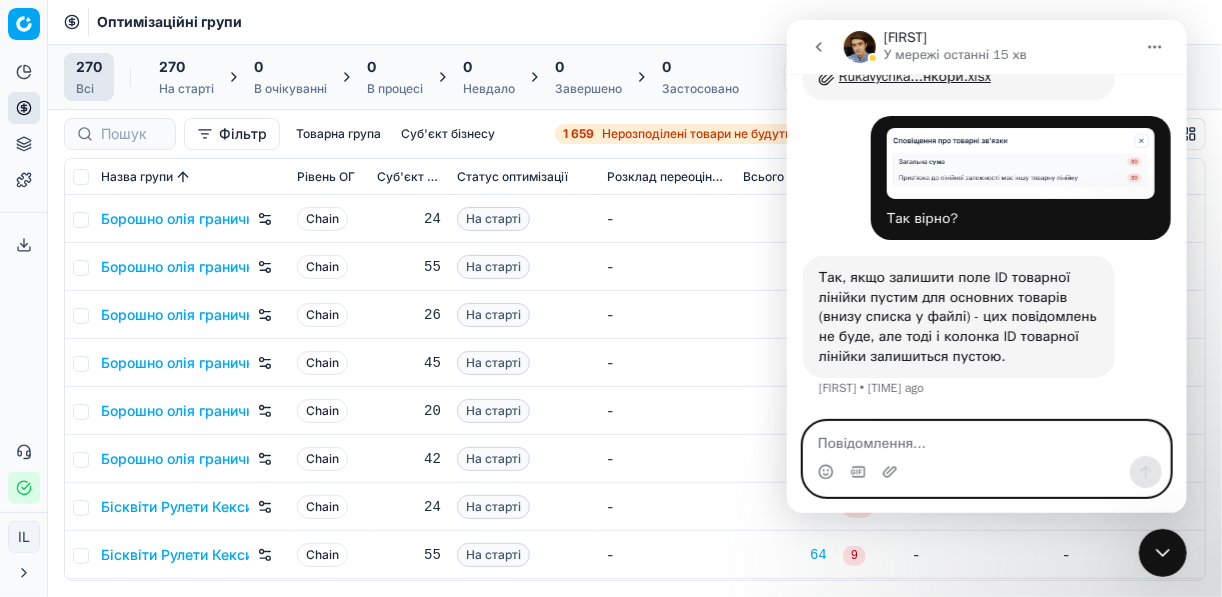 scroll, scrollTop: 2922, scrollLeft: 0, axis: vertical 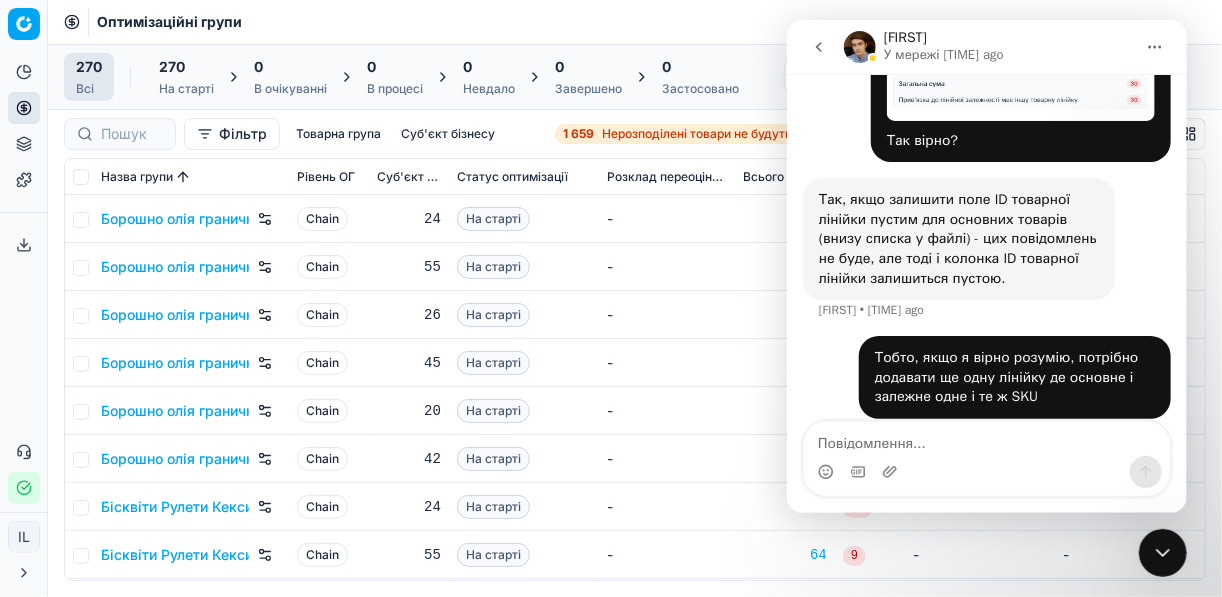 click on "-" at bounding box center [667, 315] 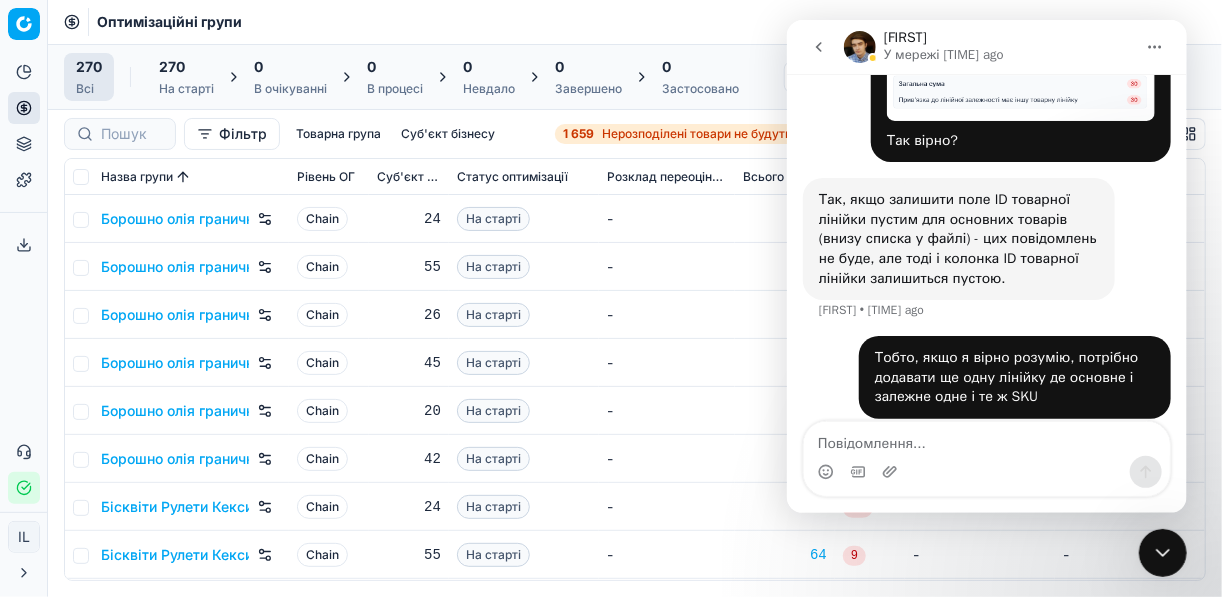 click 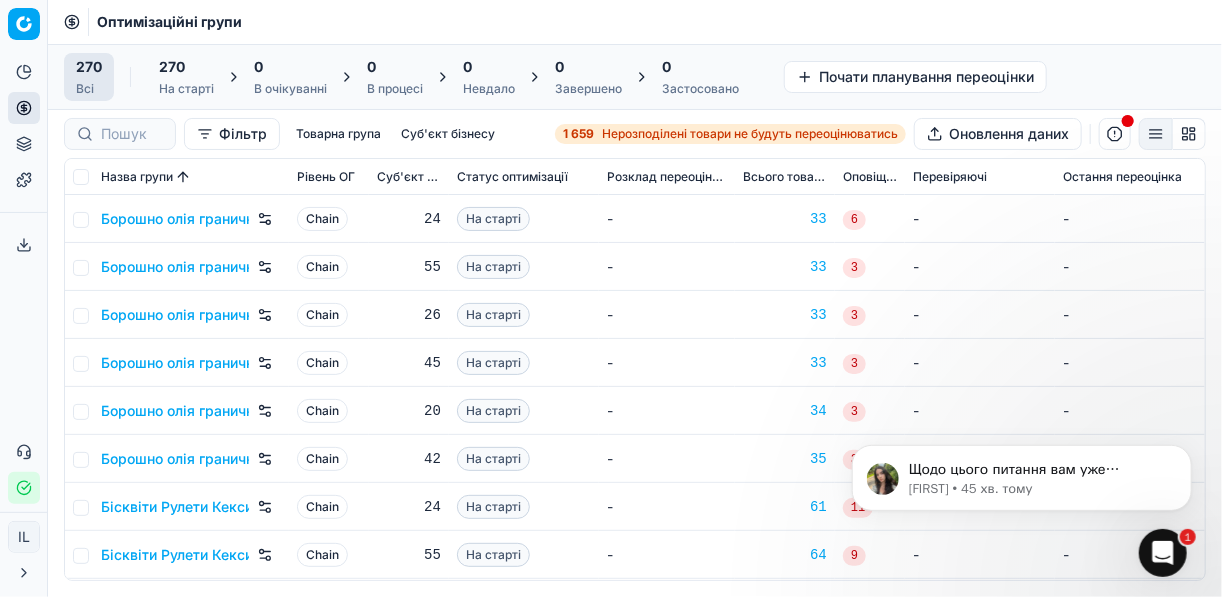 scroll, scrollTop: 0, scrollLeft: 0, axis: both 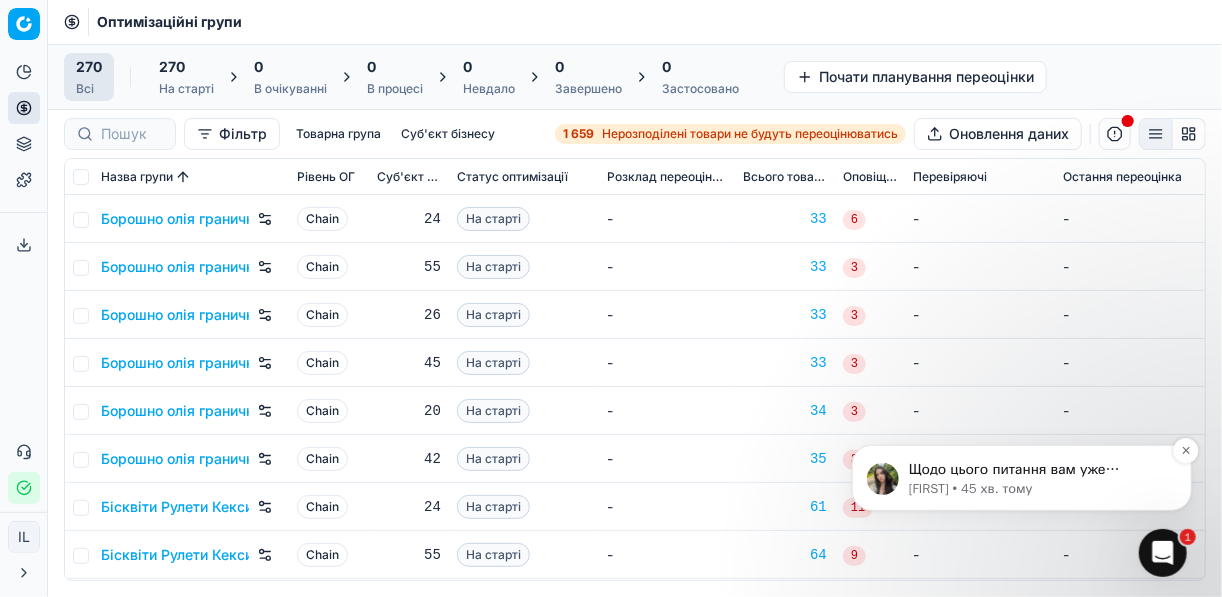 click on "Mariia • 45 хв. тому" at bounding box center [1037, 488] 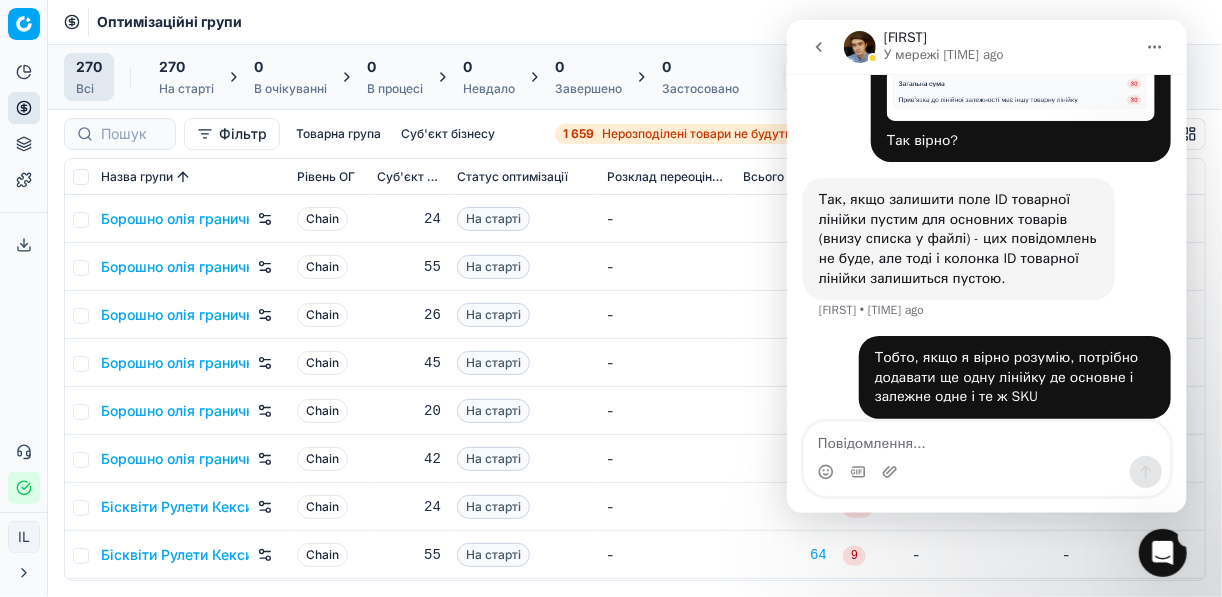 scroll, scrollTop: 0, scrollLeft: 0, axis: both 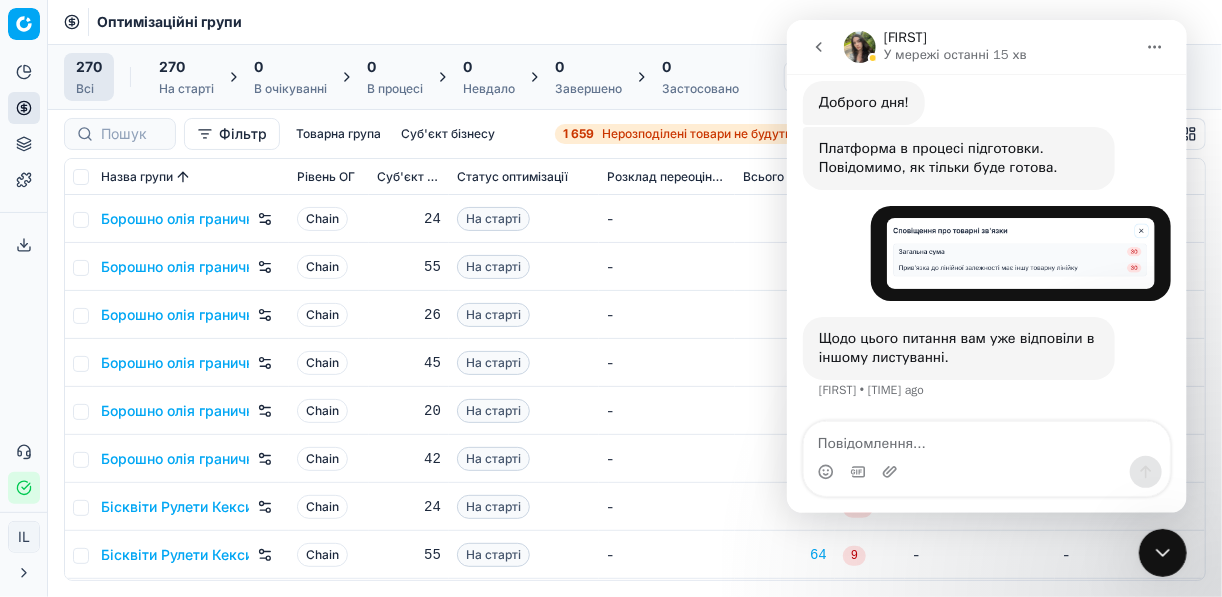 click on "-" at bounding box center (667, 315) 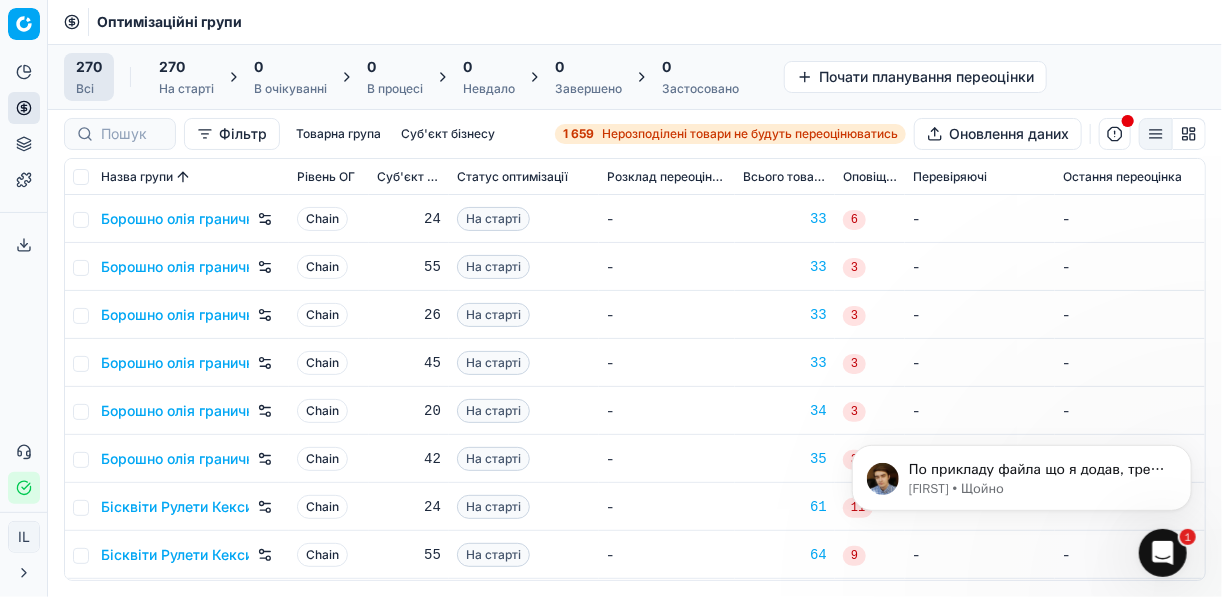 scroll, scrollTop: 0, scrollLeft: 0, axis: both 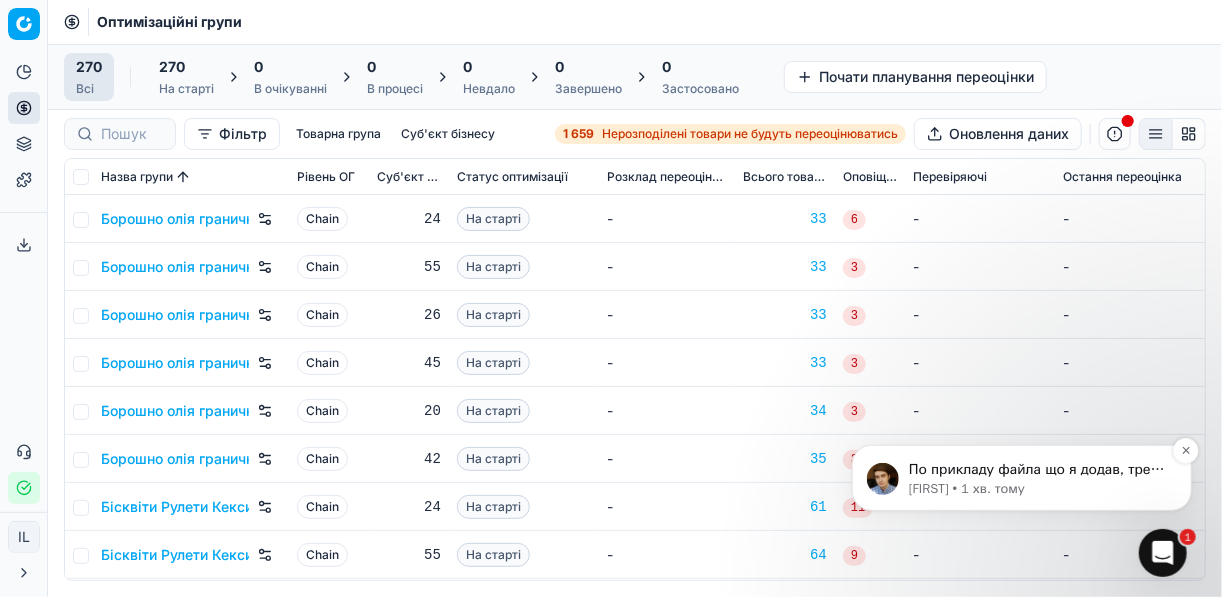 click on "По прикладу файла що я додав, треба взяти основні значення з колонки B, видалити дублікати, додати ID товарної лінійки та надати кожному СКУ регіон в колонці R (1-6). По суті так, в першу колонку де залежні СКУ додаються і основні СКУ. У майбутніх оновленнях ми покращимо цей процес." at bounding box center [1037, 469] 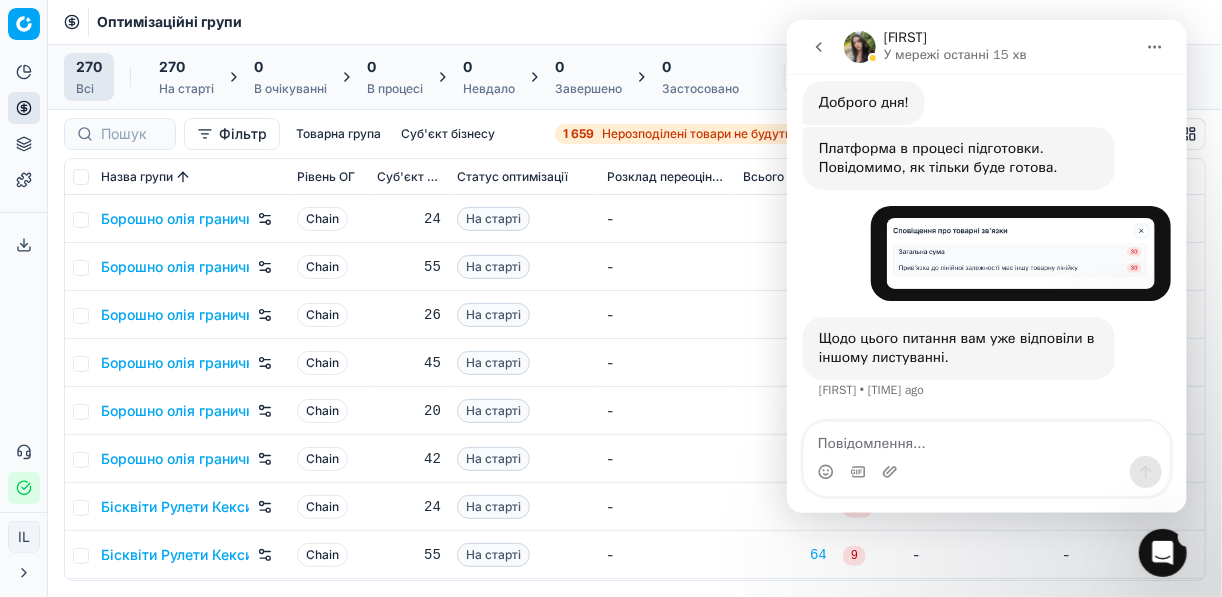 scroll, scrollTop: 0, scrollLeft: 0, axis: both 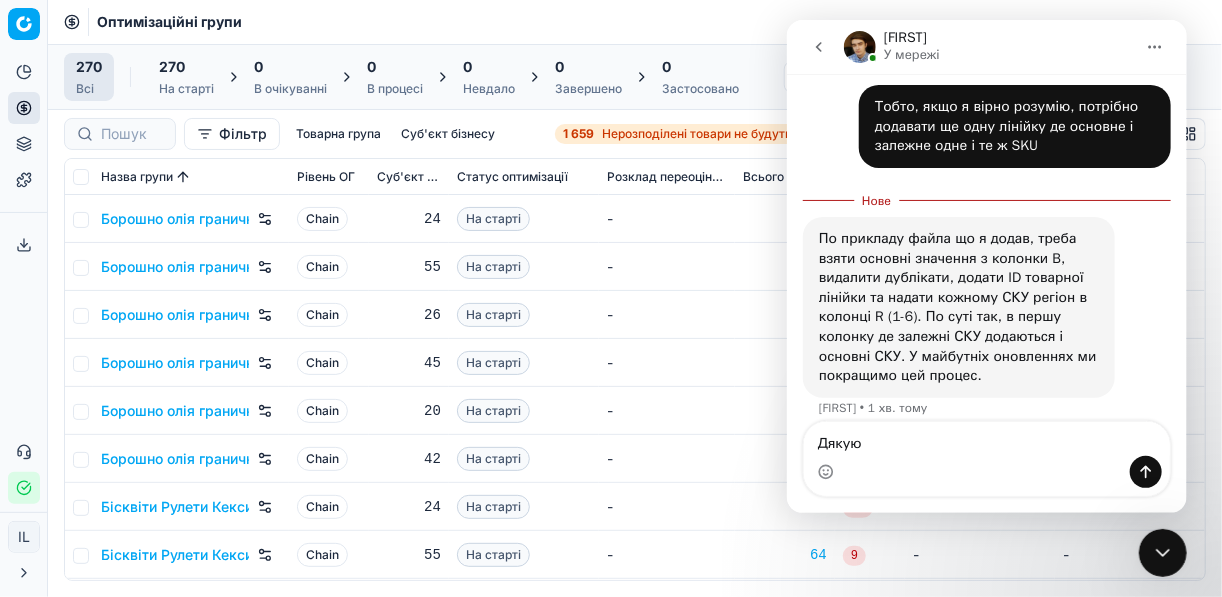 type on "Дякую" 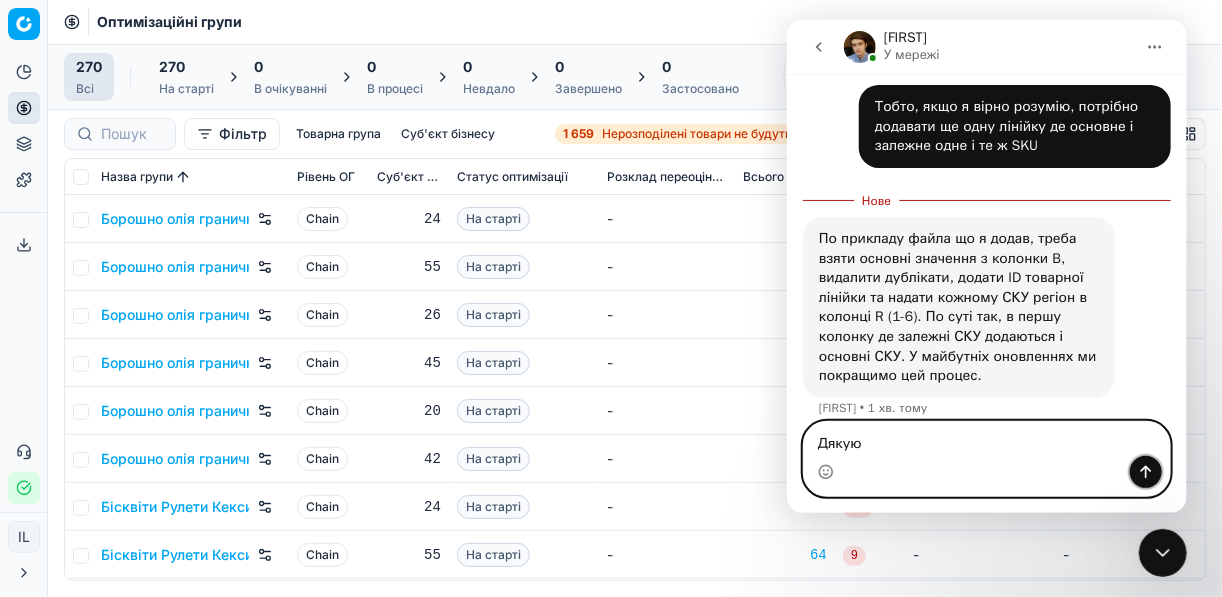 click 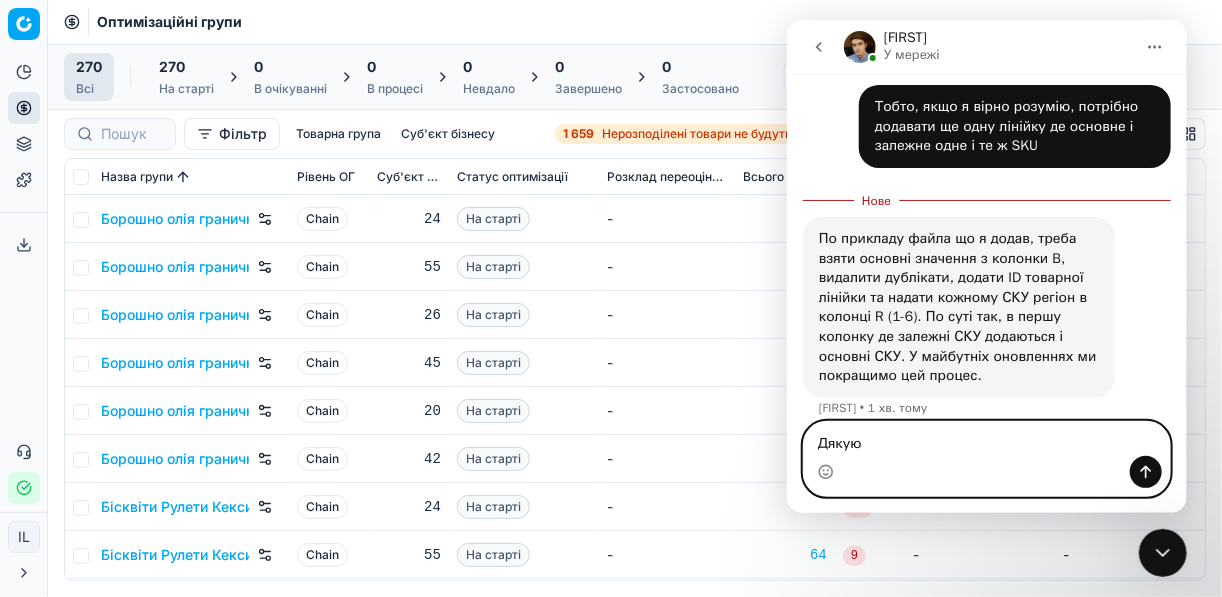 type 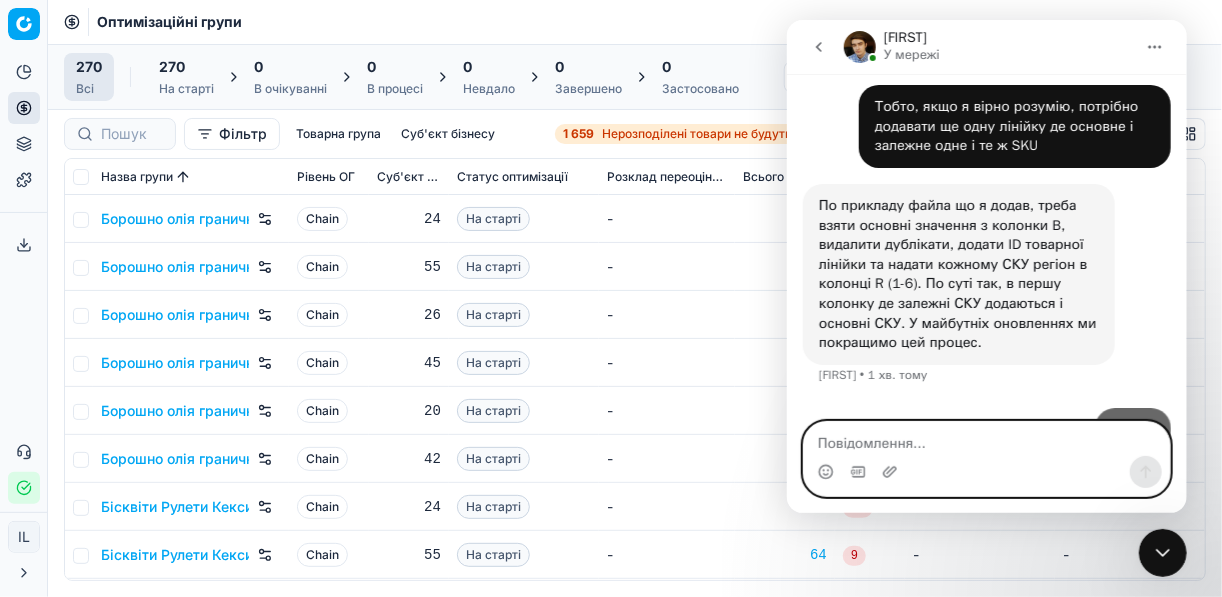 scroll, scrollTop: 2, scrollLeft: 0, axis: vertical 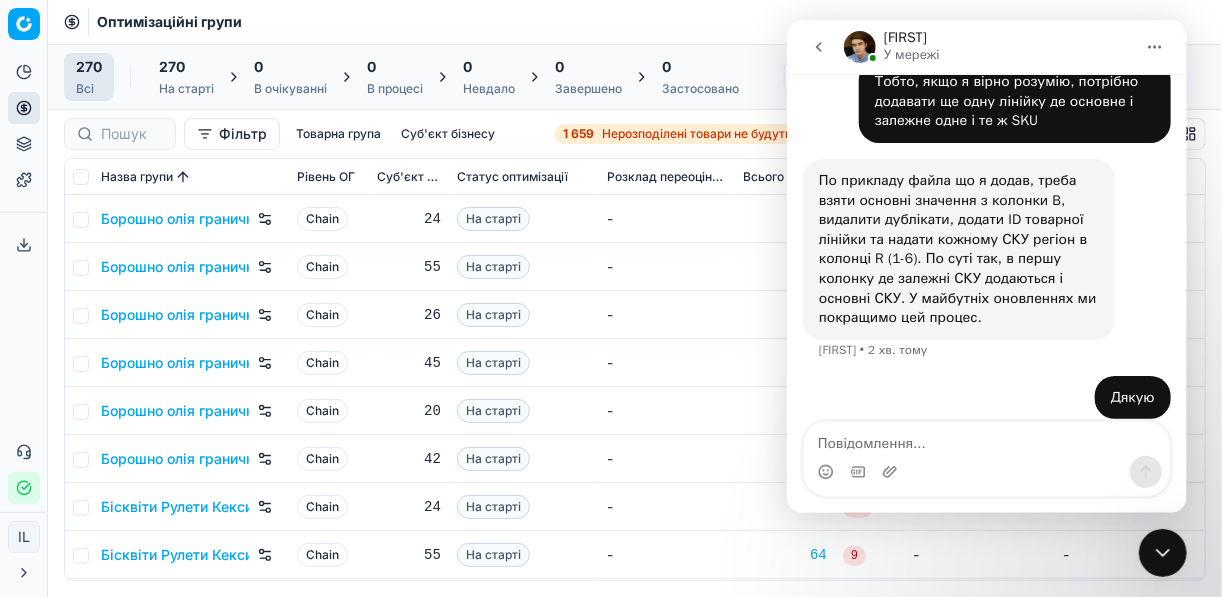 click on "-" at bounding box center [667, 267] 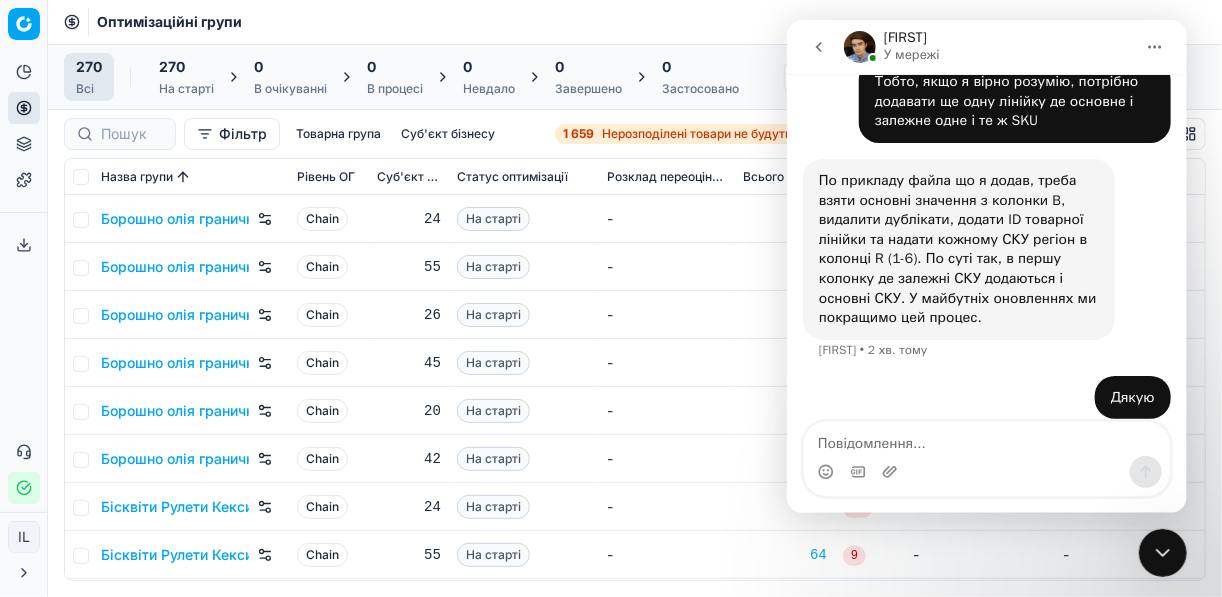 click 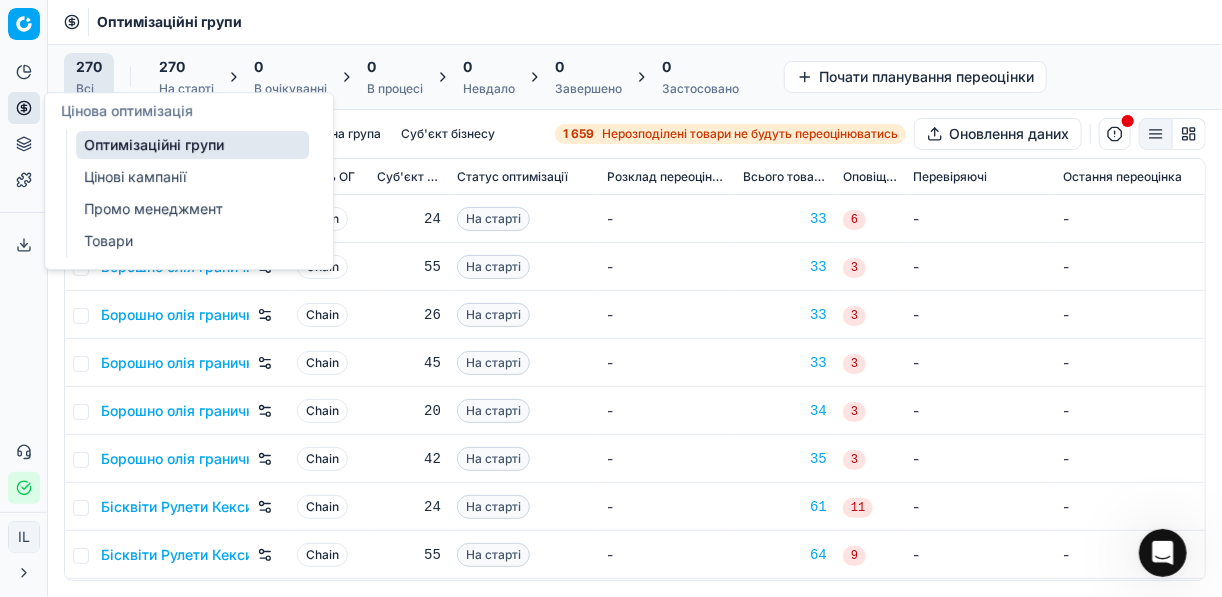 click 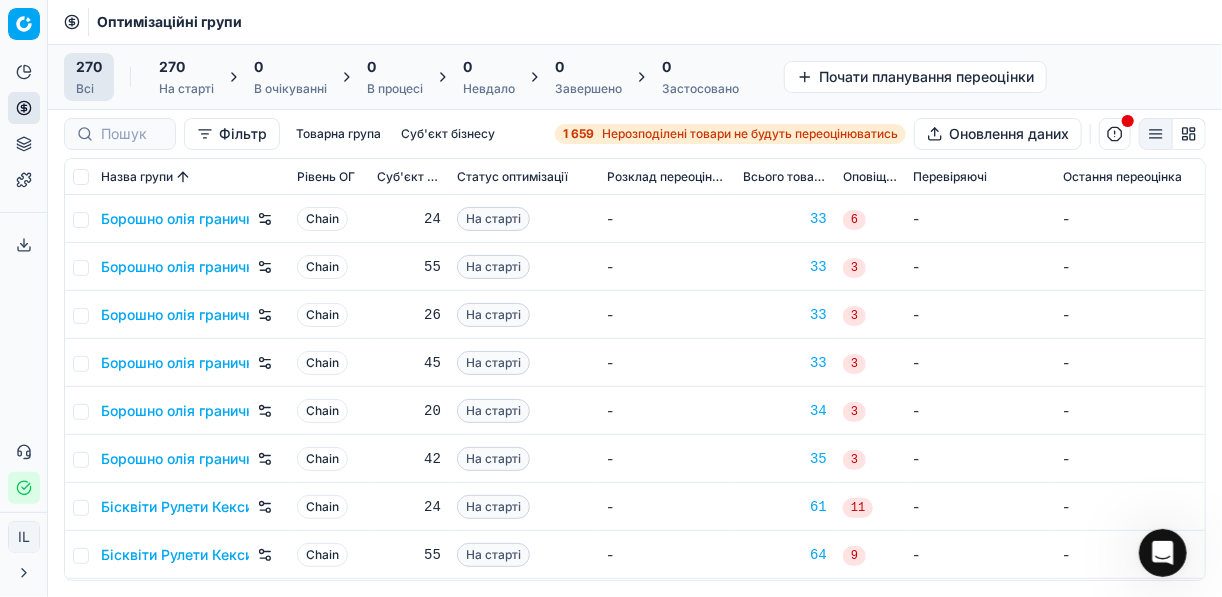 click 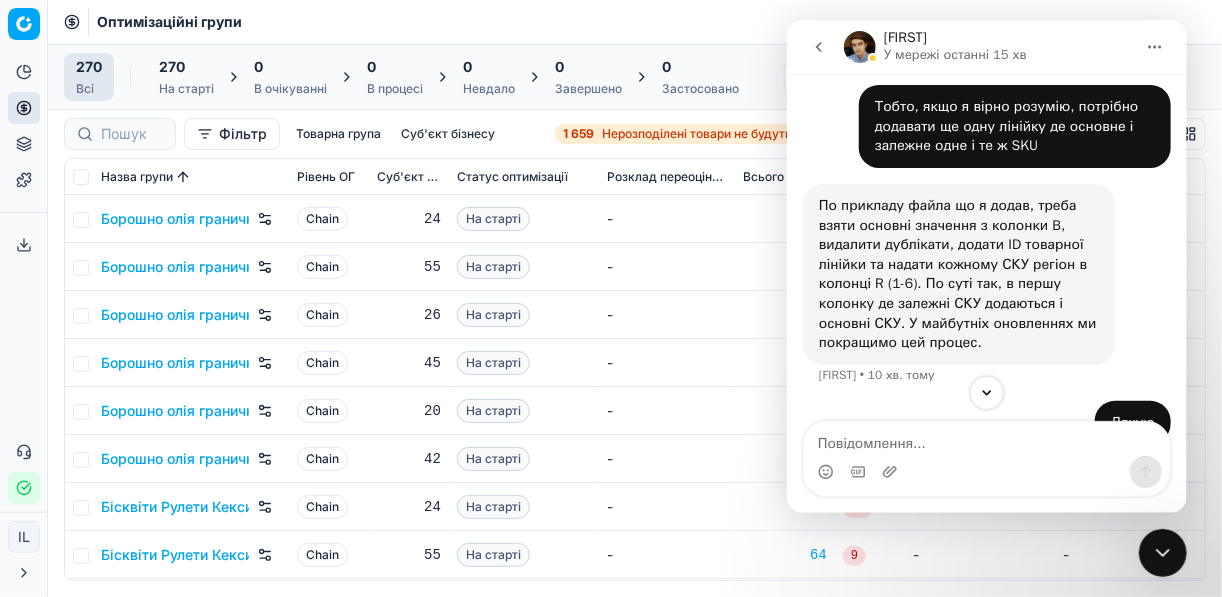 scroll, scrollTop: 3178, scrollLeft: 0, axis: vertical 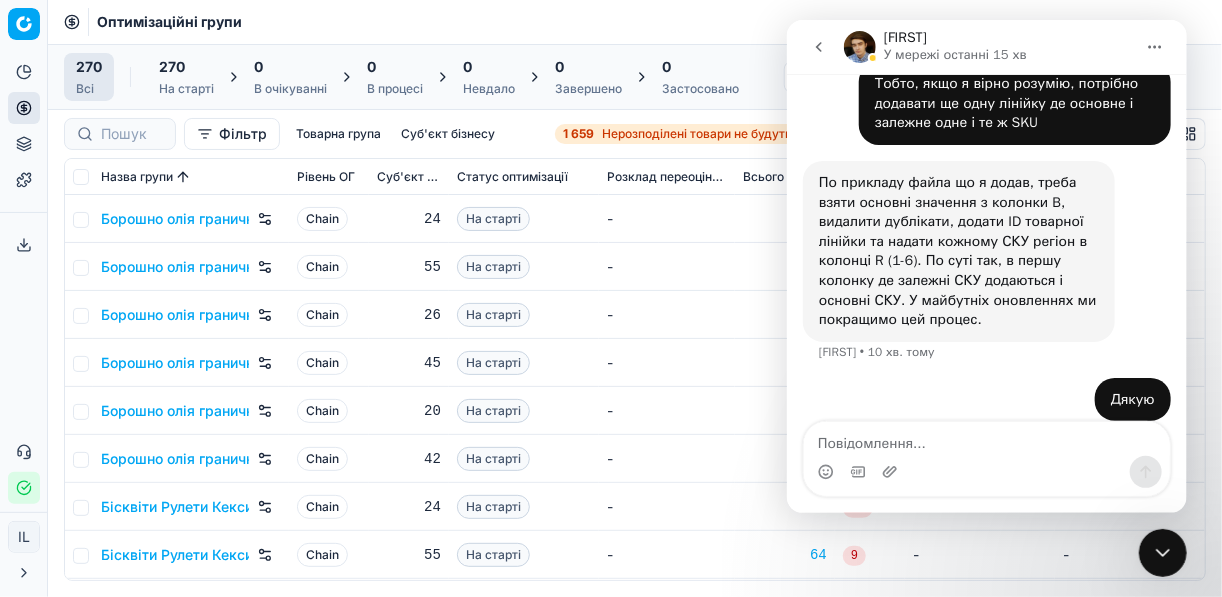click 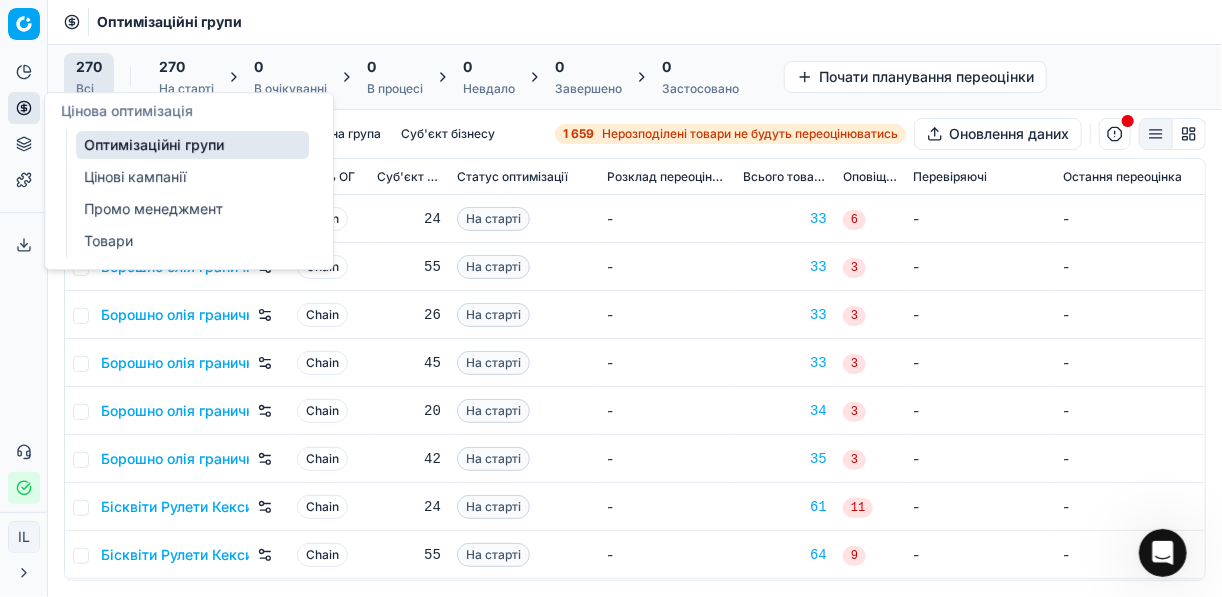 click 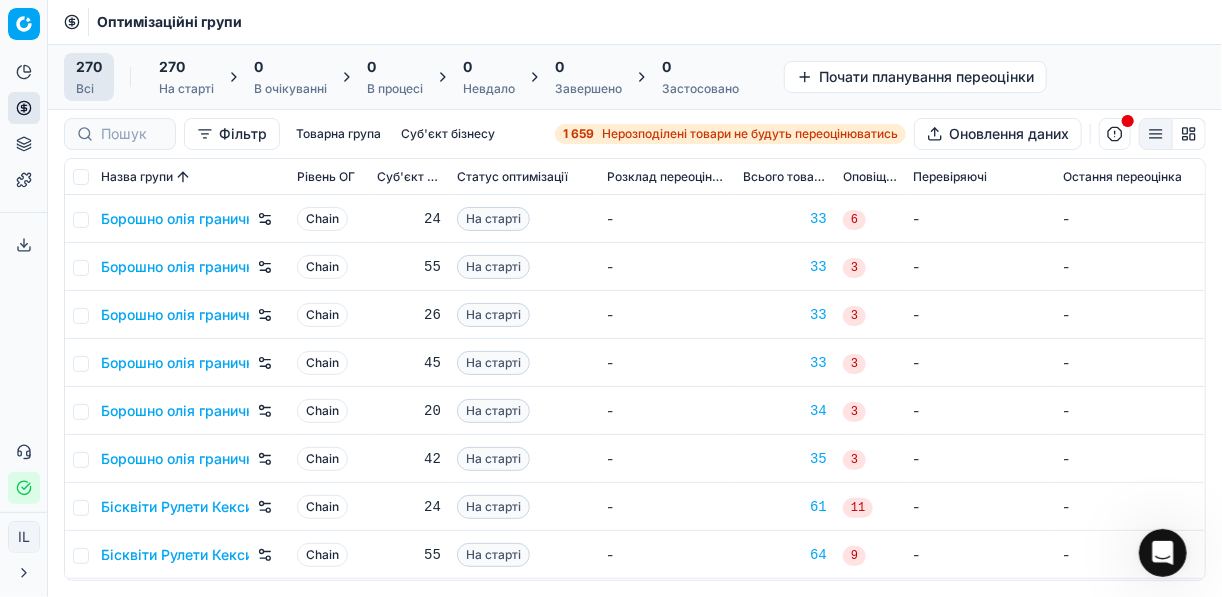 click 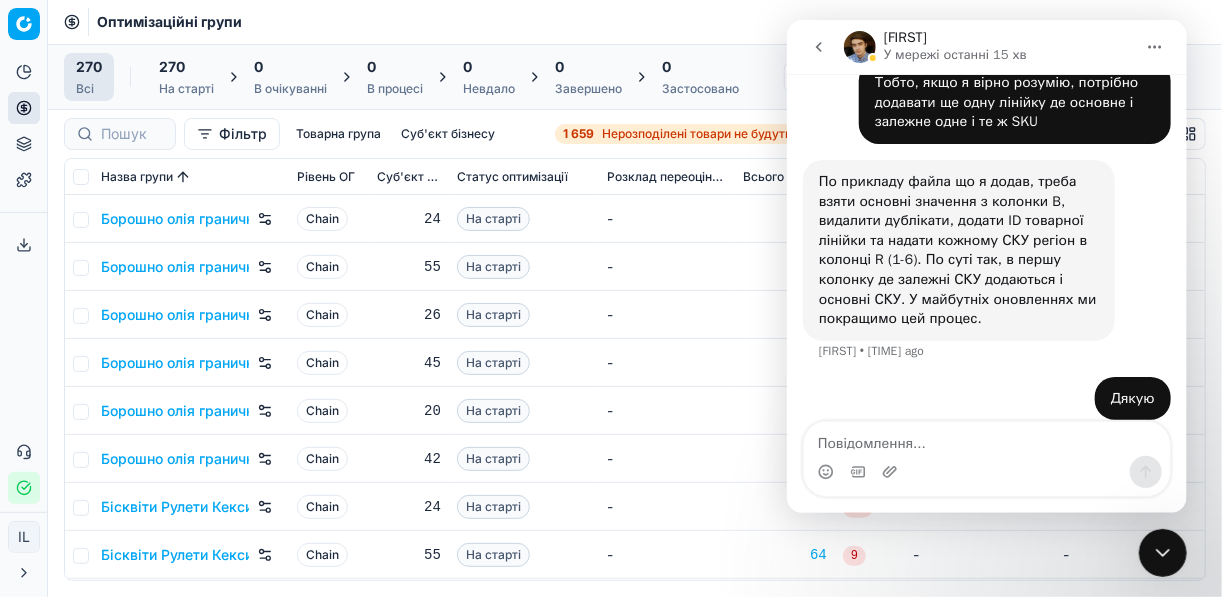 scroll, scrollTop: 3019, scrollLeft: 0, axis: vertical 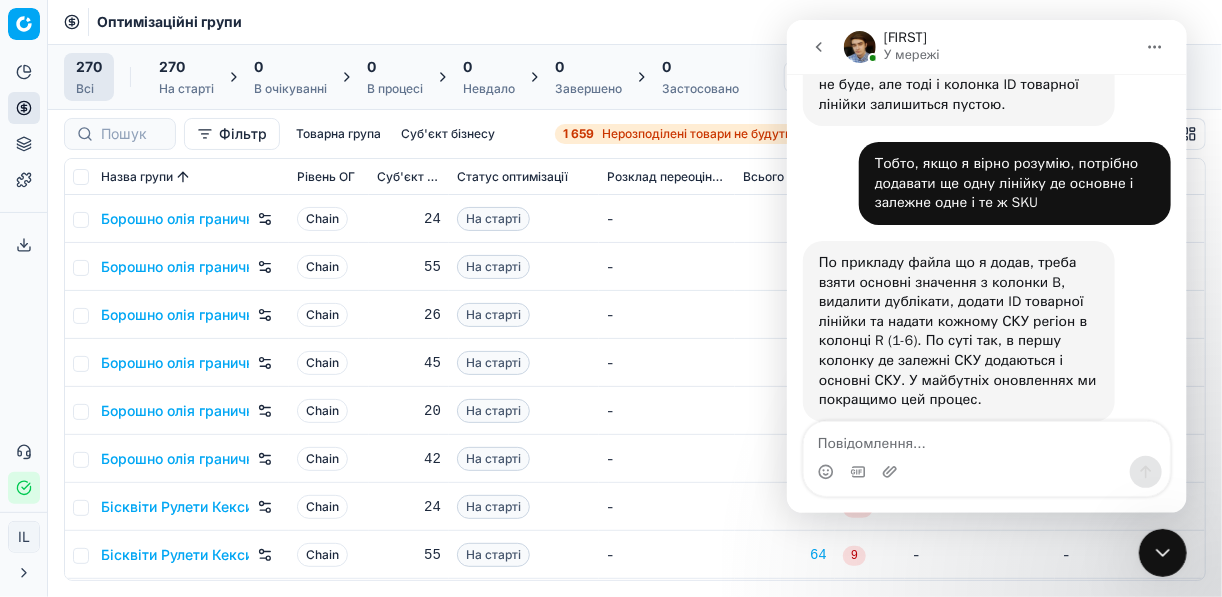 click on "-" at bounding box center [667, 267] 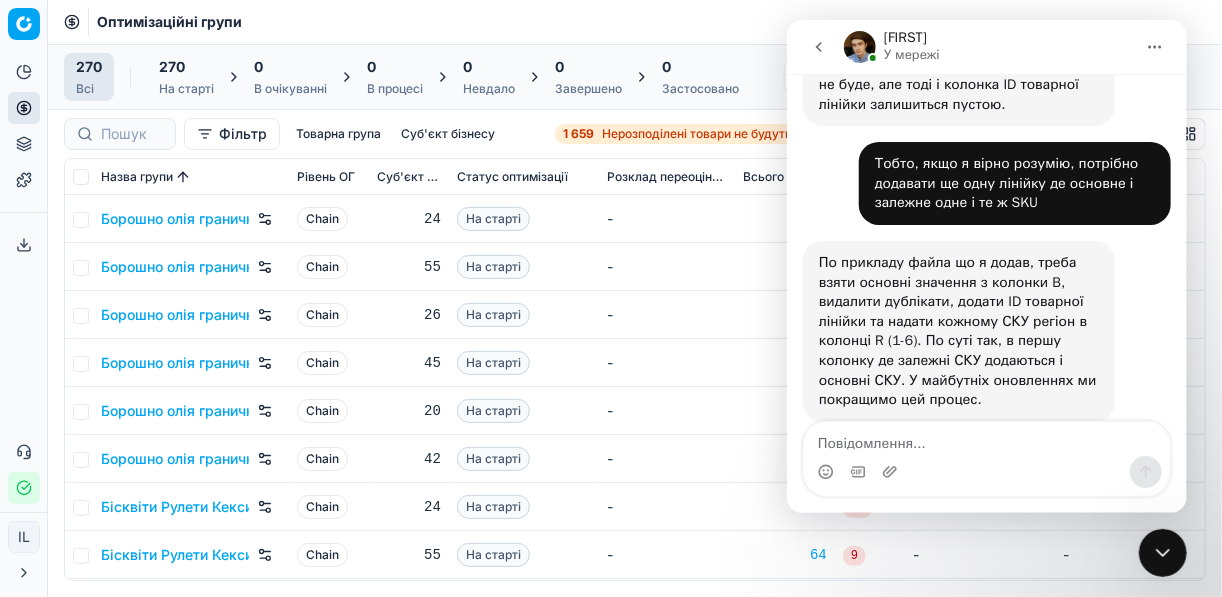 click 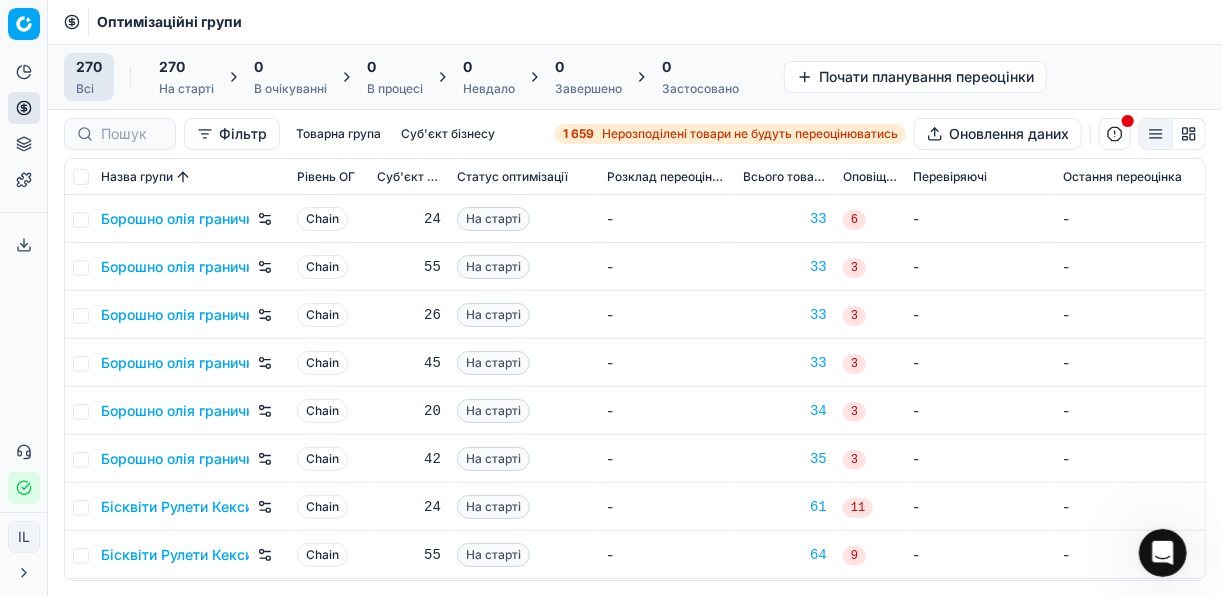 click on "Нерозподілені товари не будуть переоцінюватись" at bounding box center [750, 134] 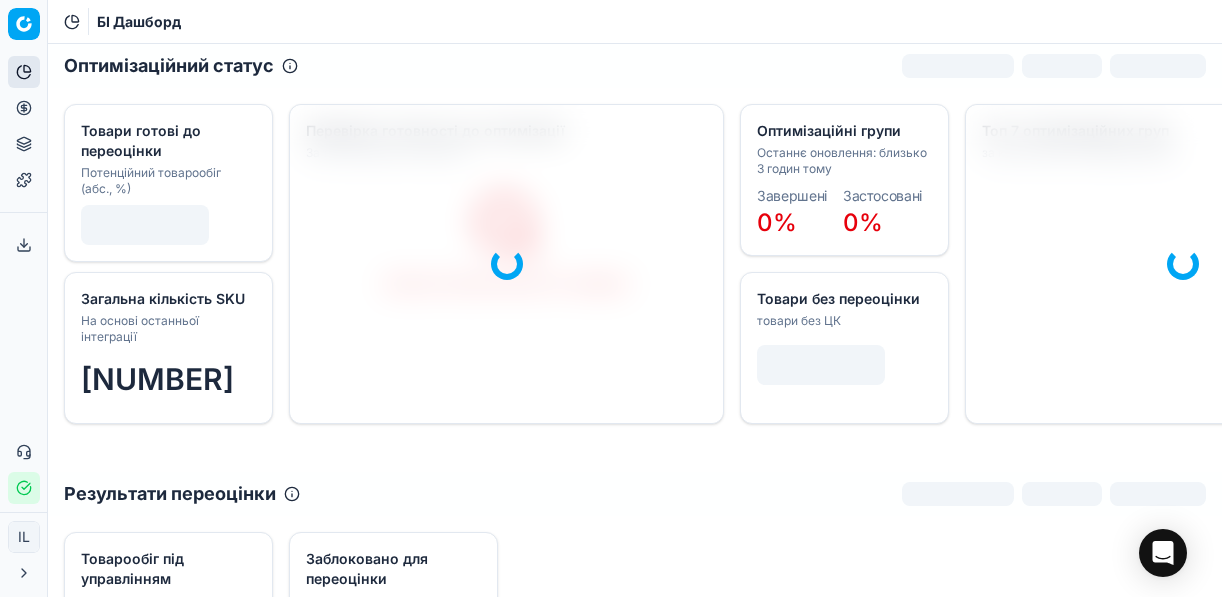 scroll, scrollTop: 0, scrollLeft: 0, axis: both 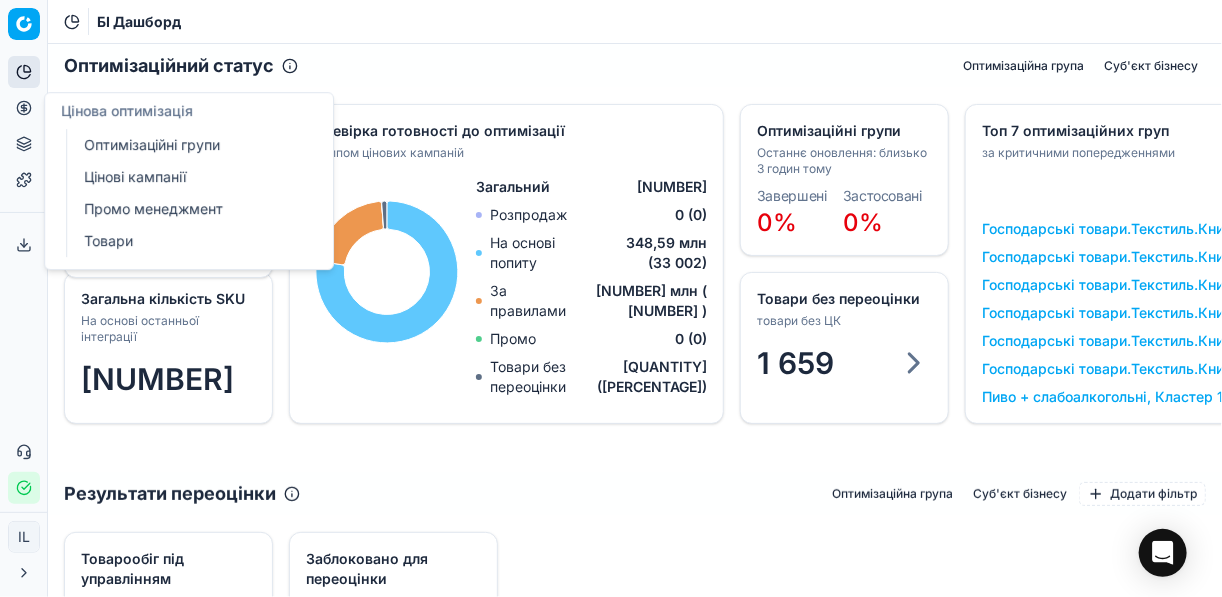 click 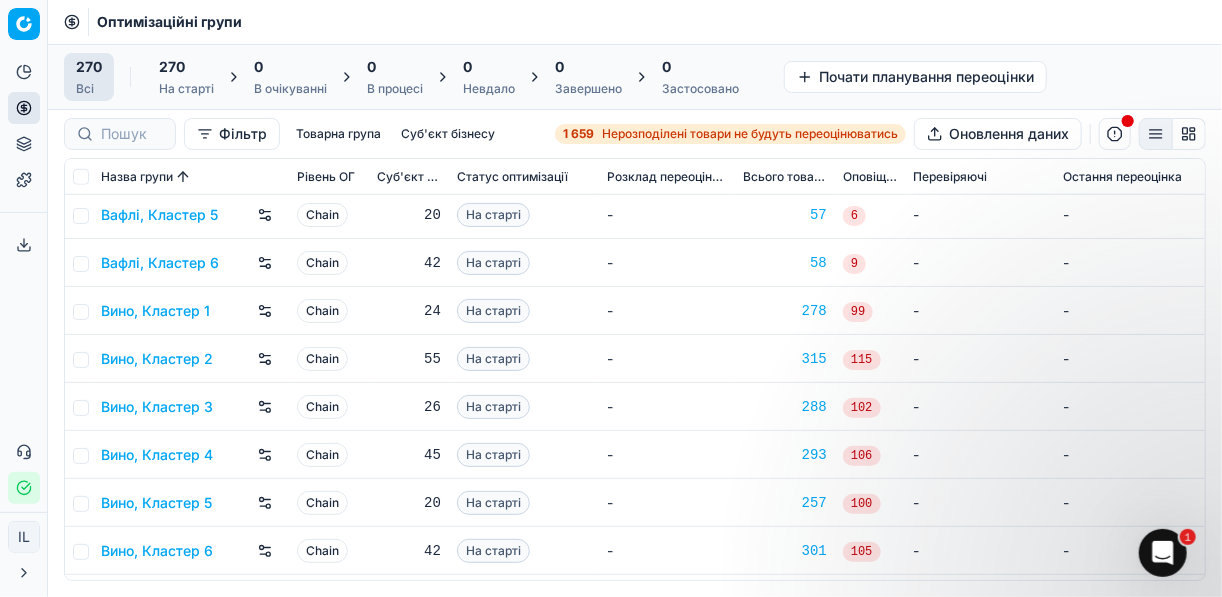 scroll, scrollTop: 819, scrollLeft: 0, axis: vertical 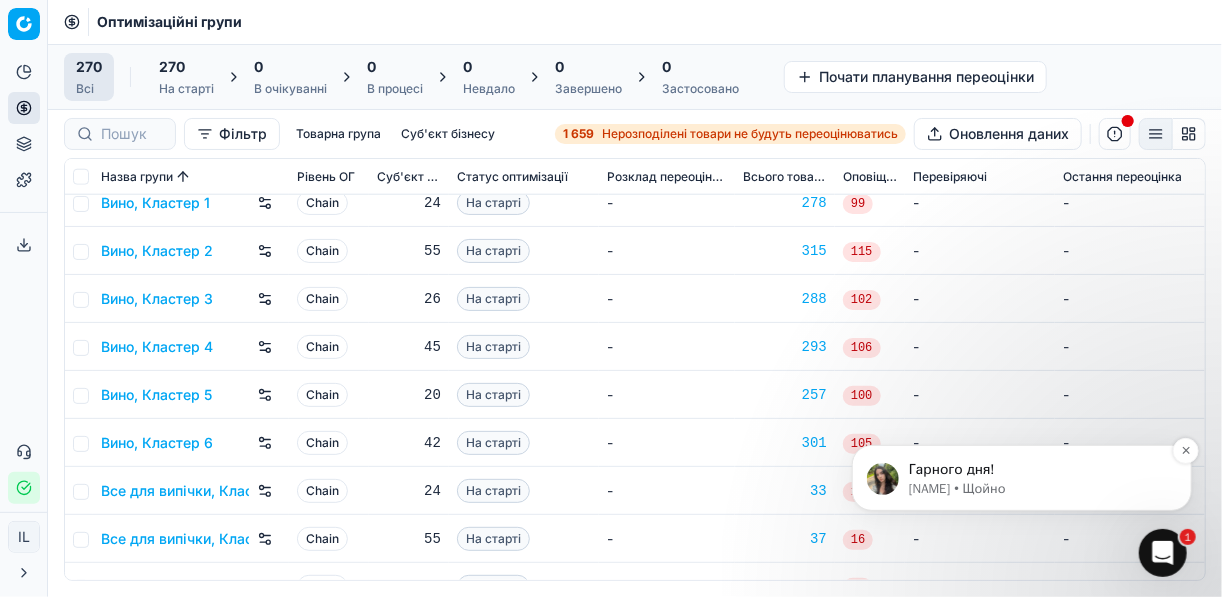 click on "Гарного дня!" at bounding box center [1037, 469] 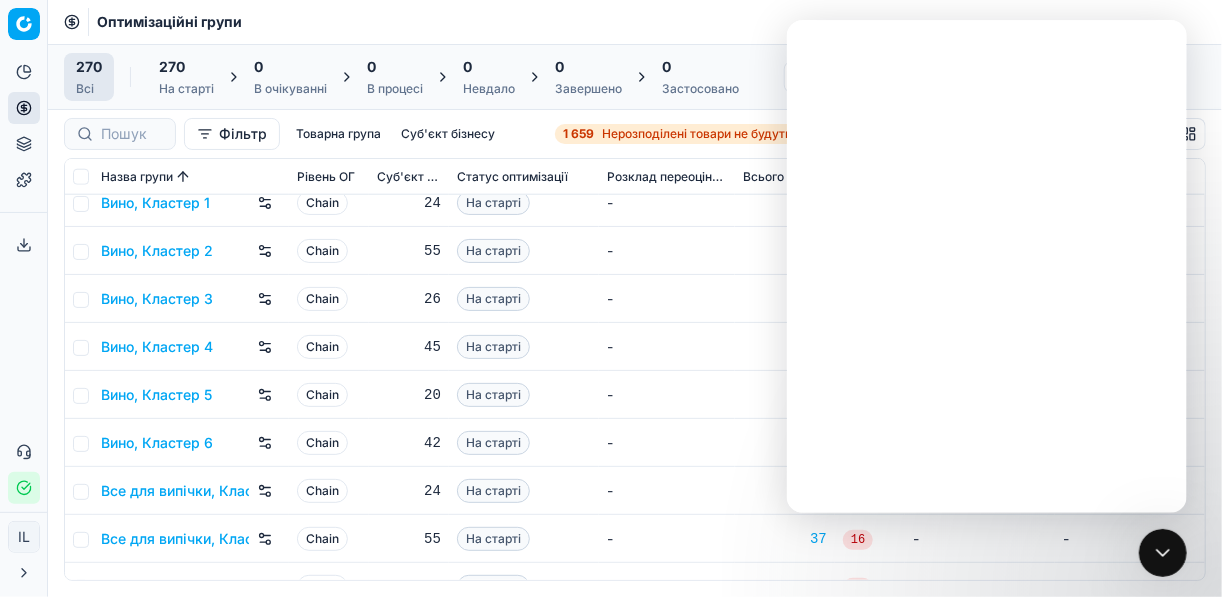scroll, scrollTop: 0, scrollLeft: 0, axis: both 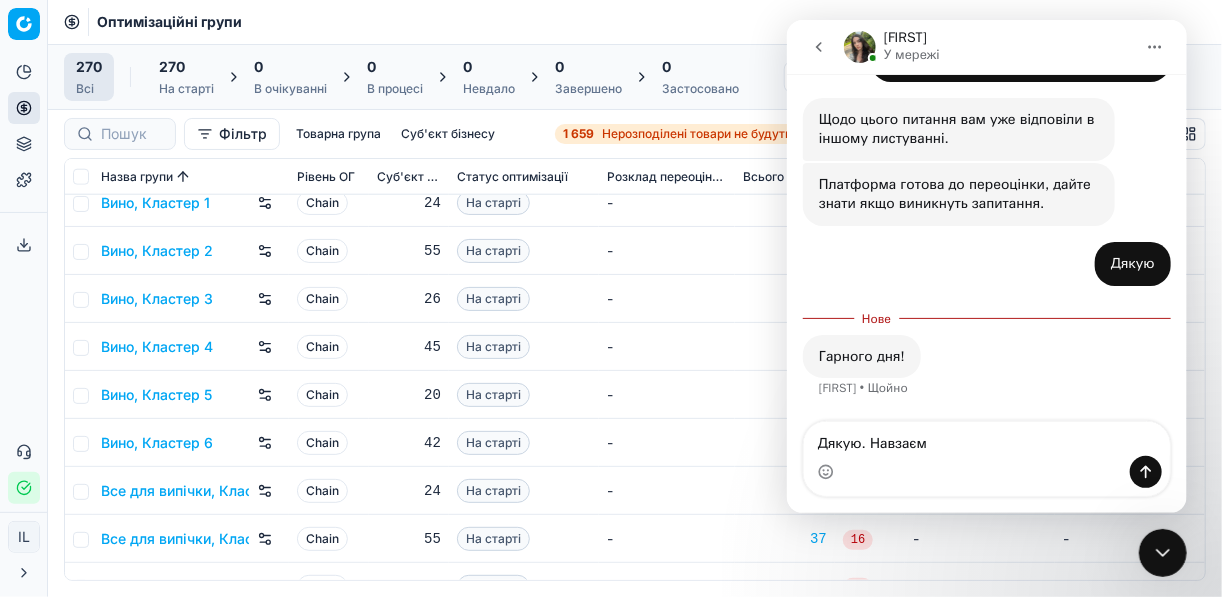 type on "Дякую. Навзаєм" 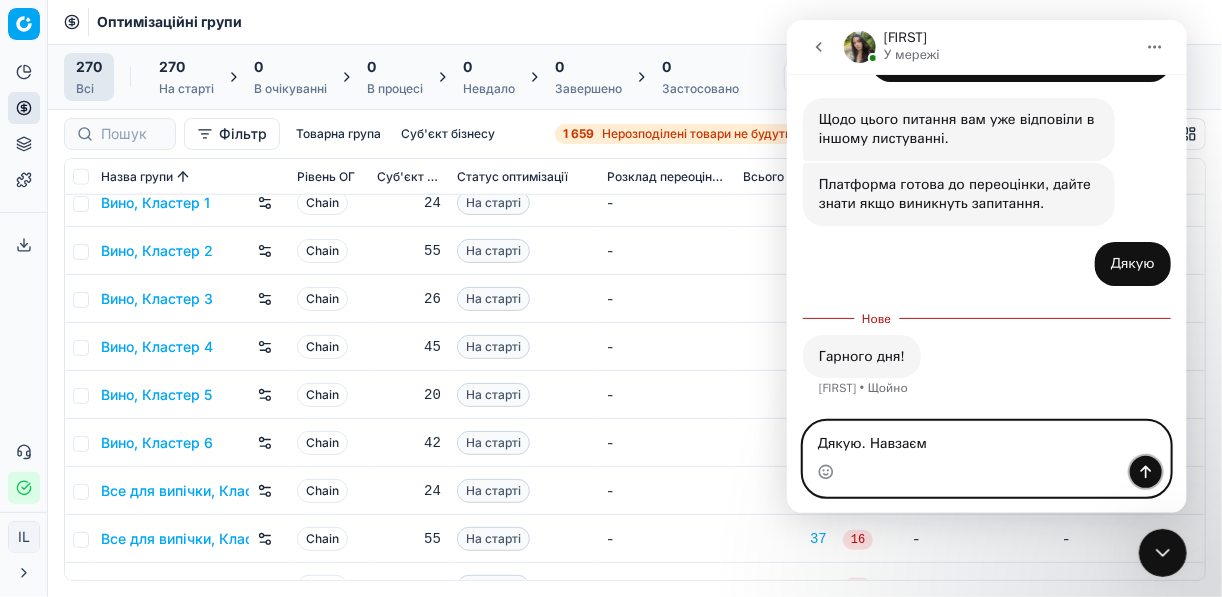 click 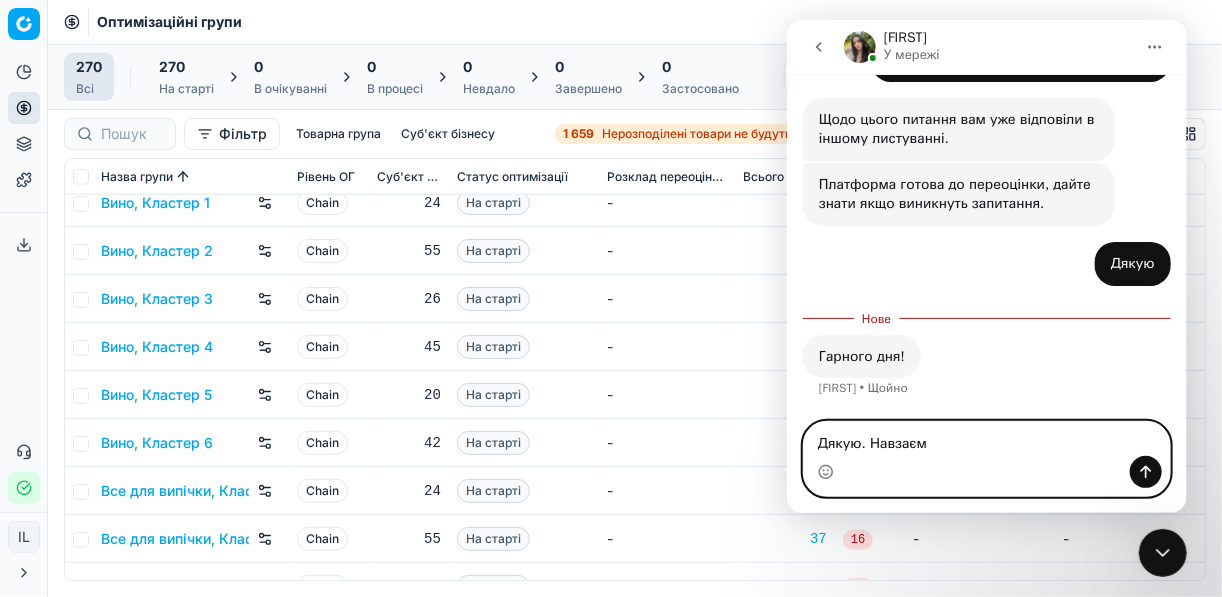 type 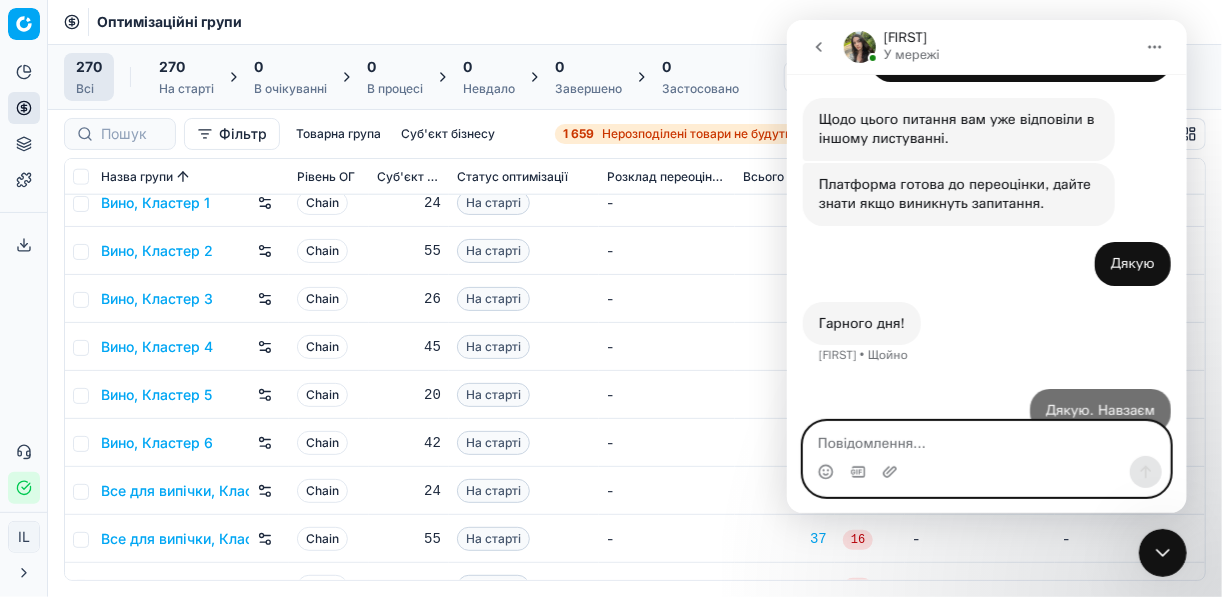 scroll, scrollTop: 487, scrollLeft: 0, axis: vertical 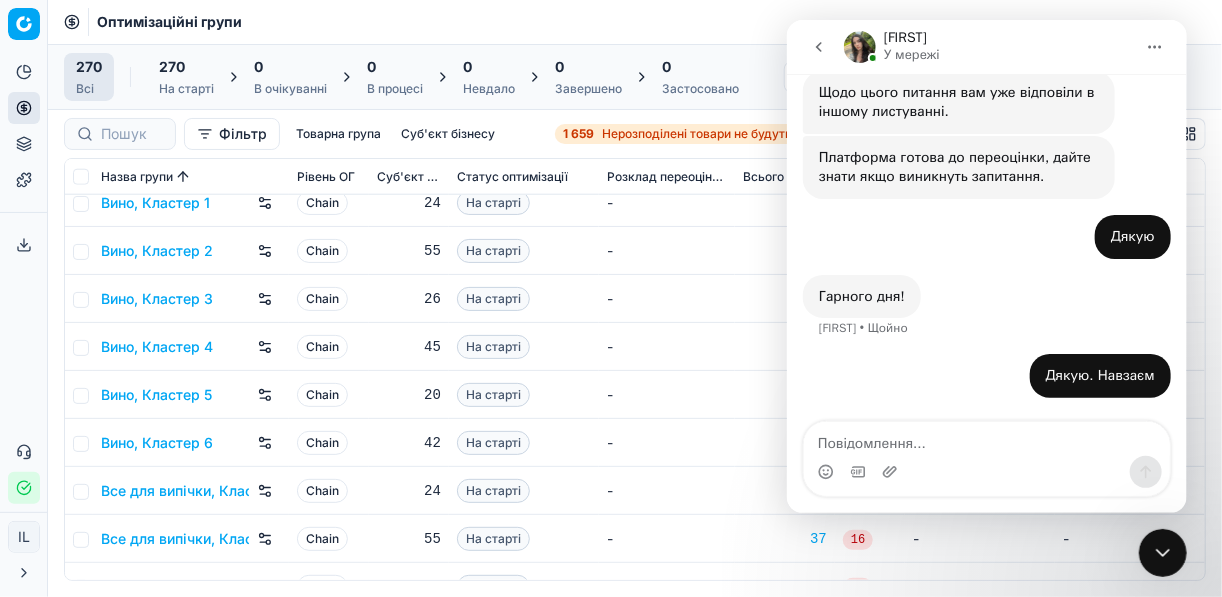 click 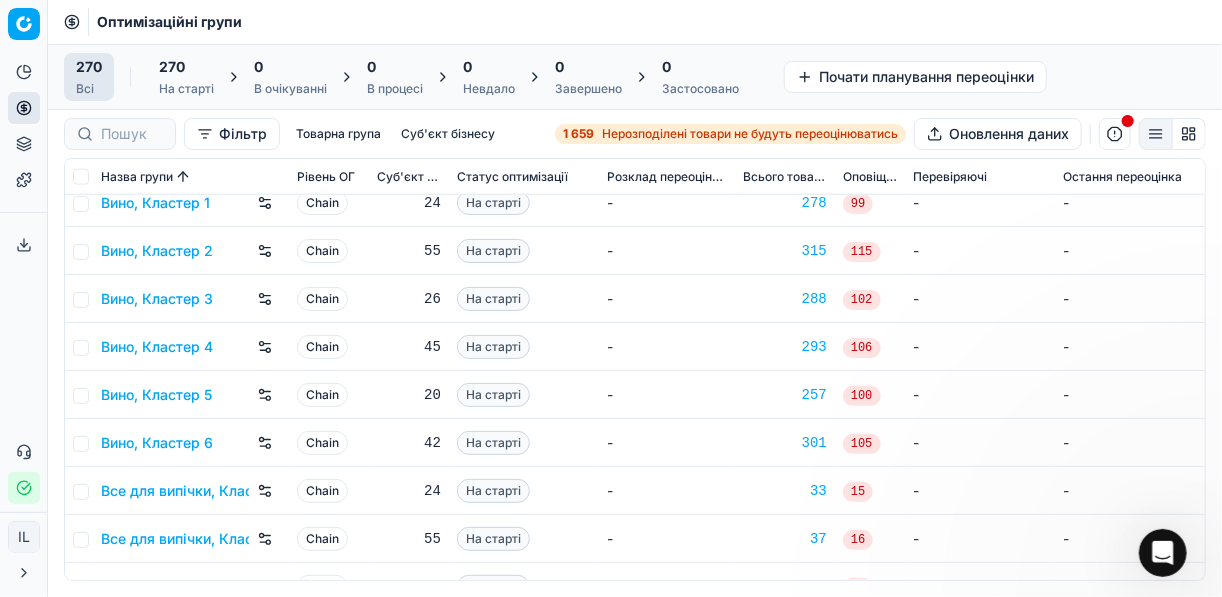 scroll, scrollTop: 0, scrollLeft: 0, axis: both 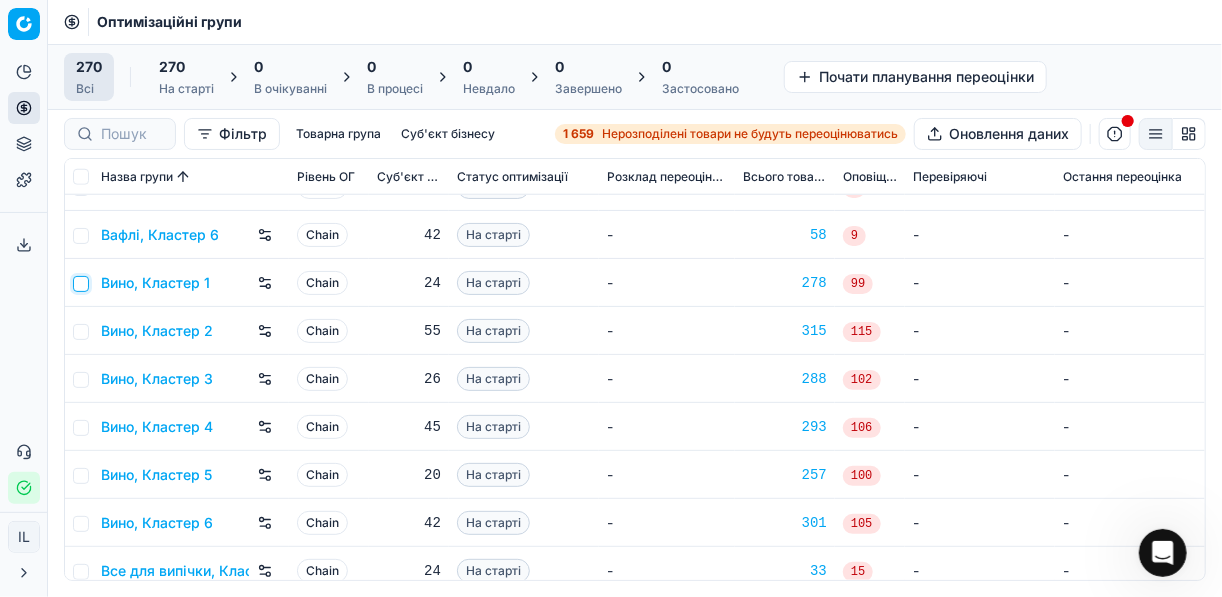 click at bounding box center [81, 284] 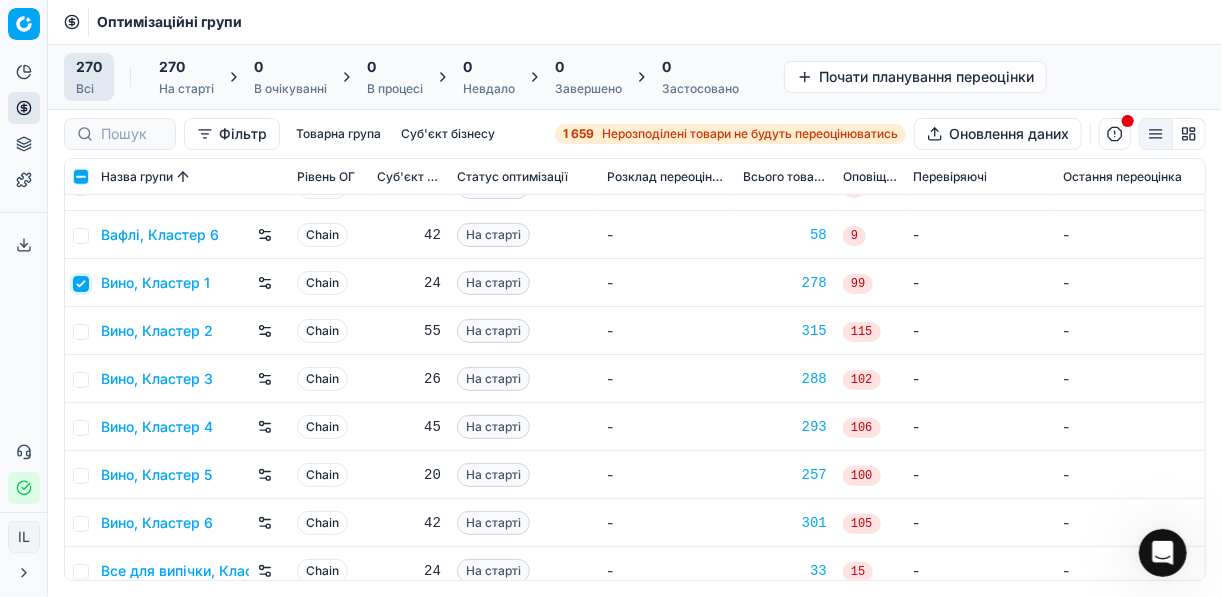checkbox on "true" 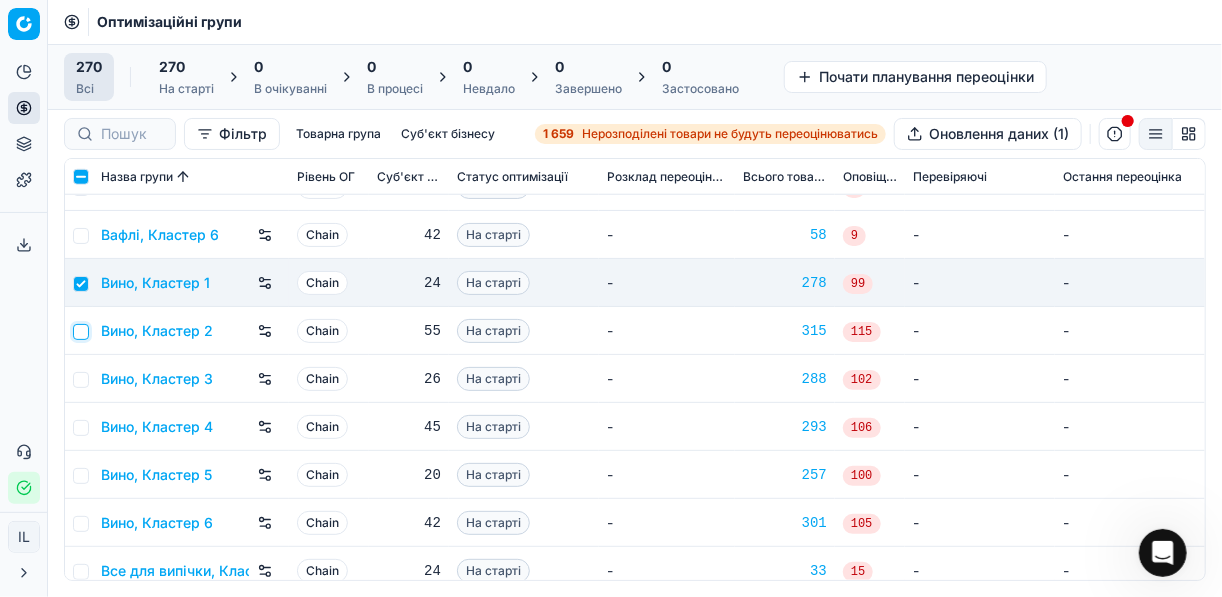 click at bounding box center [81, 332] 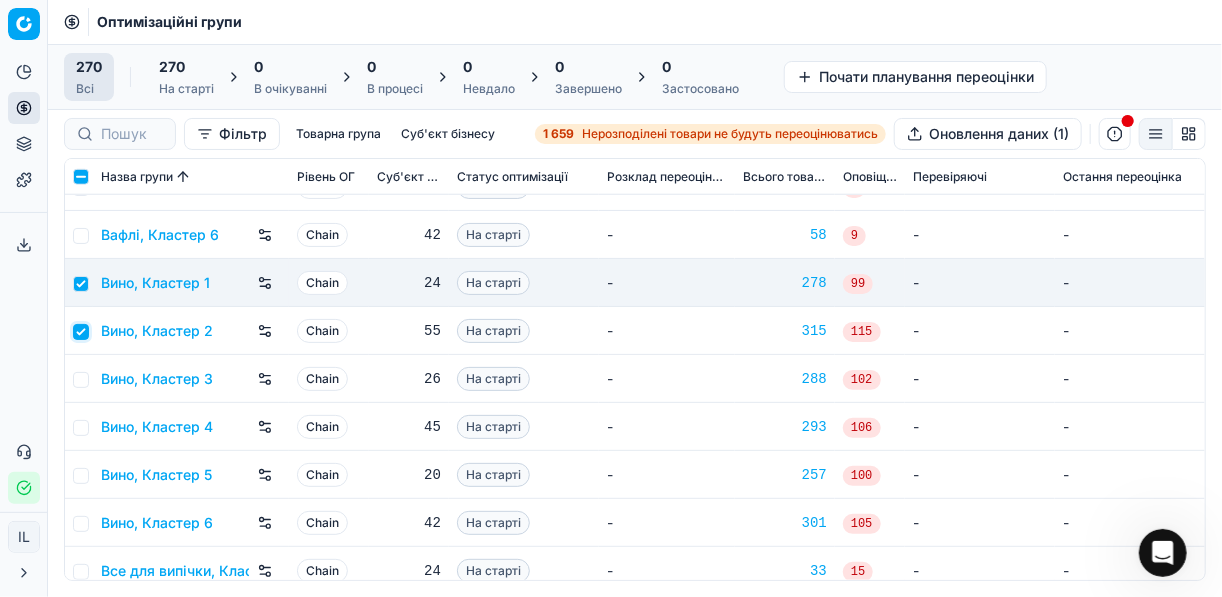 checkbox on "true" 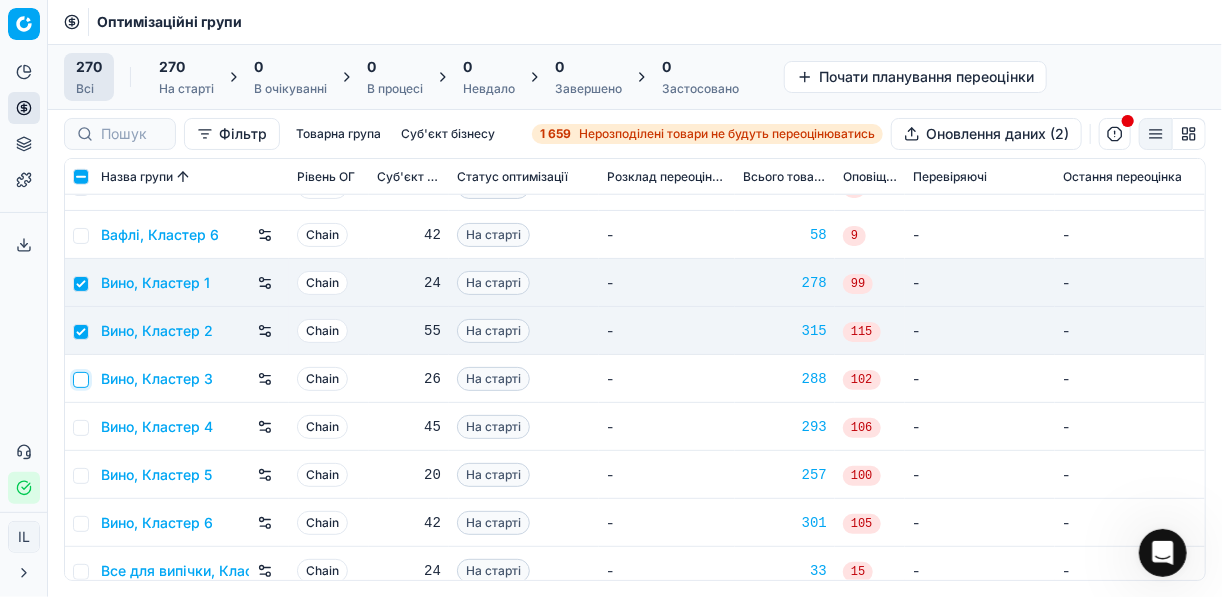 click at bounding box center (81, 380) 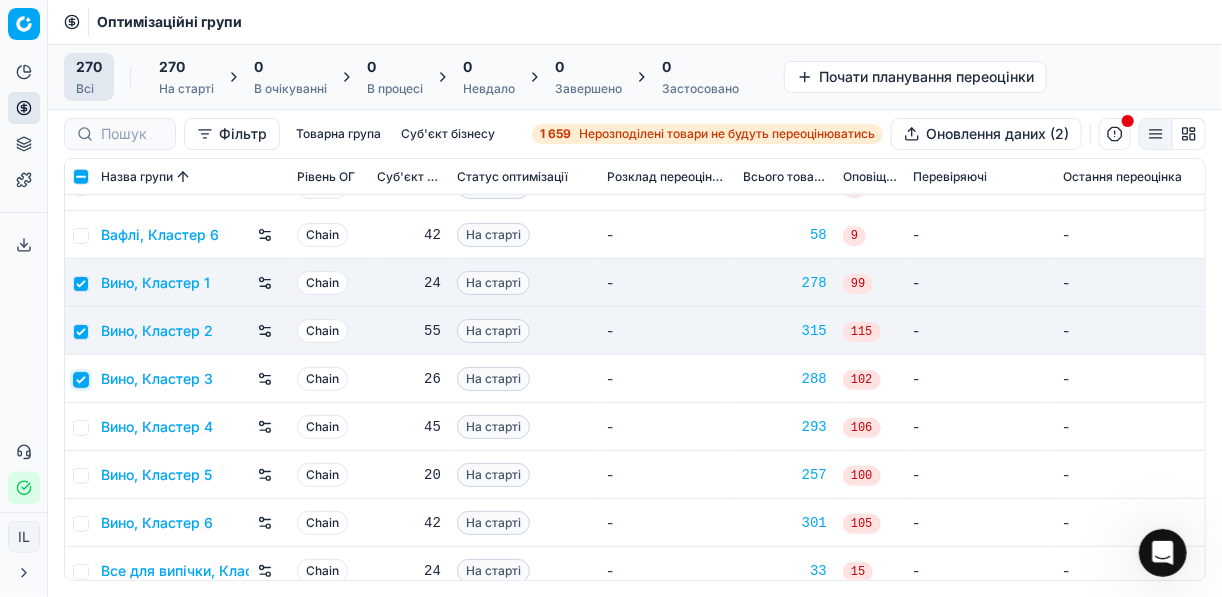 checkbox on "true" 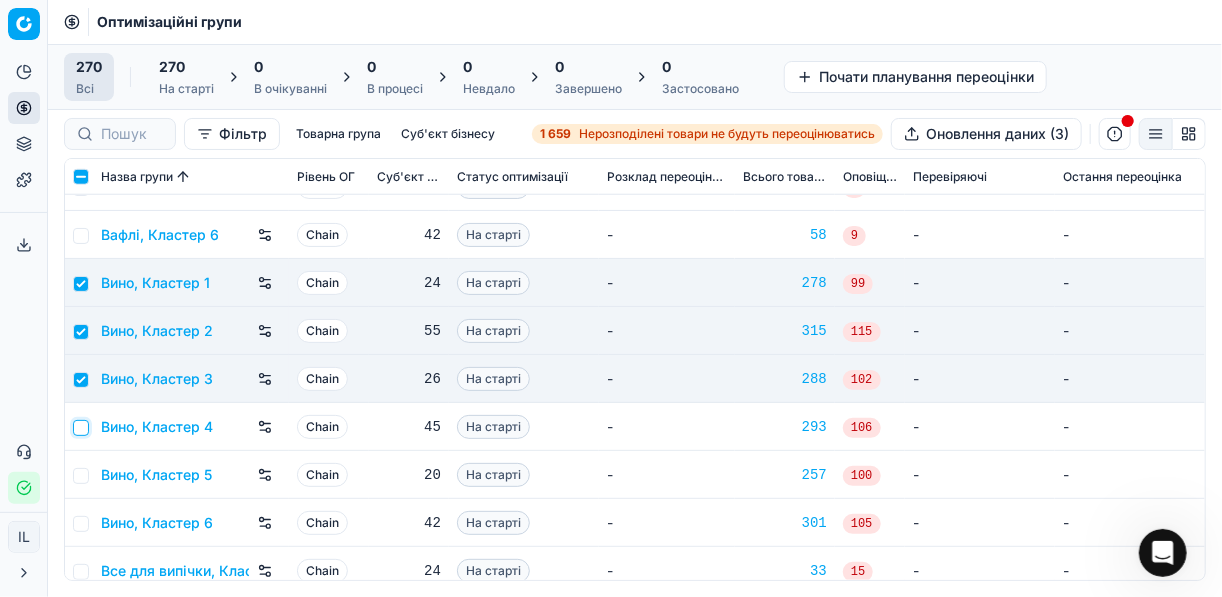 click at bounding box center [81, 428] 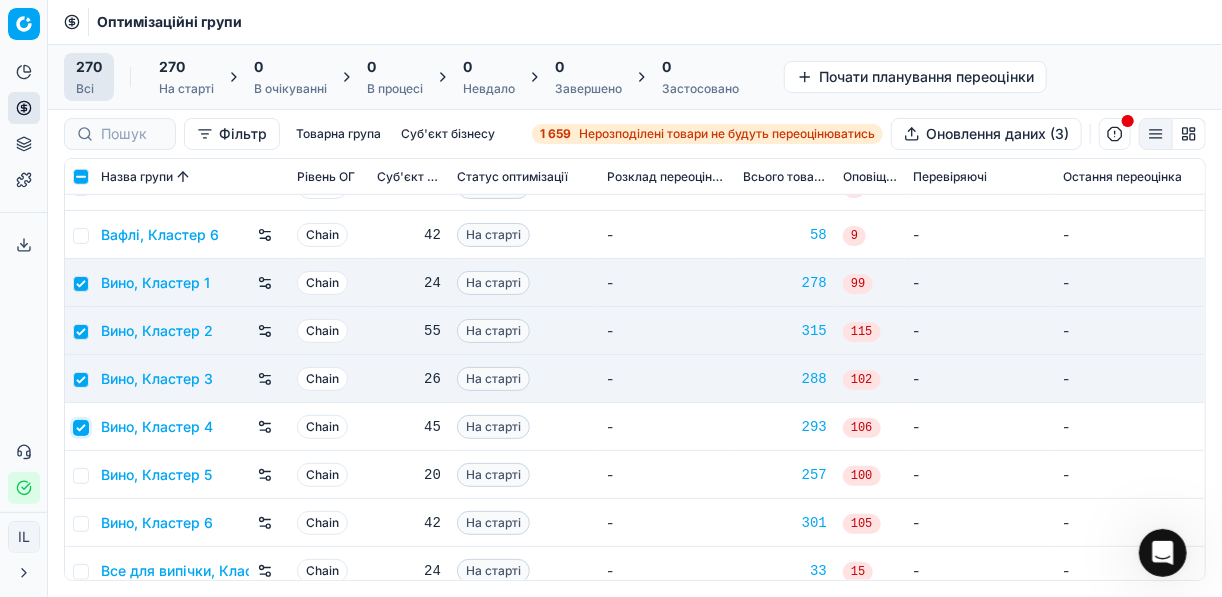 checkbox on "true" 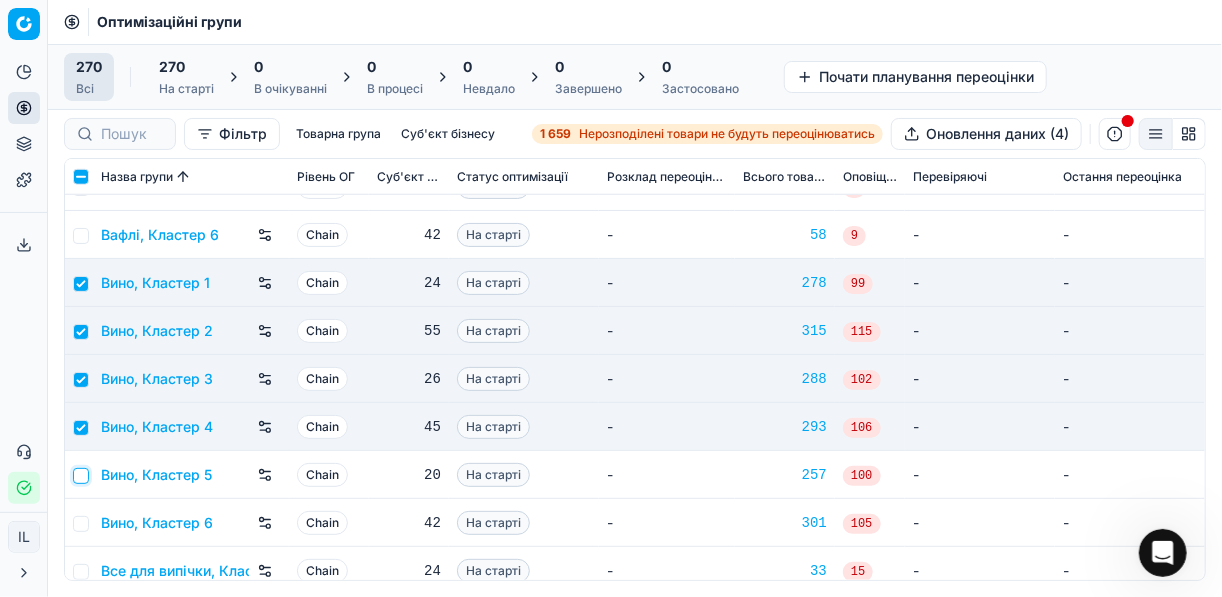 drag, startPoint x: 80, startPoint y: 480, endPoint x: 84, endPoint y: 495, distance: 15.524175 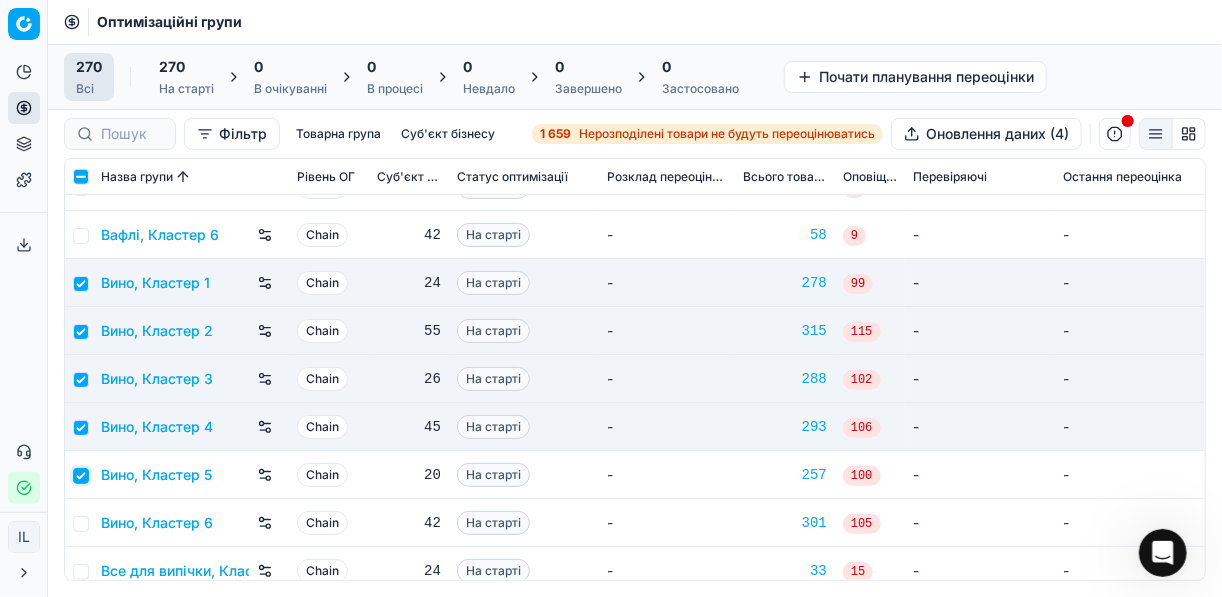 checkbox on "true" 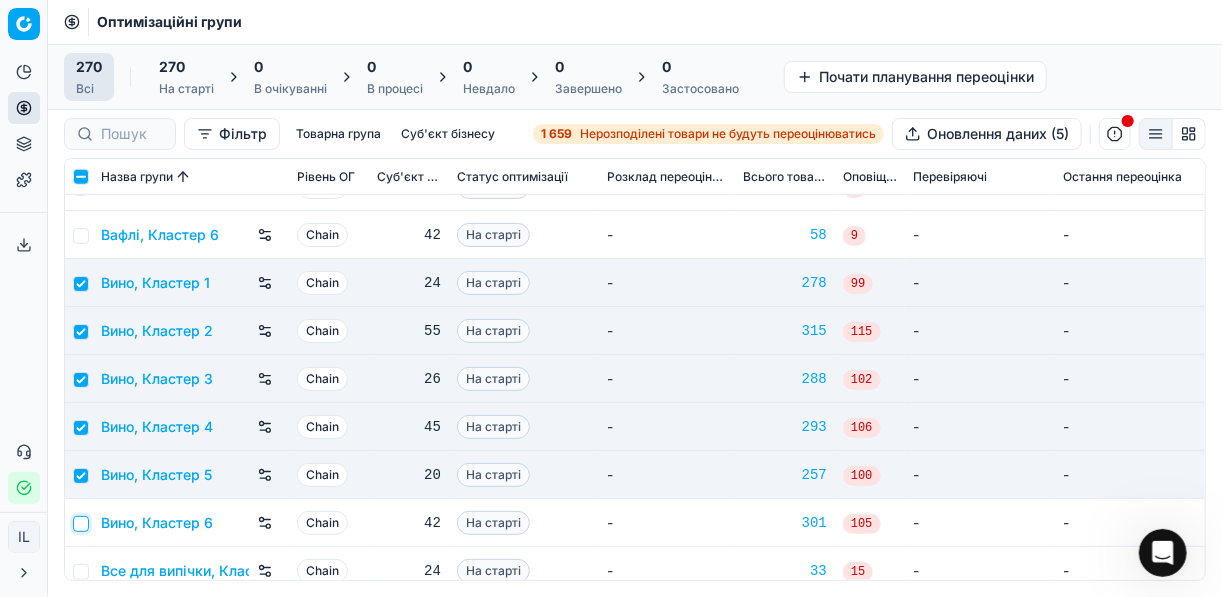 click at bounding box center [81, 524] 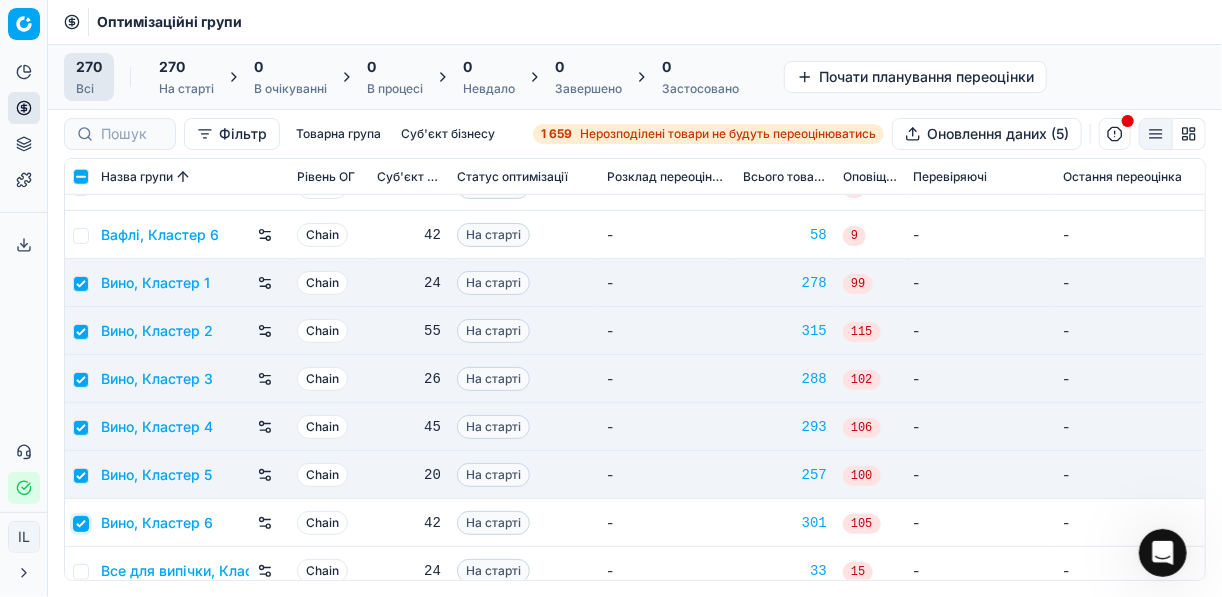 checkbox on "true" 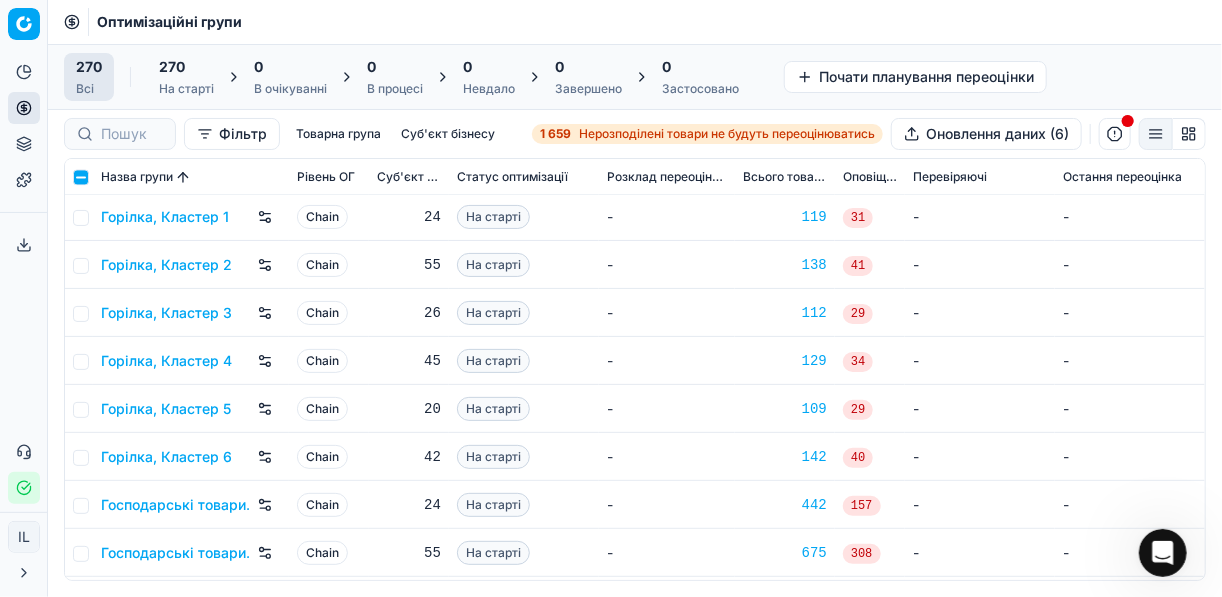 scroll, scrollTop: 1680, scrollLeft: 0, axis: vertical 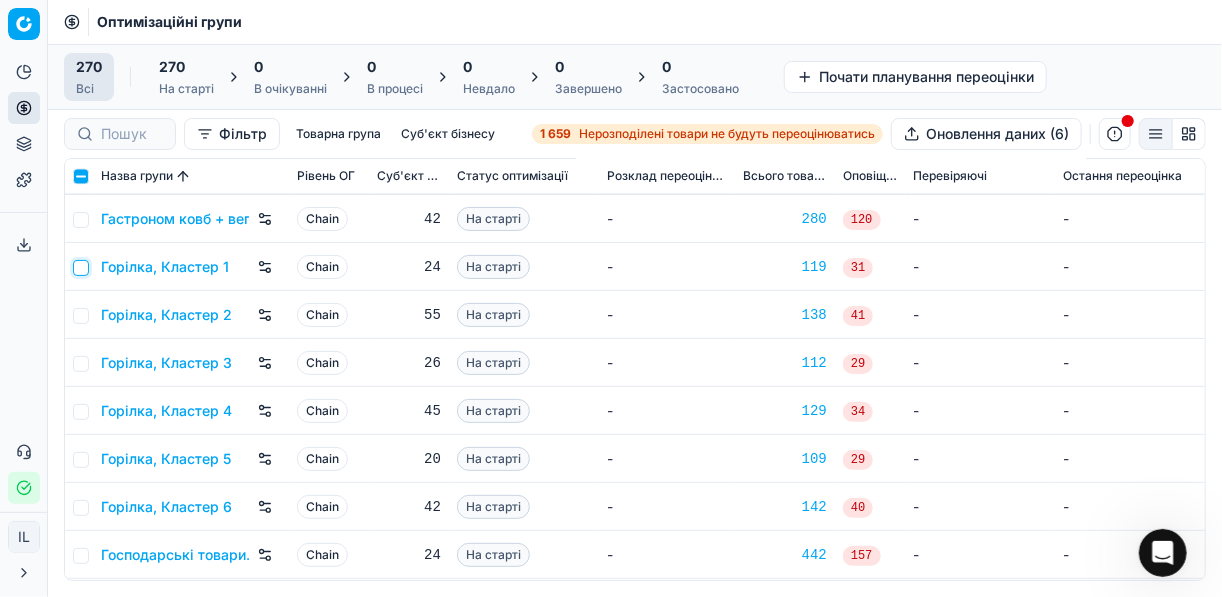 click at bounding box center [81, 268] 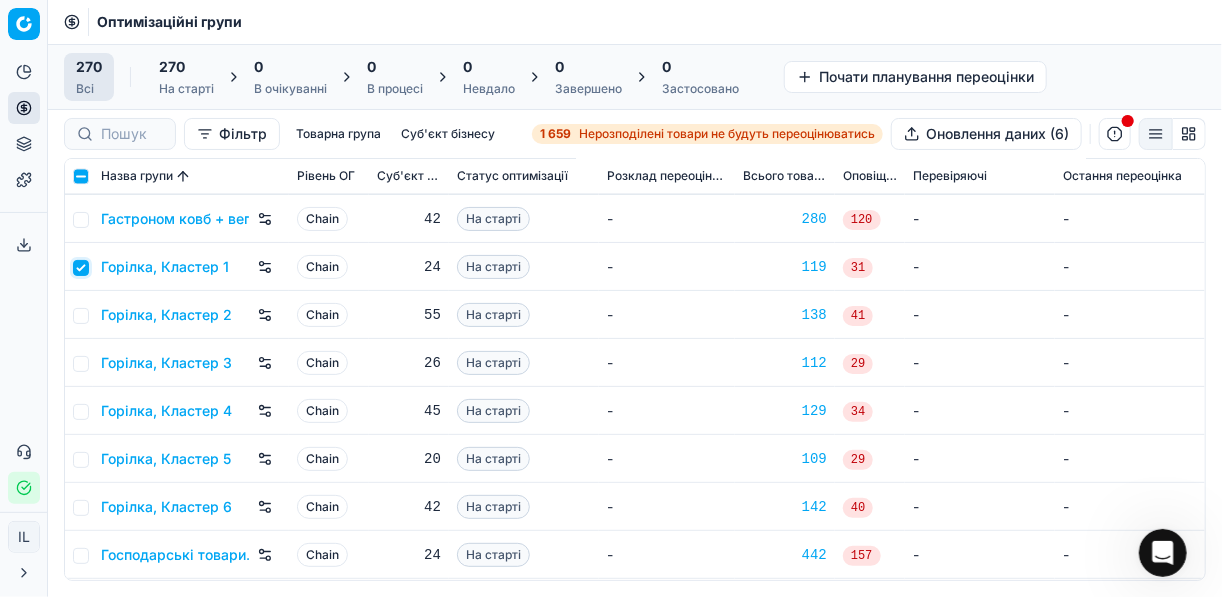 checkbox on "true" 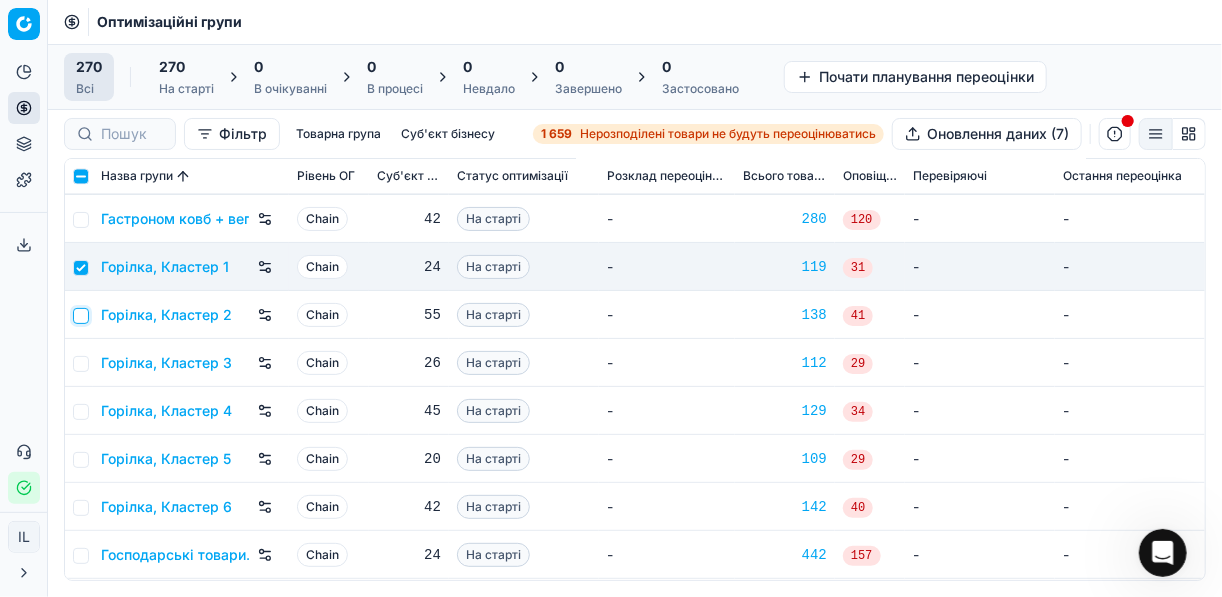 drag, startPoint x: 80, startPoint y: 311, endPoint x: 84, endPoint y: 324, distance: 13.601471 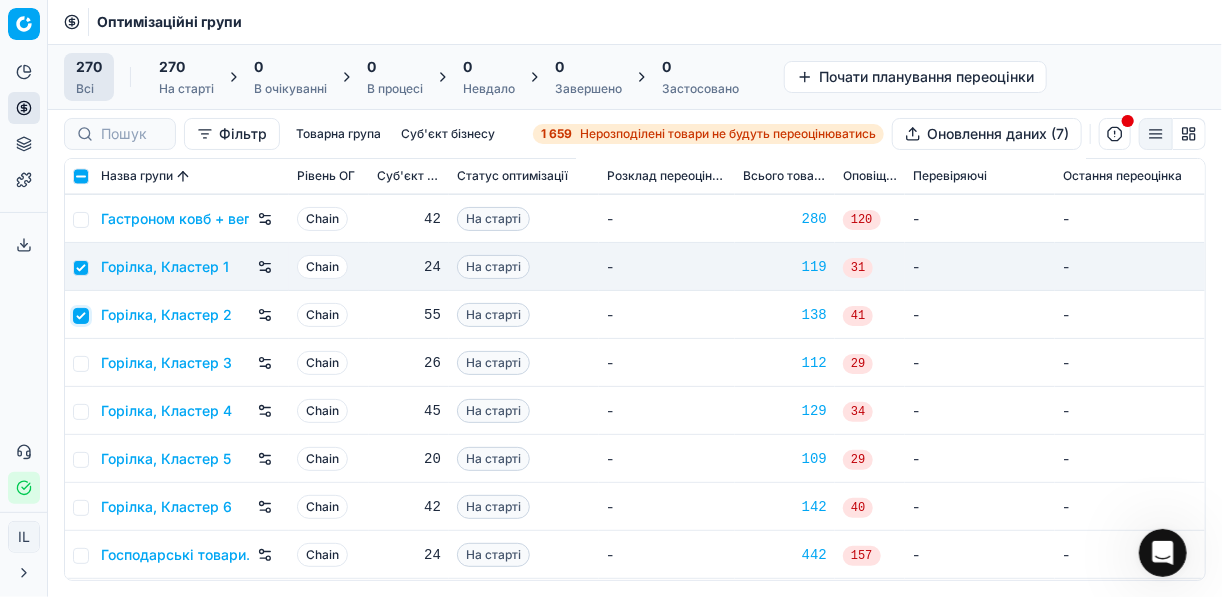 checkbox on "true" 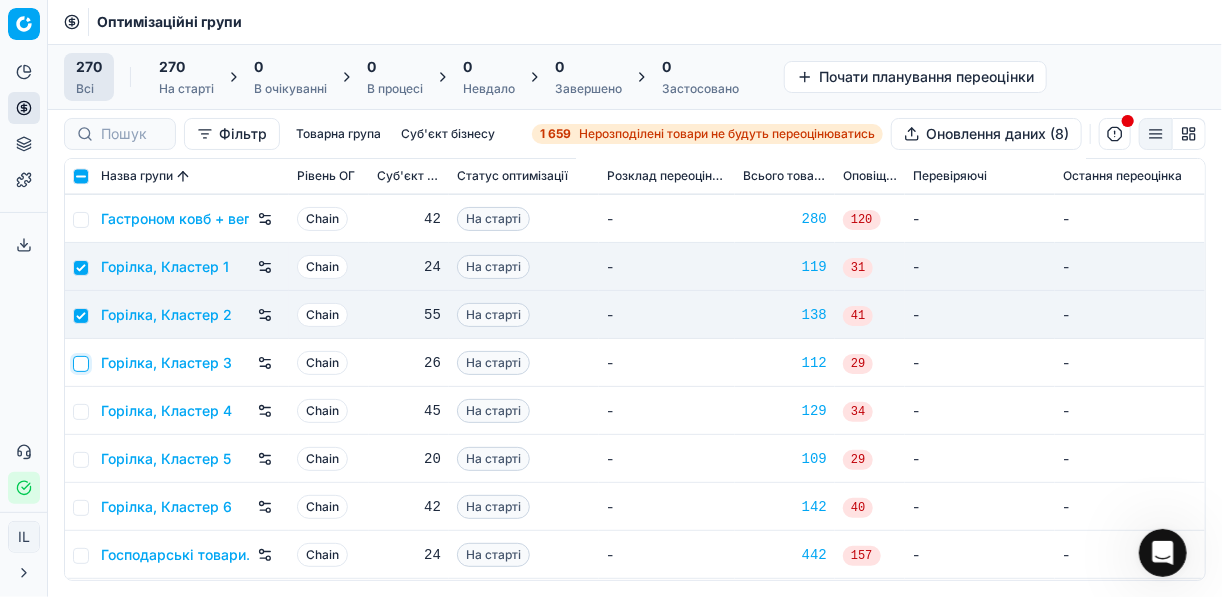 drag, startPoint x: 78, startPoint y: 358, endPoint x: 84, endPoint y: 381, distance: 23.769728 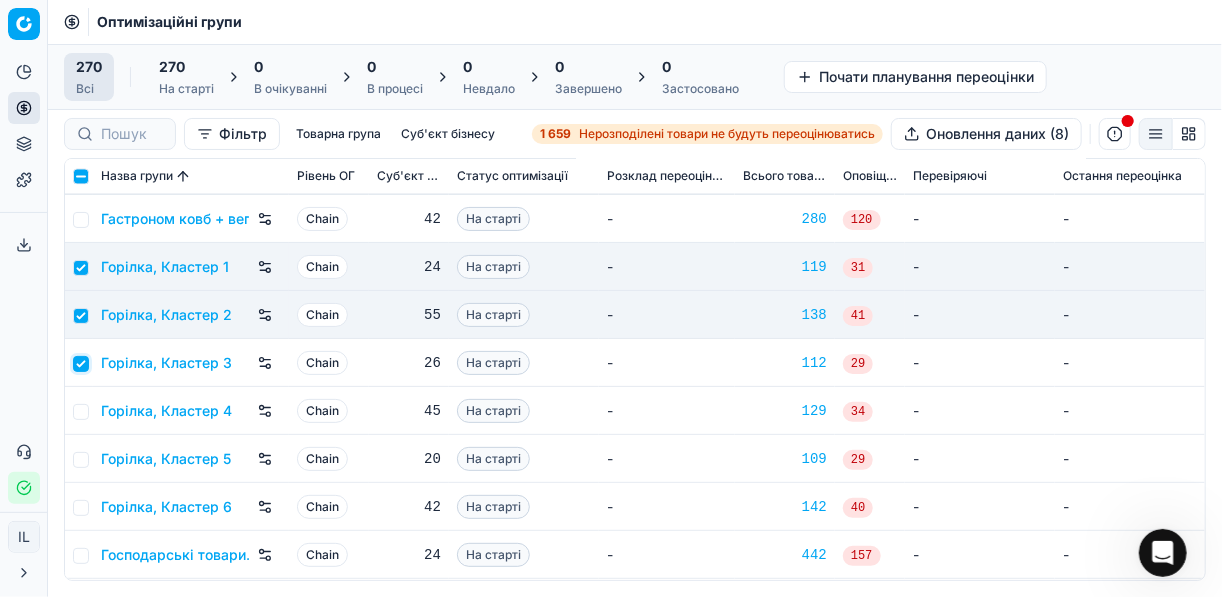 checkbox on "true" 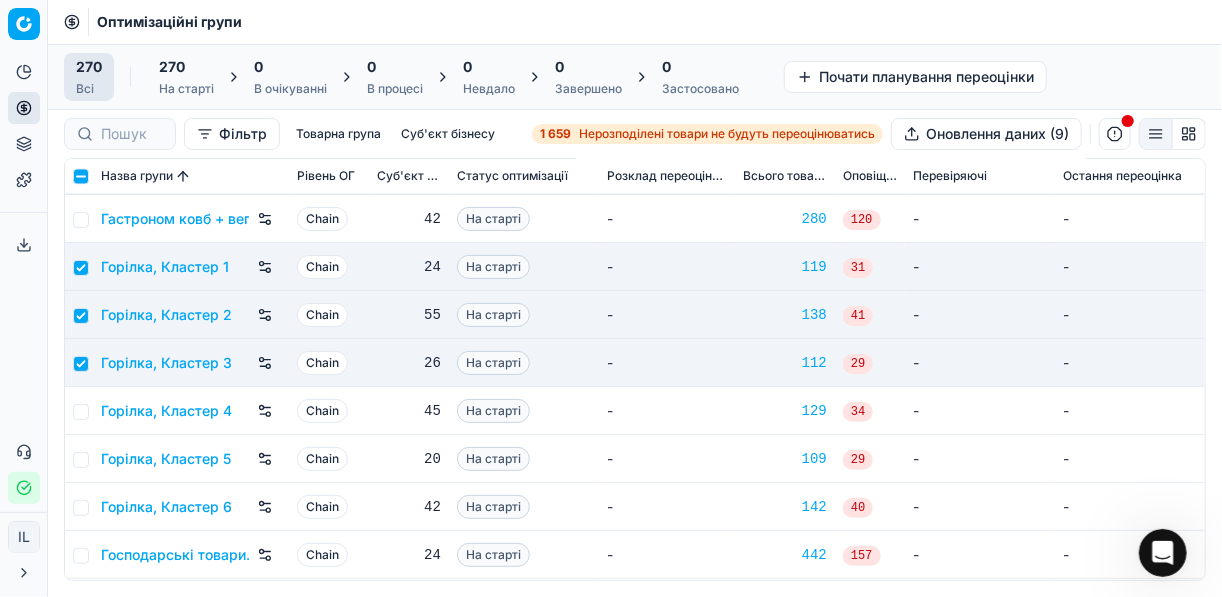 click at bounding box center [79, 411] 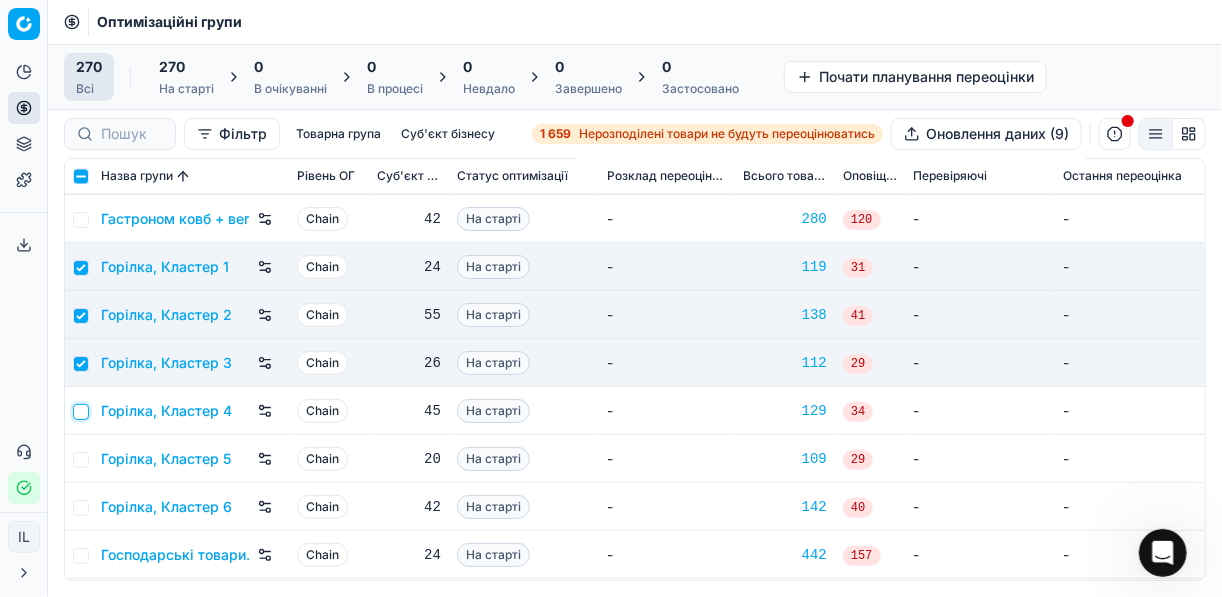 click at bounding box center [81, 412] 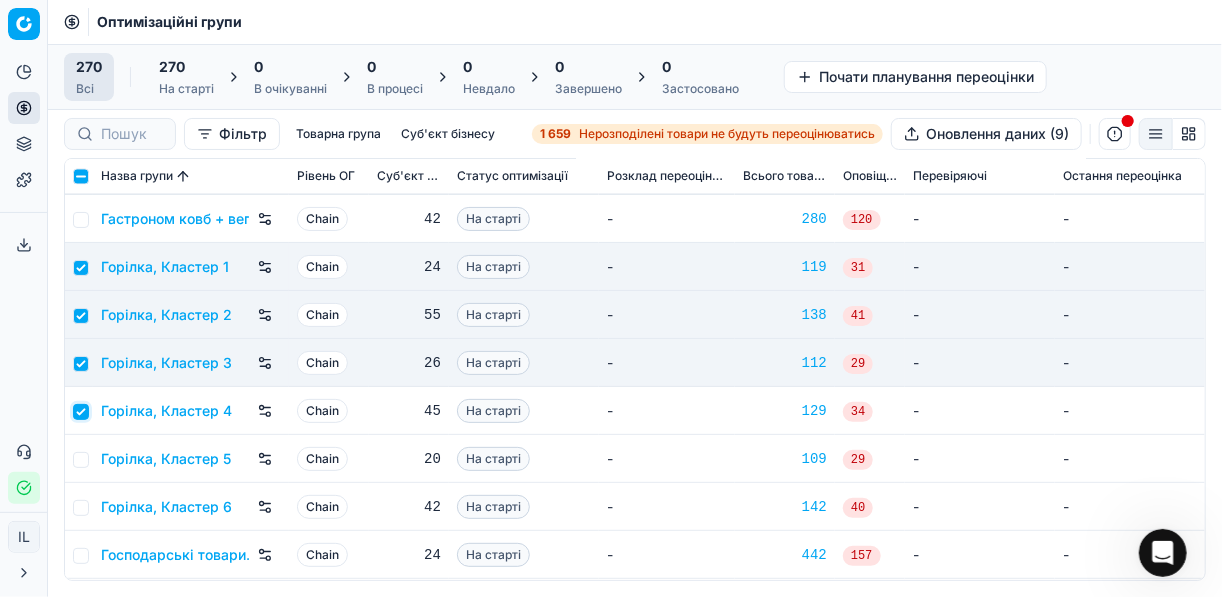 checkbox on "true" 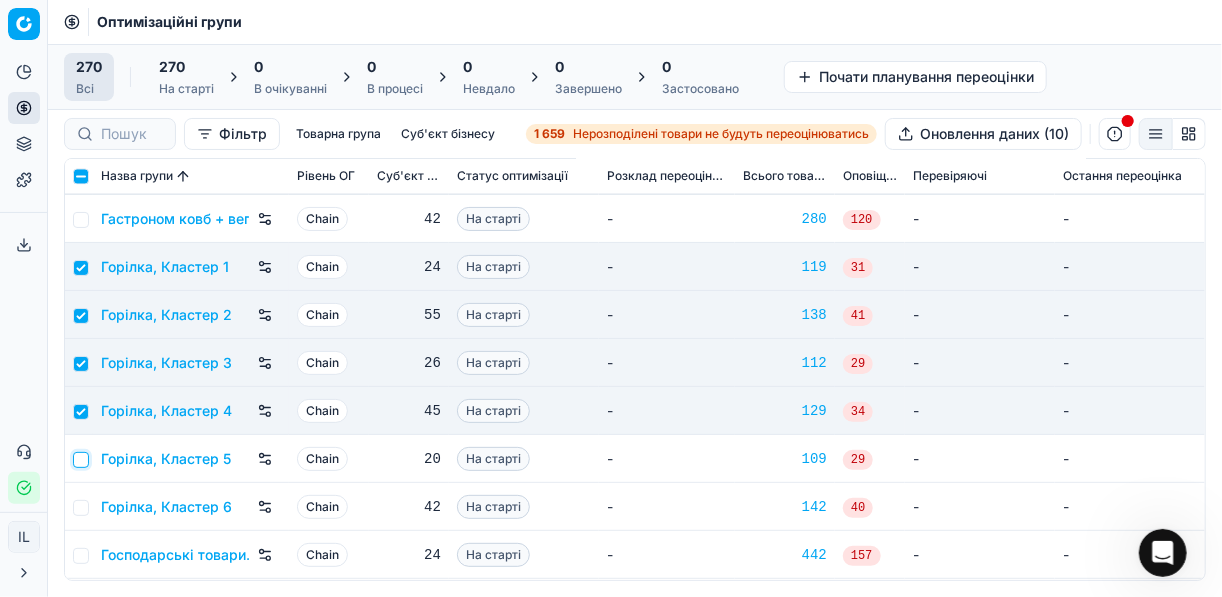 drag, startPoint x: 83, startPoint y: 452, endPoint x: 86, endPoint y: 466, distance: 14.3178215 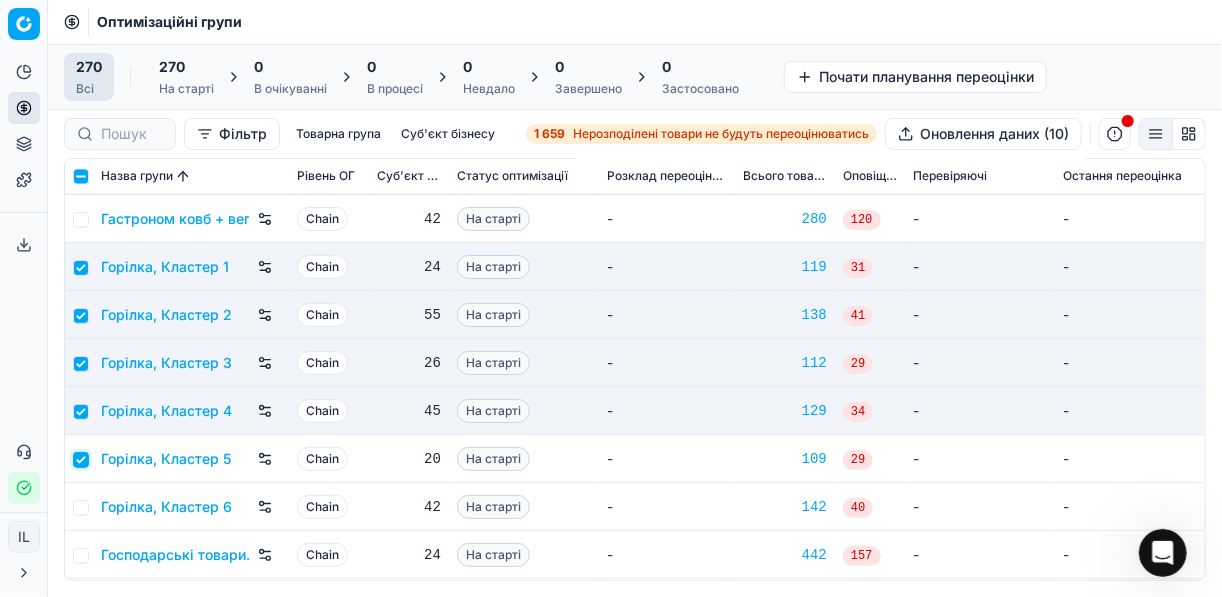 checkbox on "true" 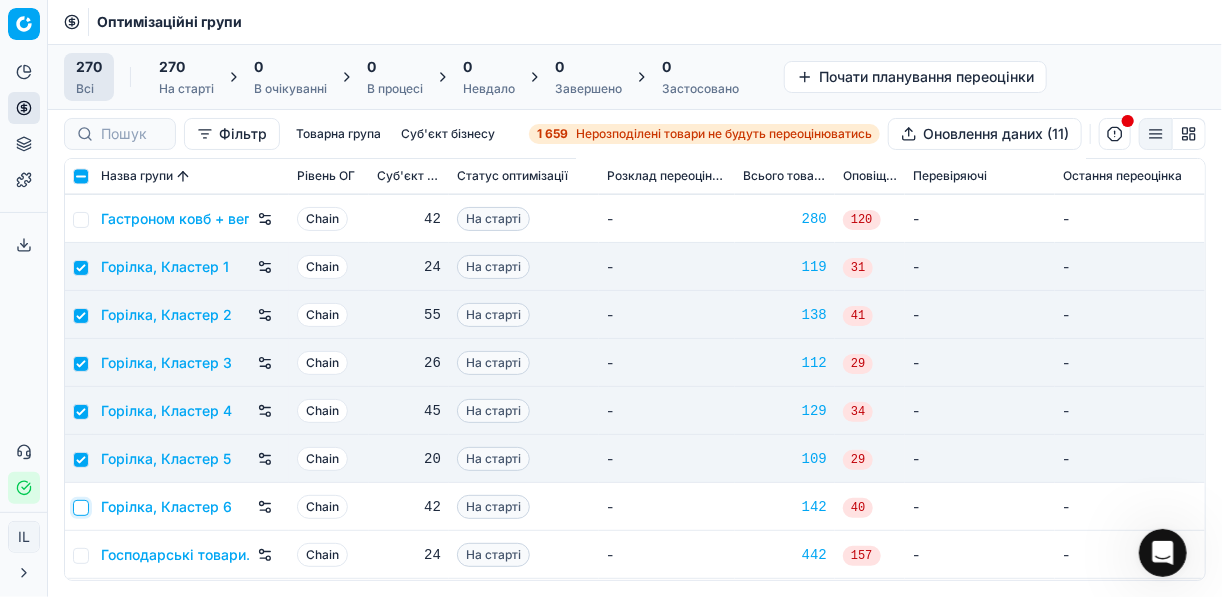 click at bounding box center (81, 508) 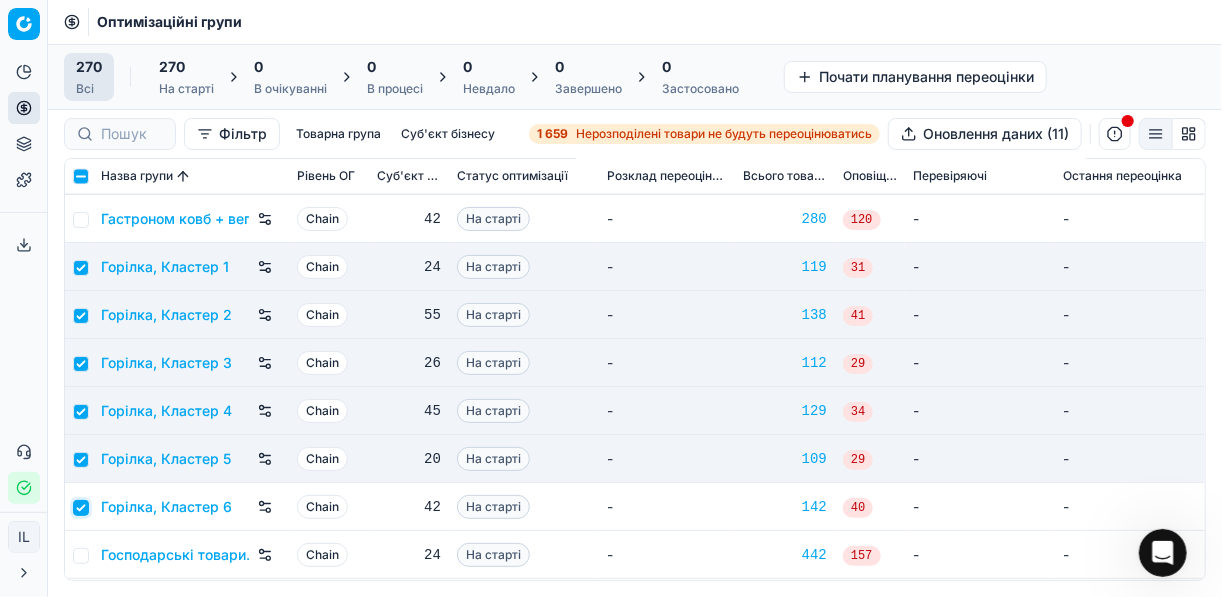 checkbox on "true" 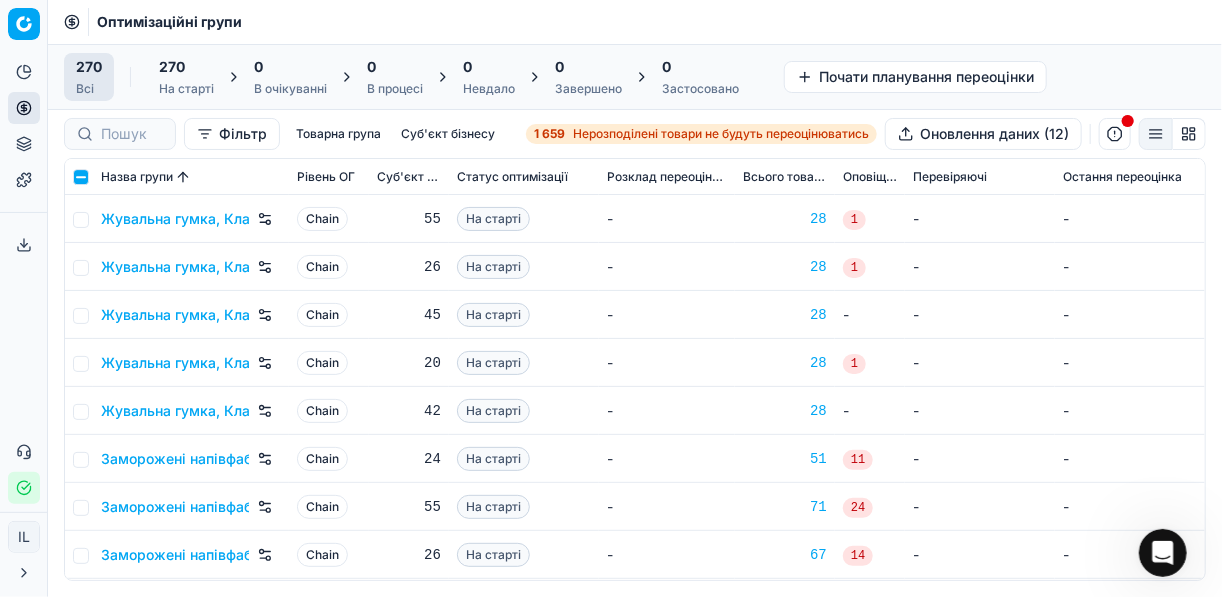 scroll, scrollTop: 2720, scrollLeft: 0, axis: vertical 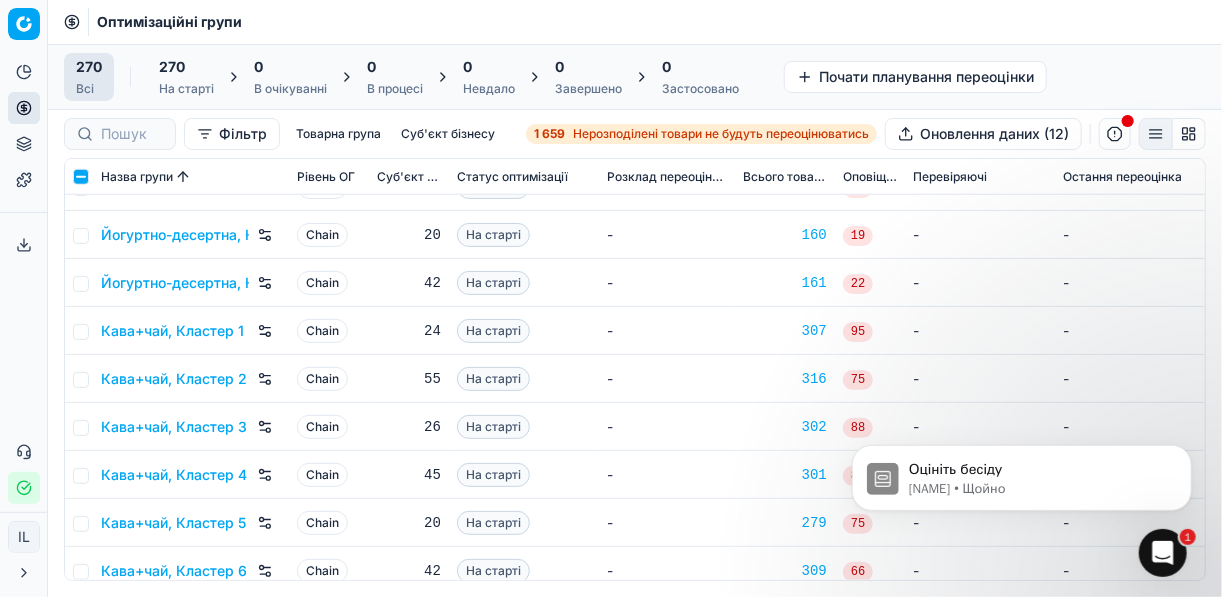 click at bounding box center (79, 331) 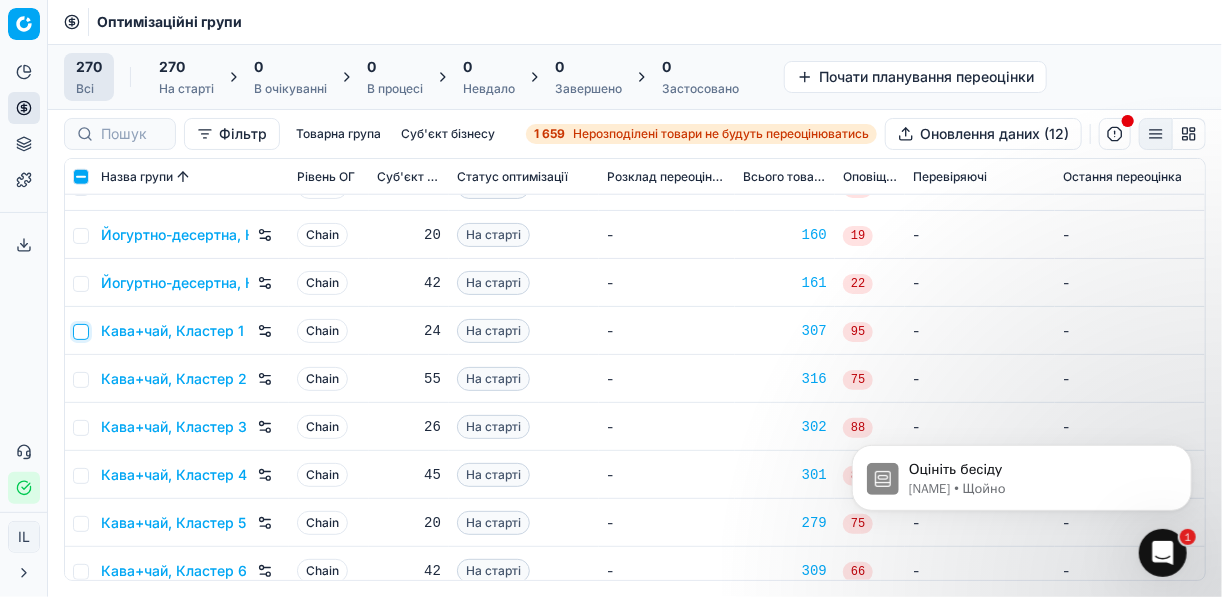 click at bounding box center [81, 332] 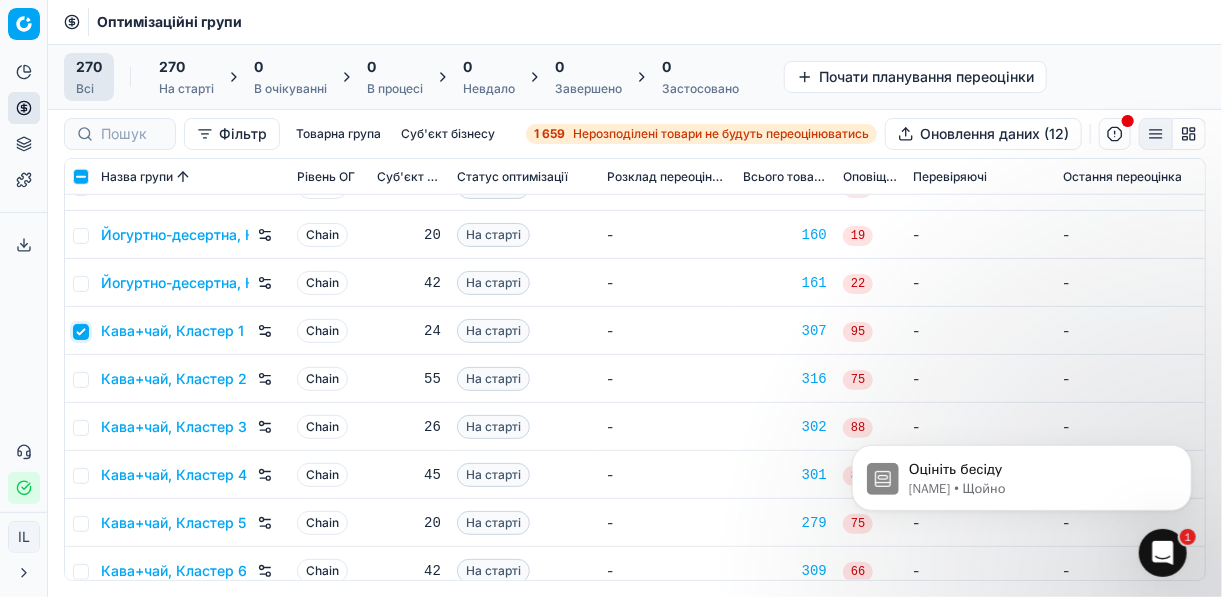 checkbox on "true" 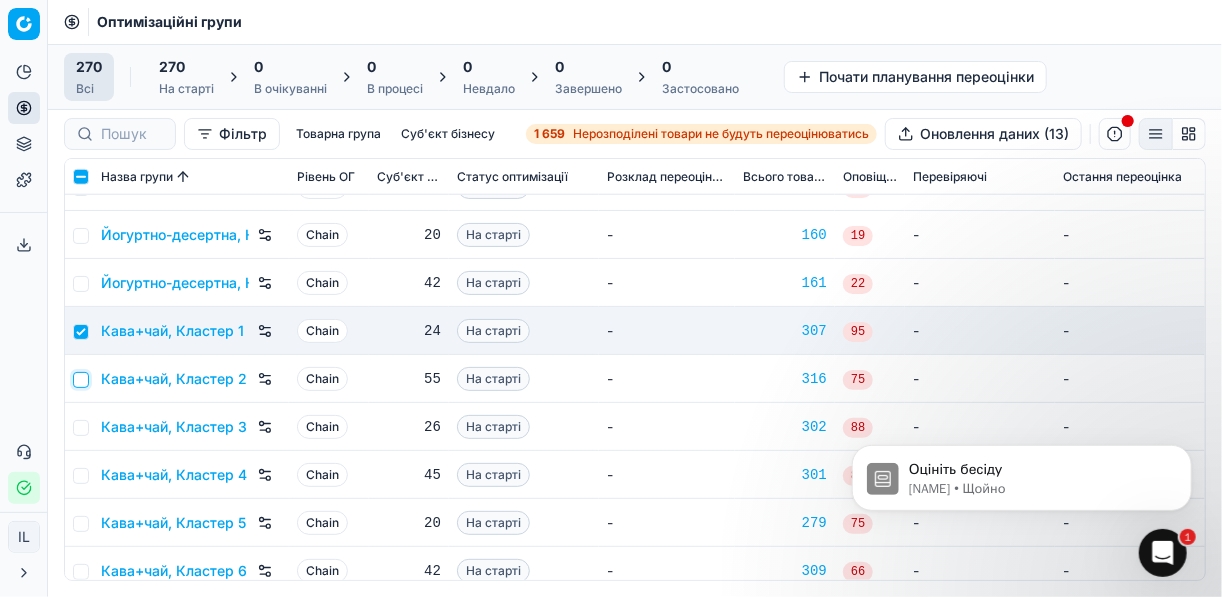 click at bounding box center [81, 380] 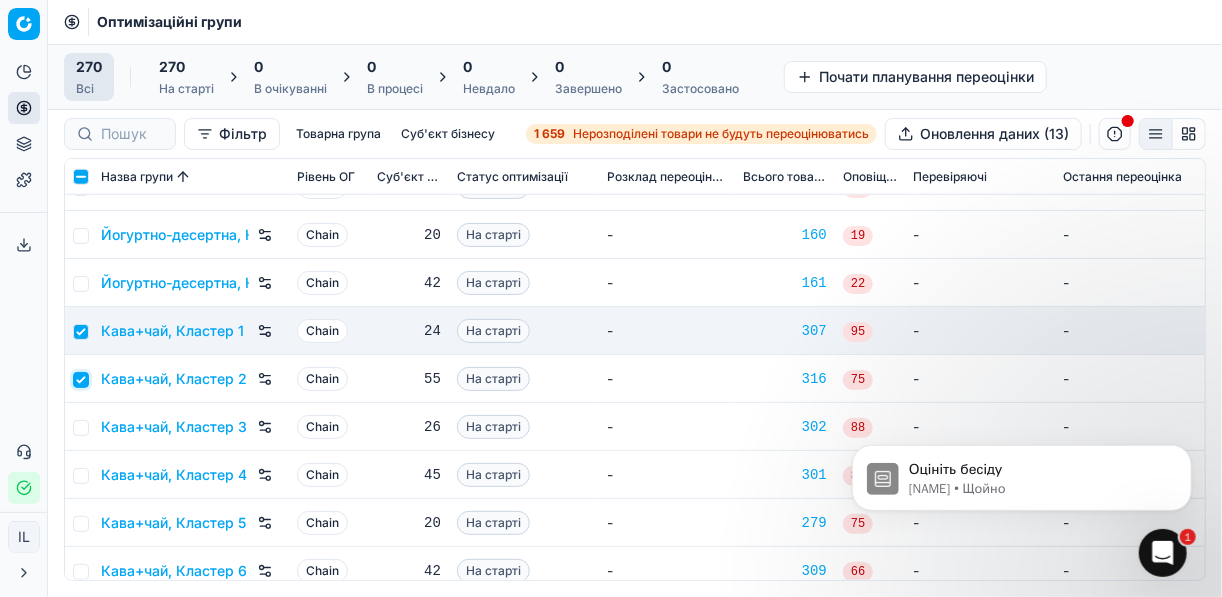checkbox on "true" 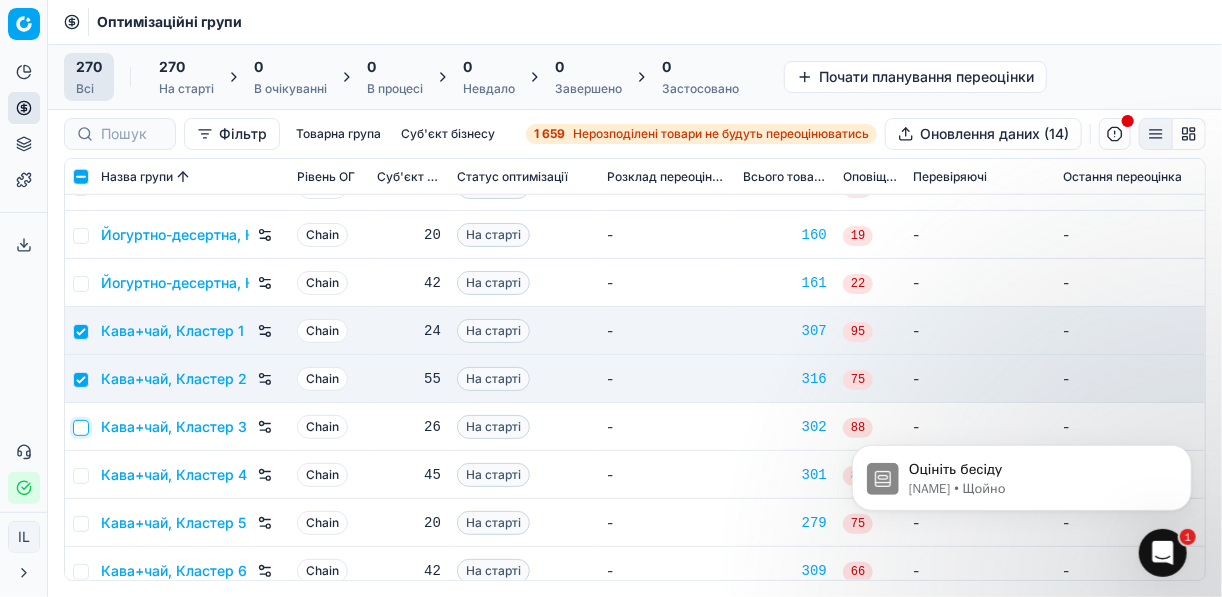 click at bounding box center (81, 428) 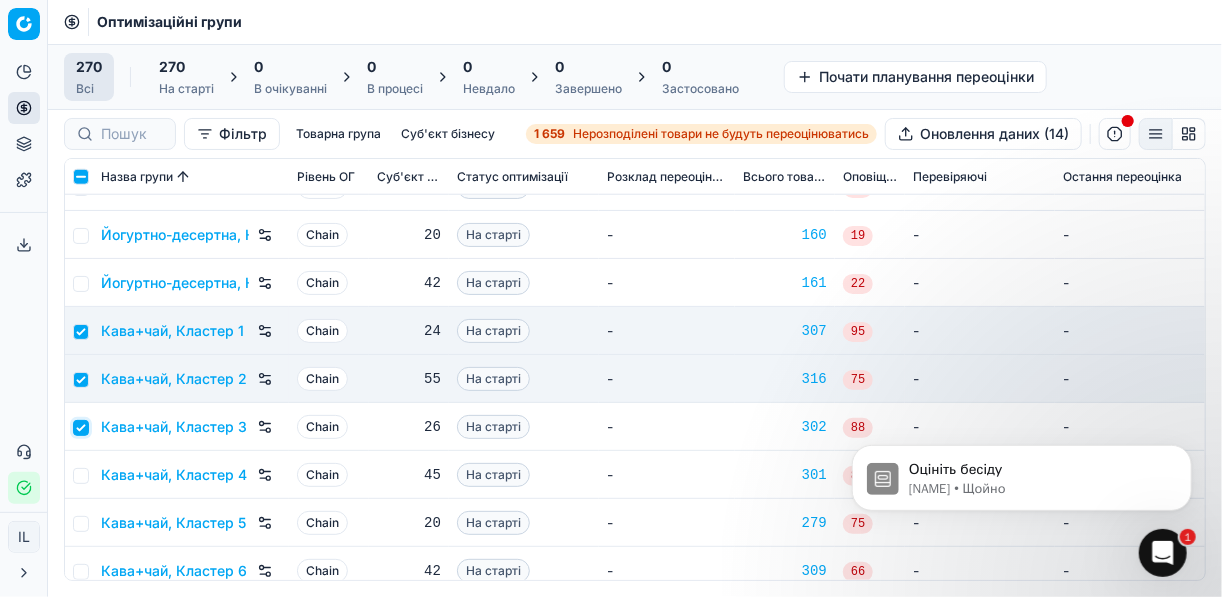 checkbox on "true" 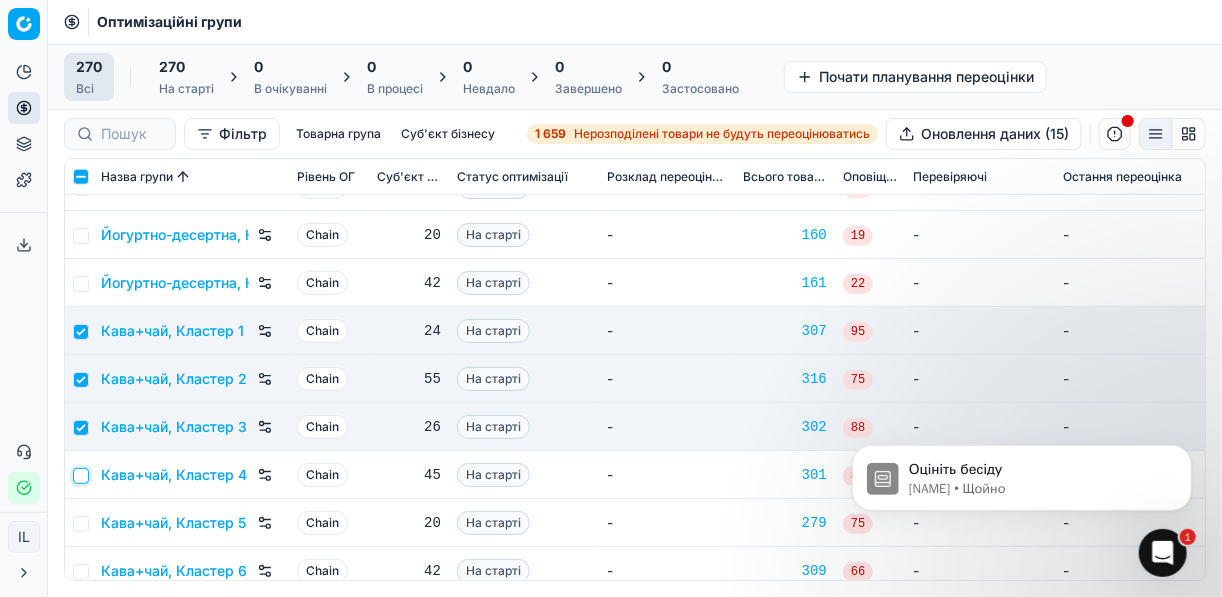 click at bounding box center [81, 476] 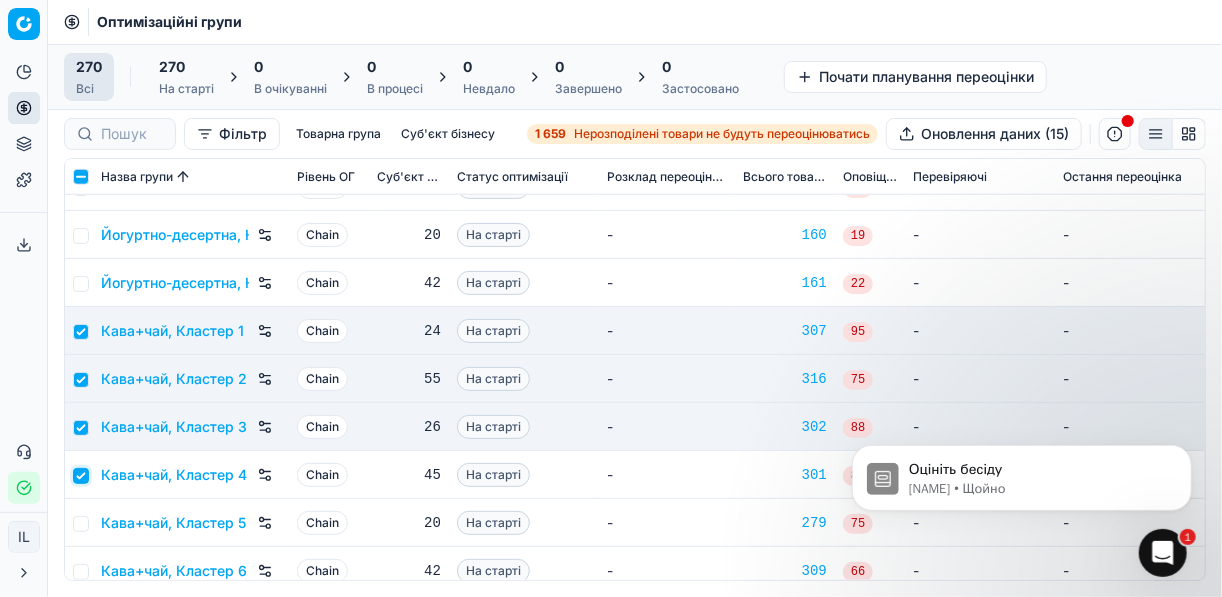 checkbox on "true" 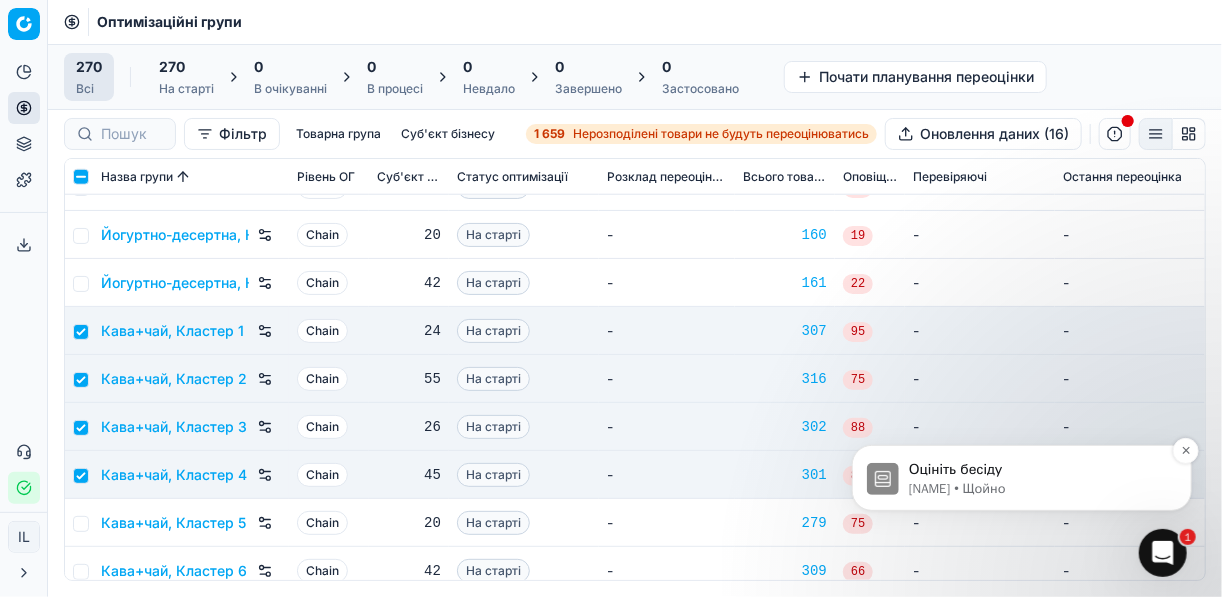 click on "[NAME] • Щойно" at bounding box center [1037, 488] 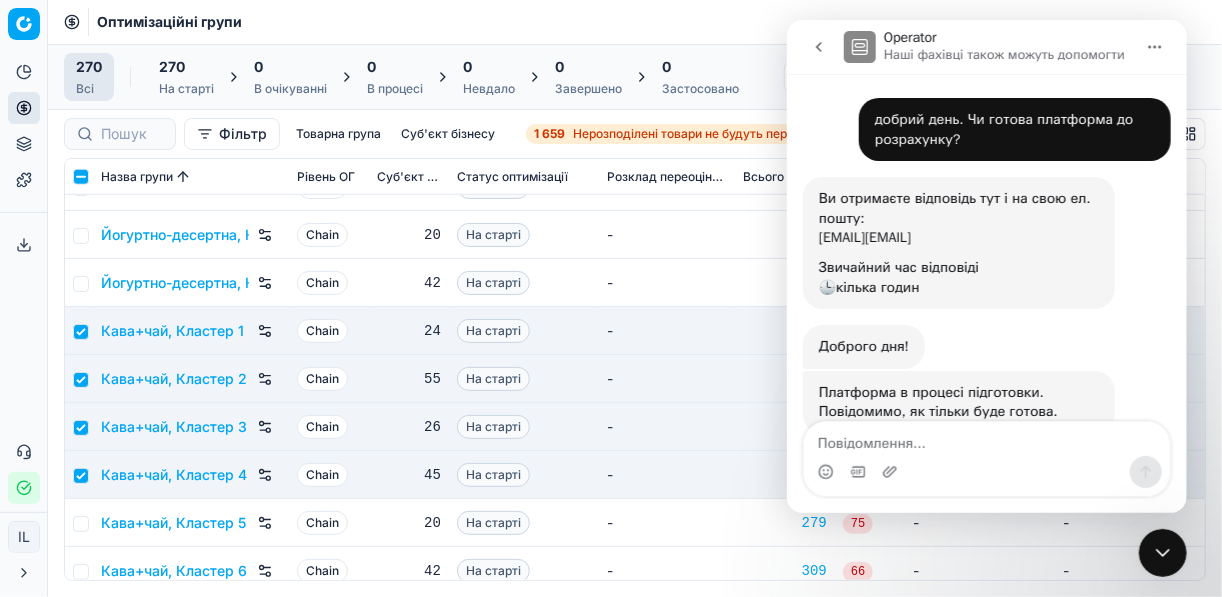 scroll, scrollTop: 3, scrollLeft: 0, axis: vertical 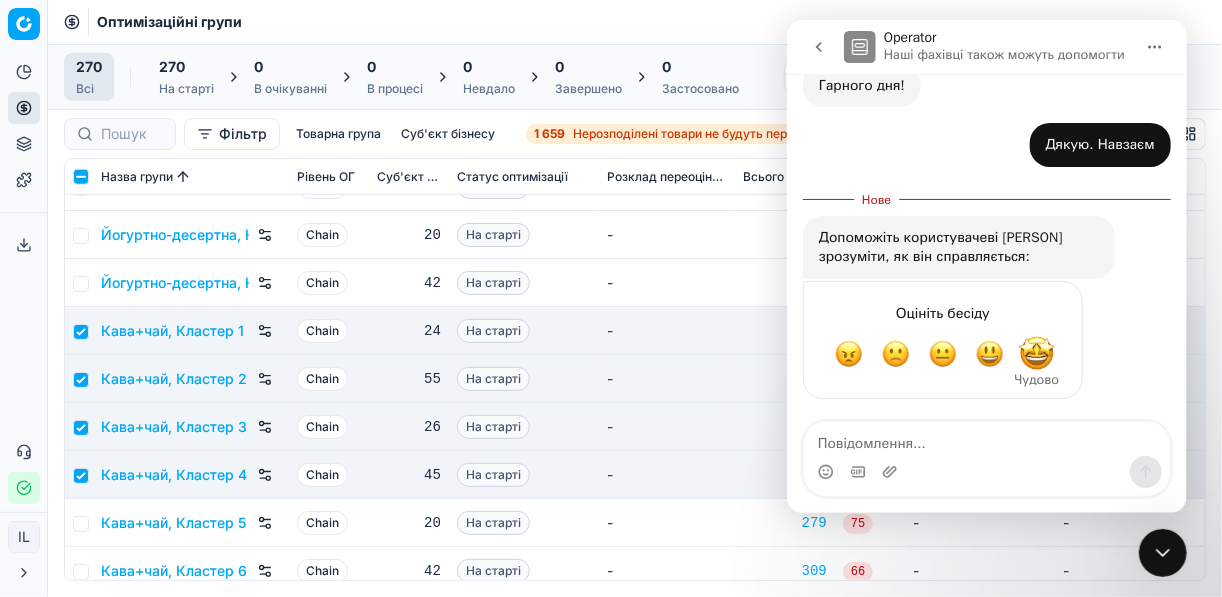 click at bounding box center (1036, 354) 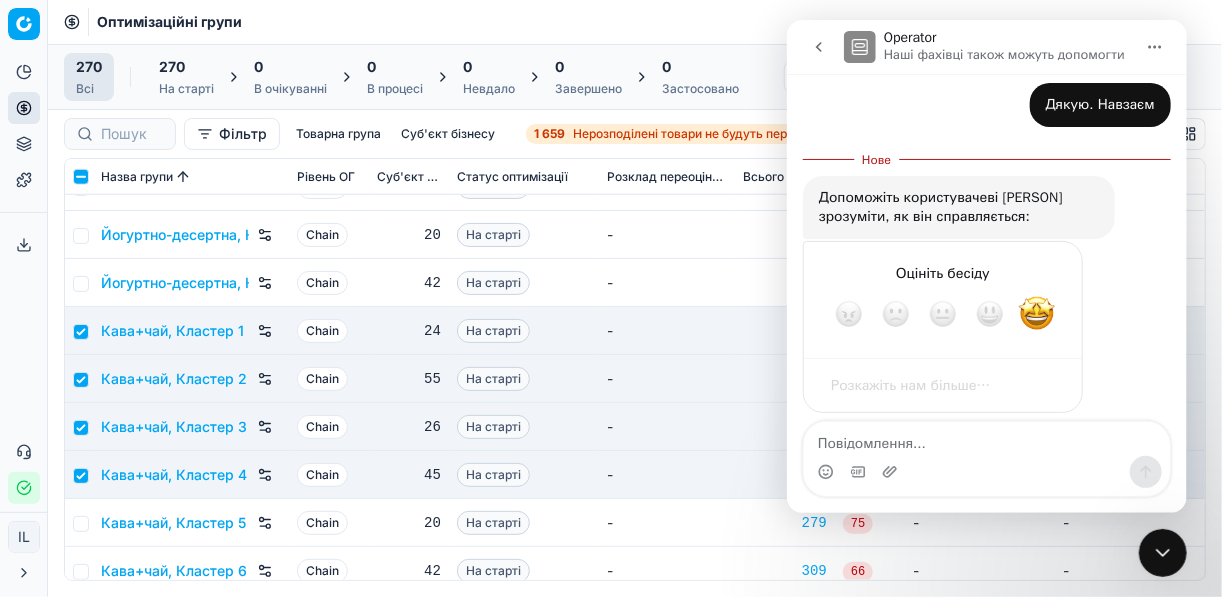 scroll, scrollTop: 752, scrollLeft: 0, axis: vertical 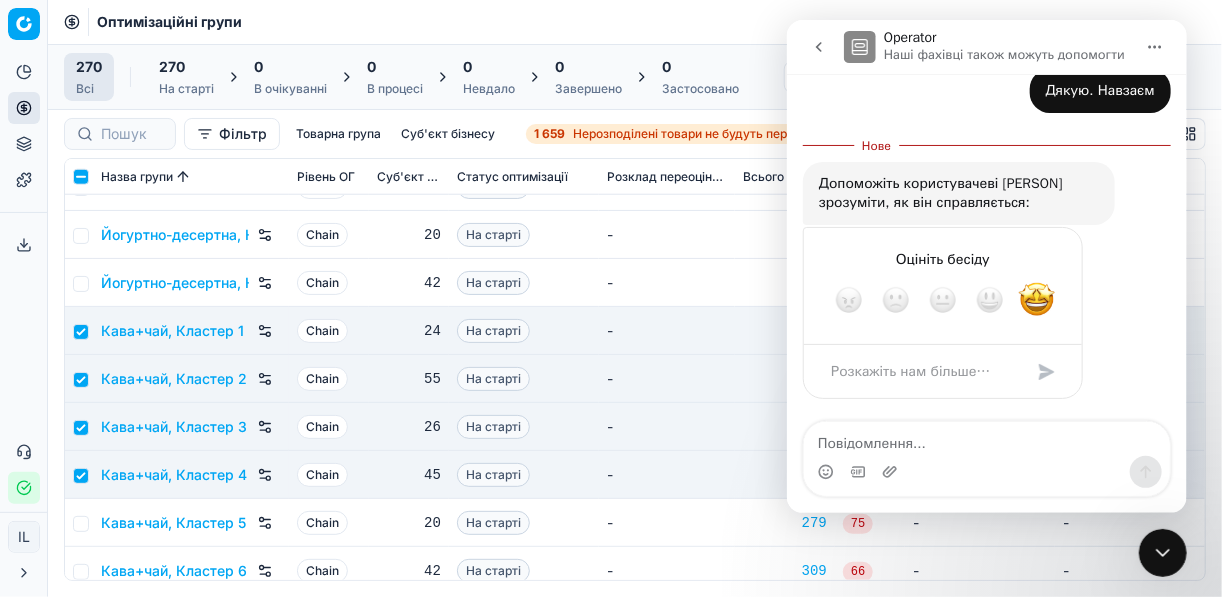 click 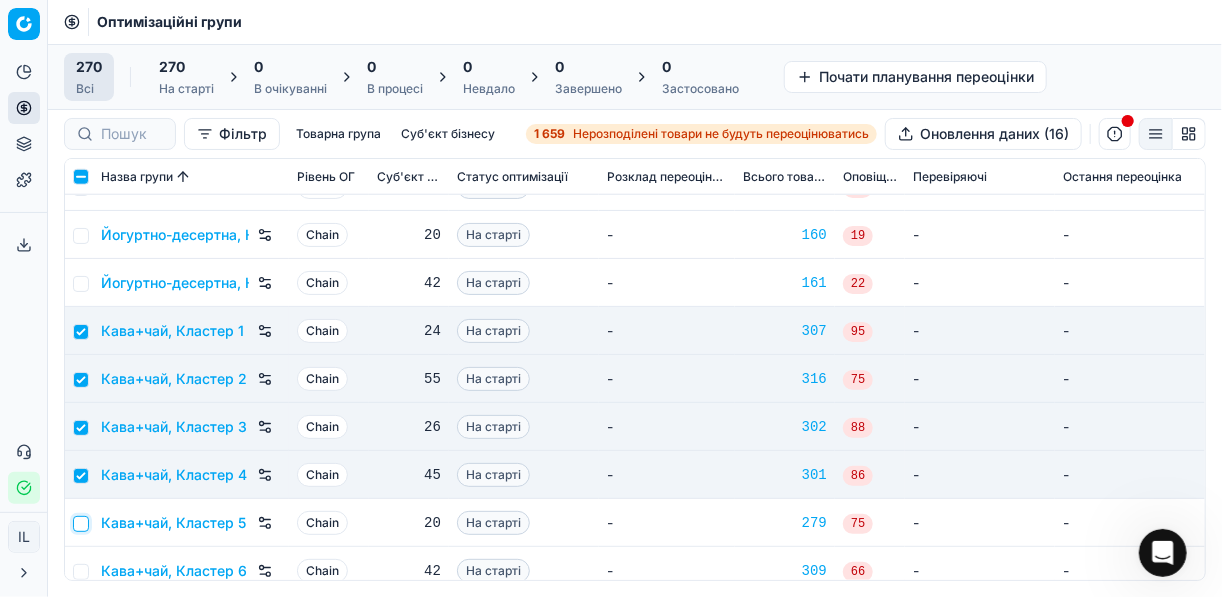 click at bounding box center (81, 524) 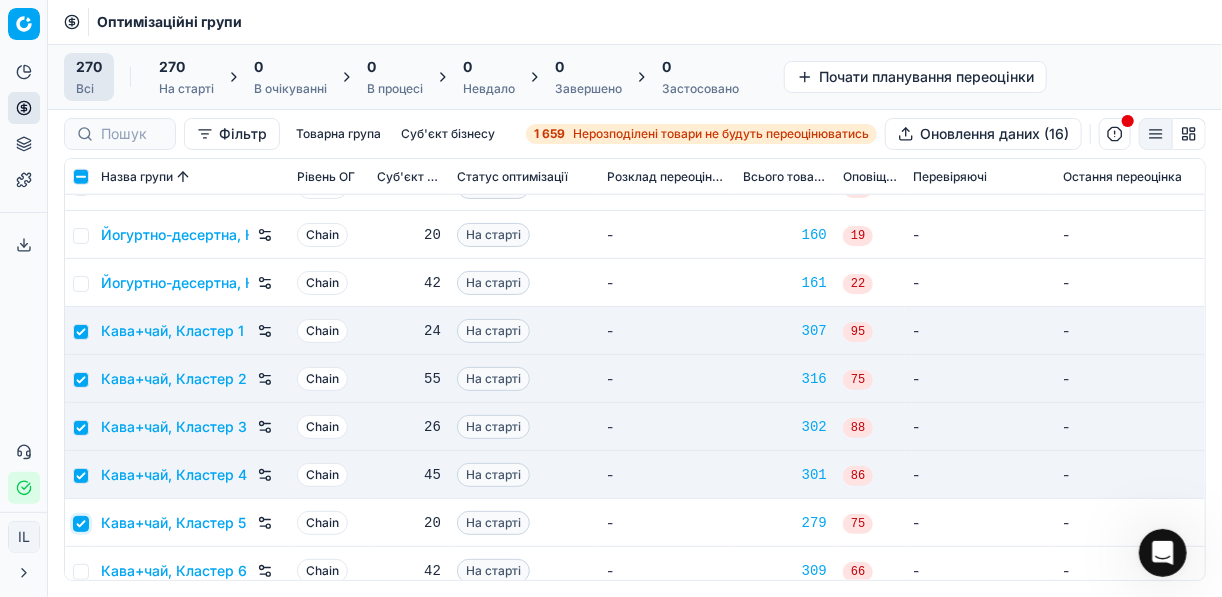 checkbox on "true" 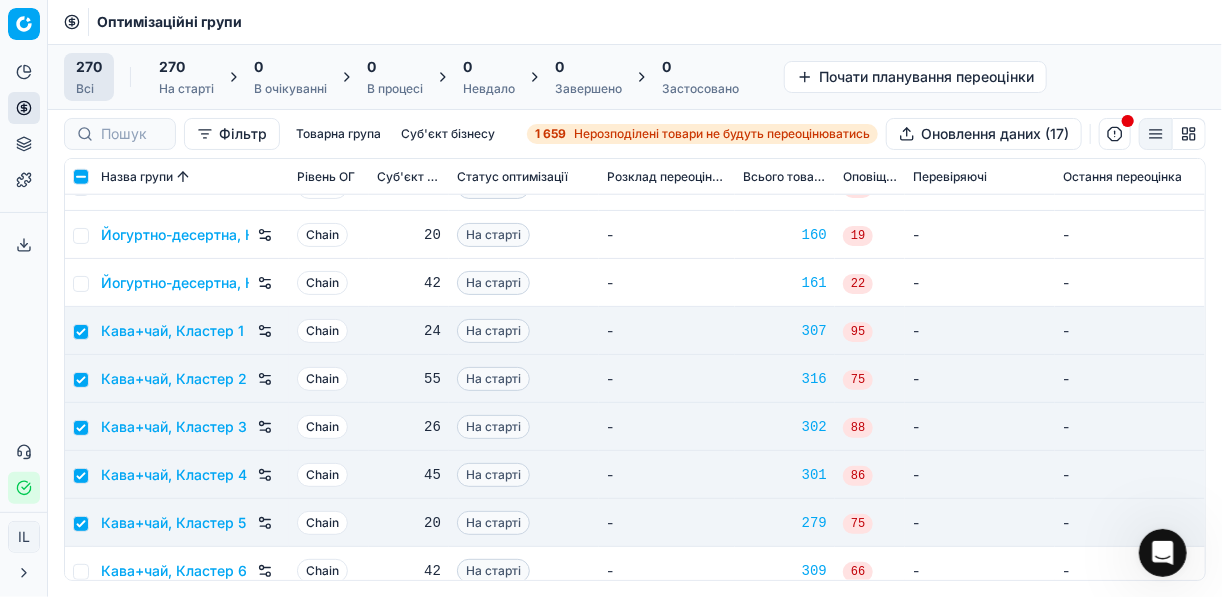 click at bounding box center [79, 571] 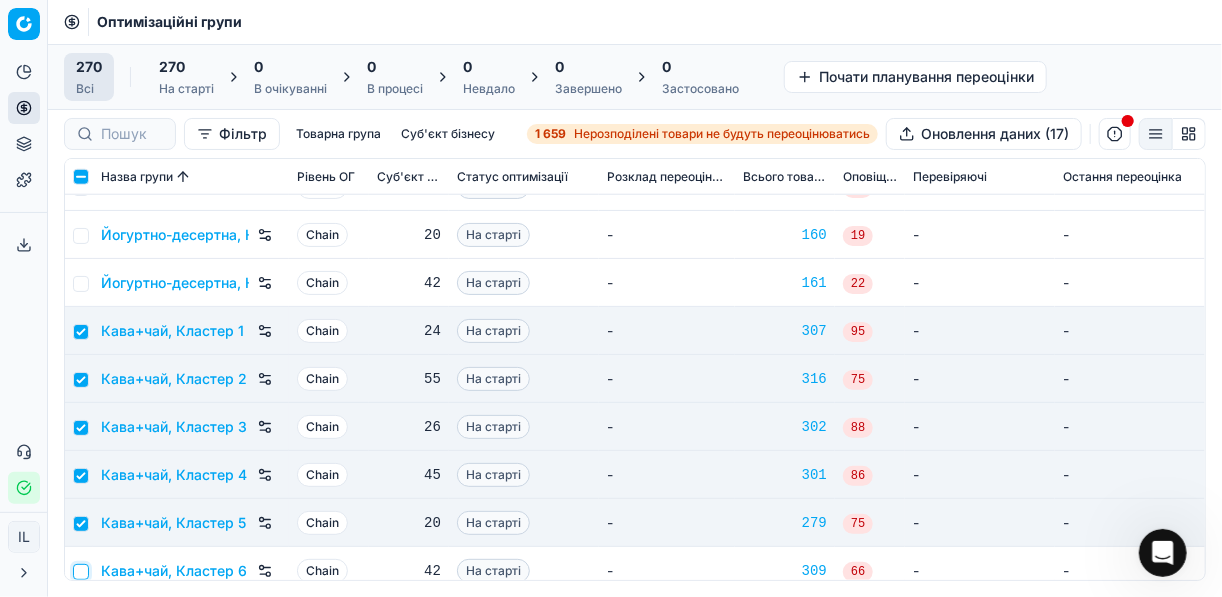 click at bounding box center [81, 572] 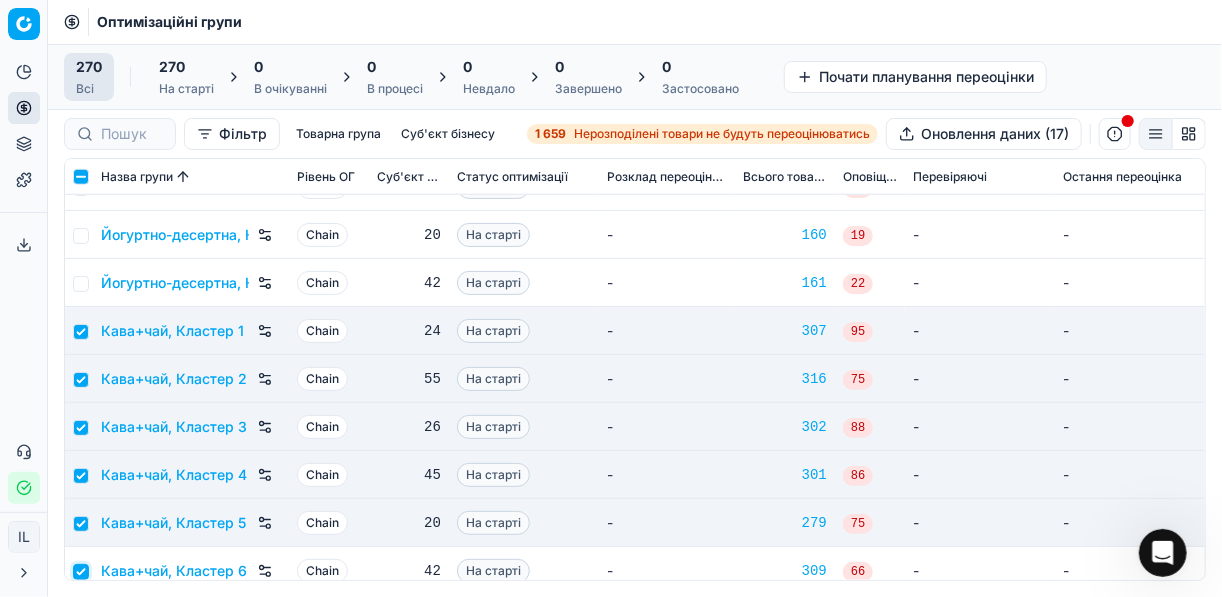 checkbox on "true" 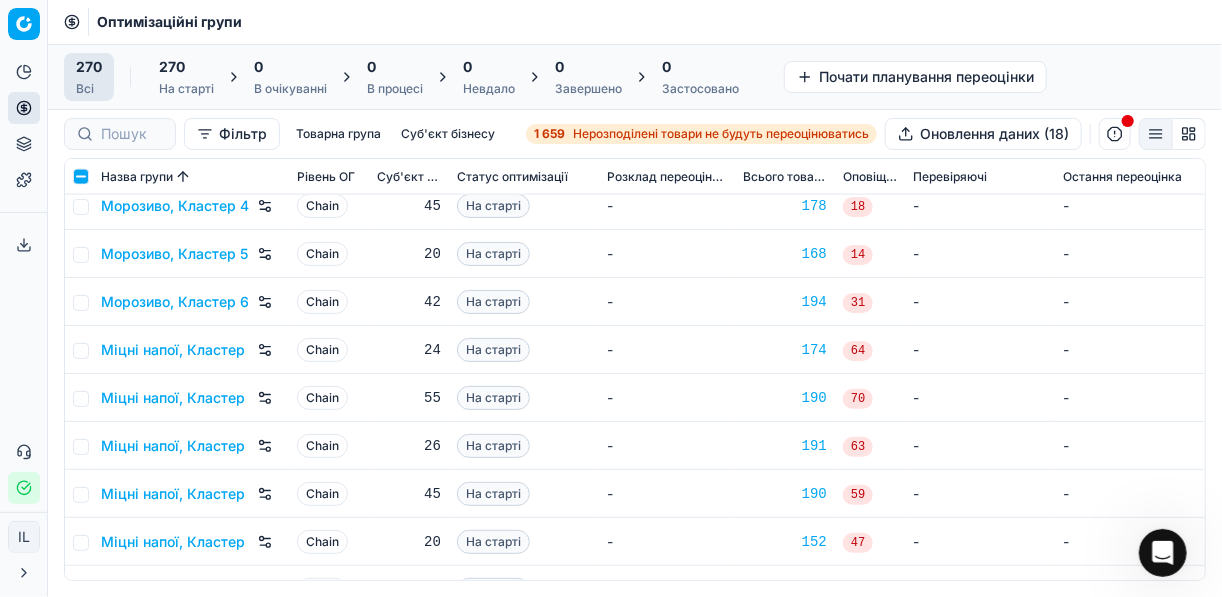 scroll, scrollTop: 7360, scrollLeft: 0, axis: vertical 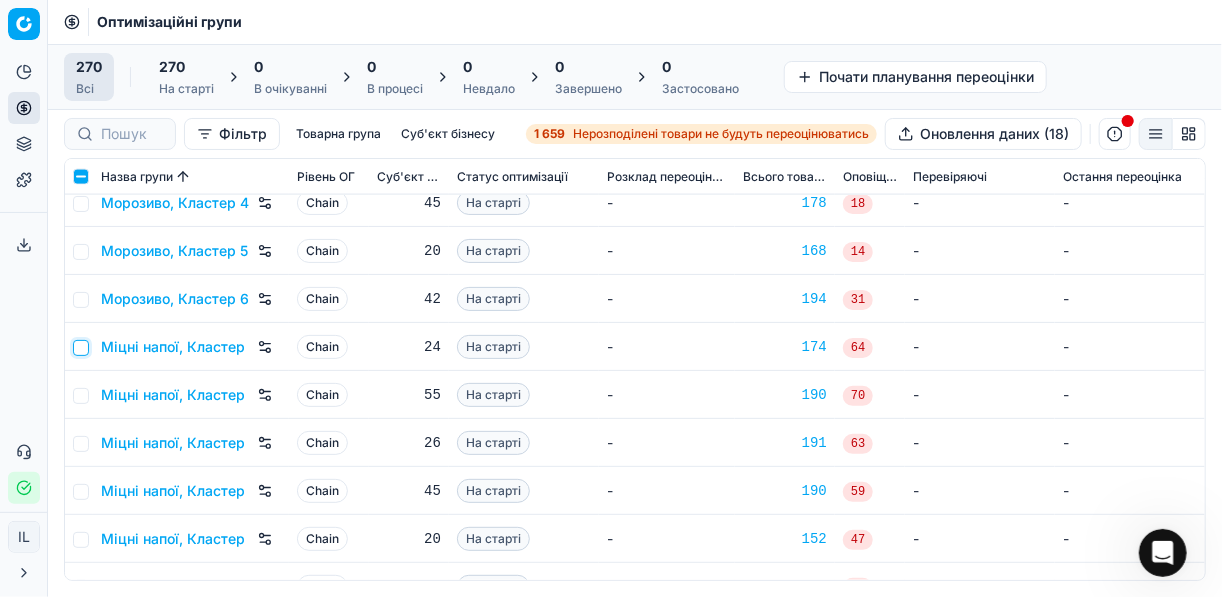 click at bounding box center (81, 348) 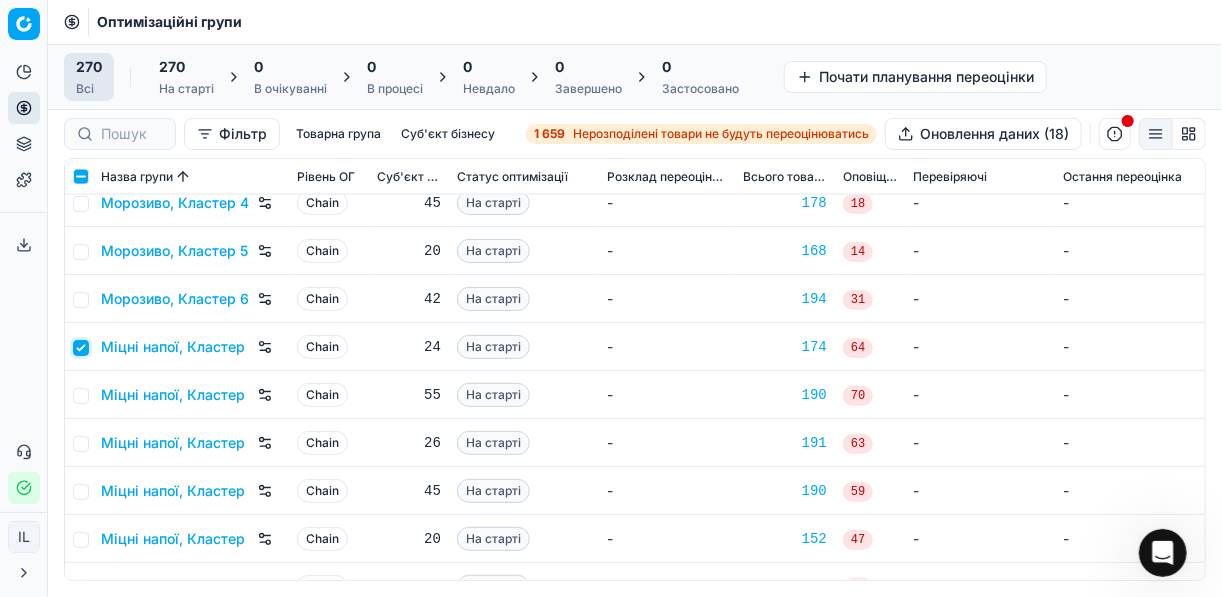 checkbox on "true" 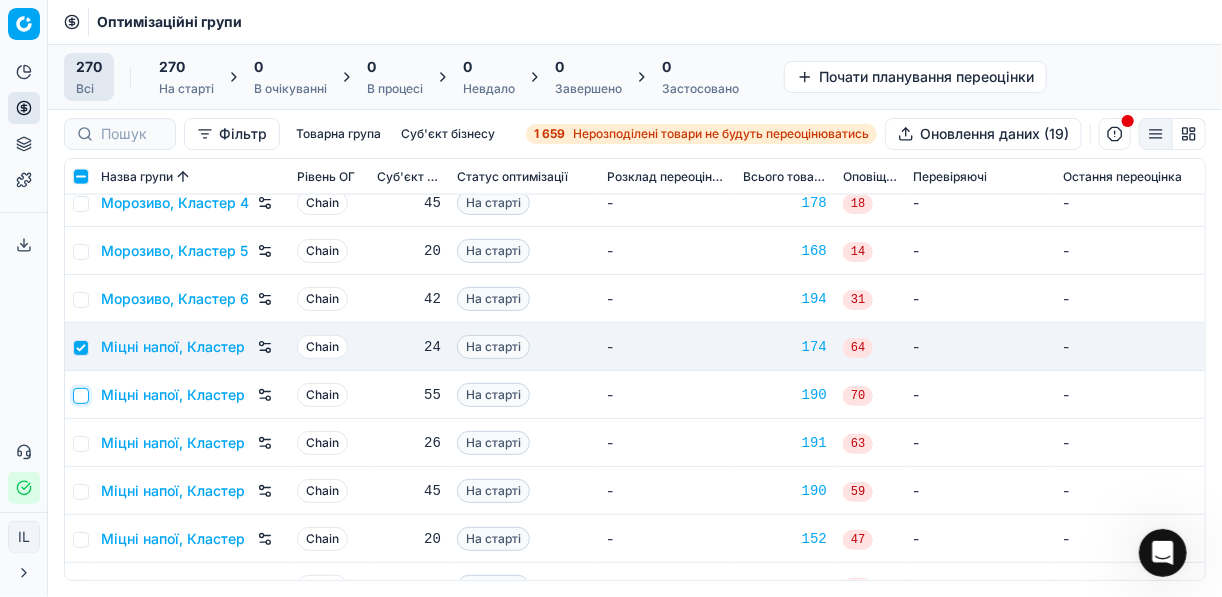 click at bounding box center (81, 396) 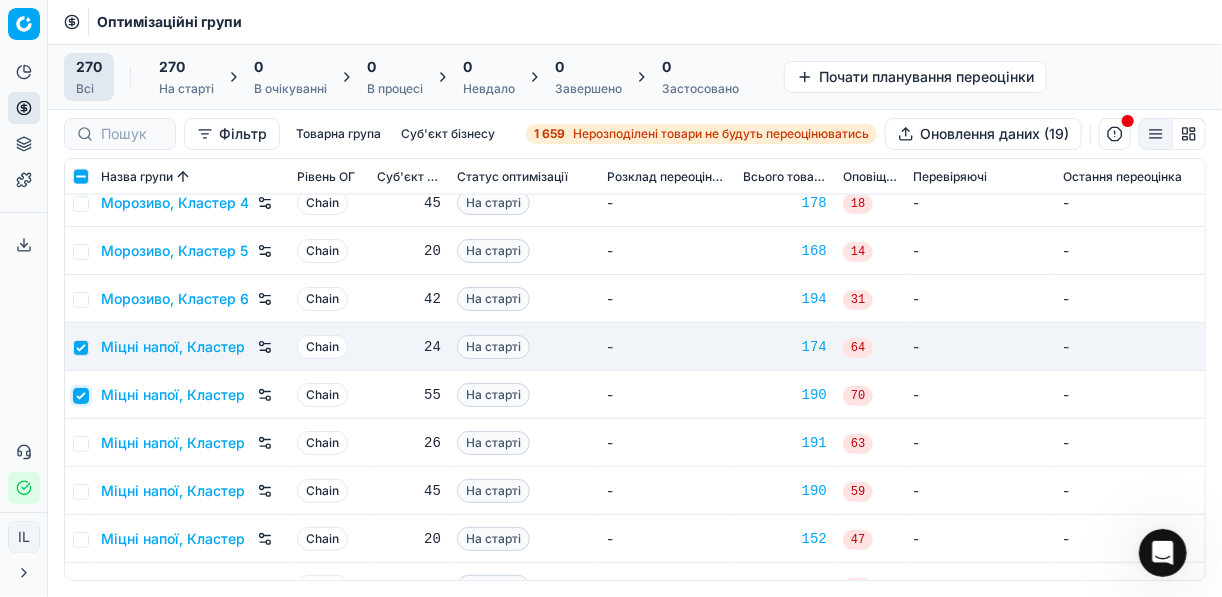 checkbox on "true" 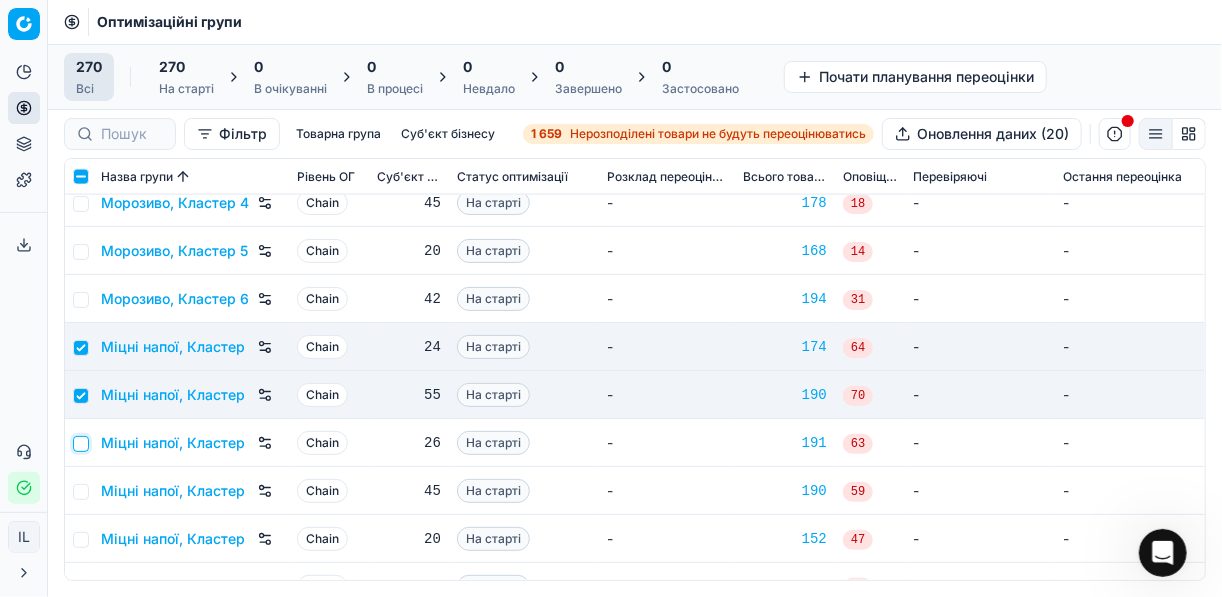 click at bounding box center [81, 444] 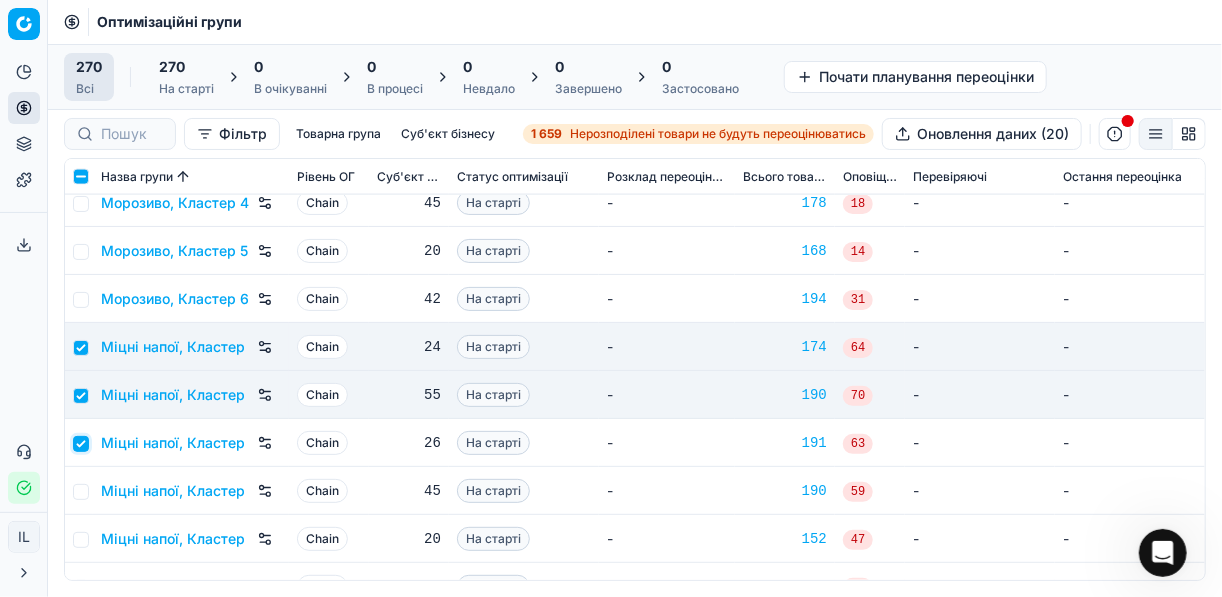 checkbox on "true" 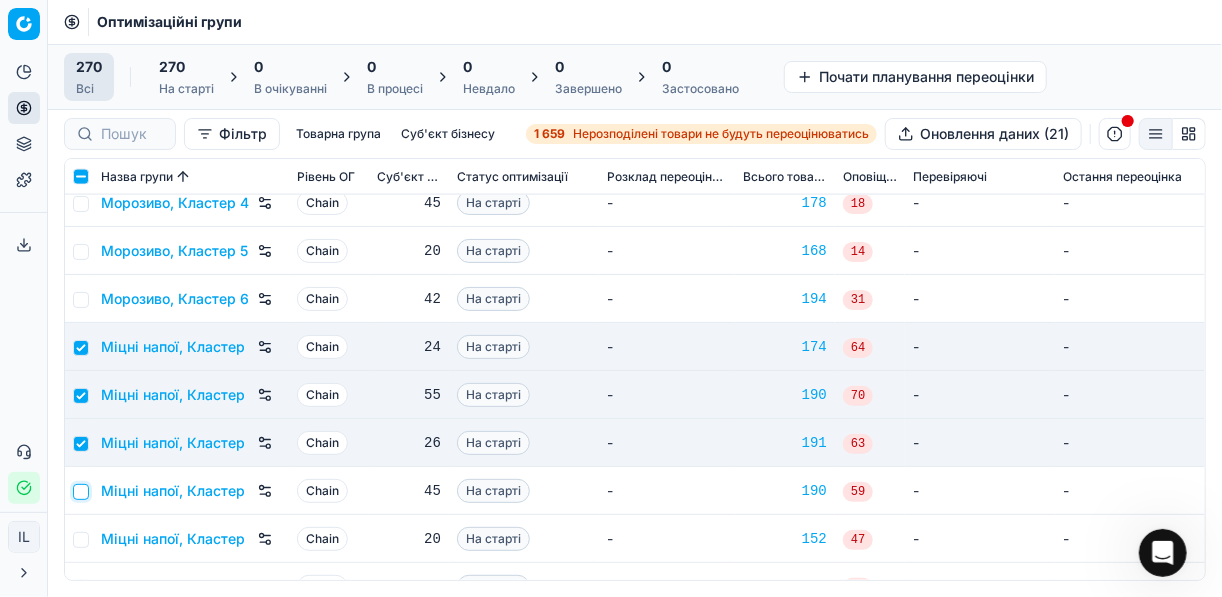 click at bounding box center (81, 492) 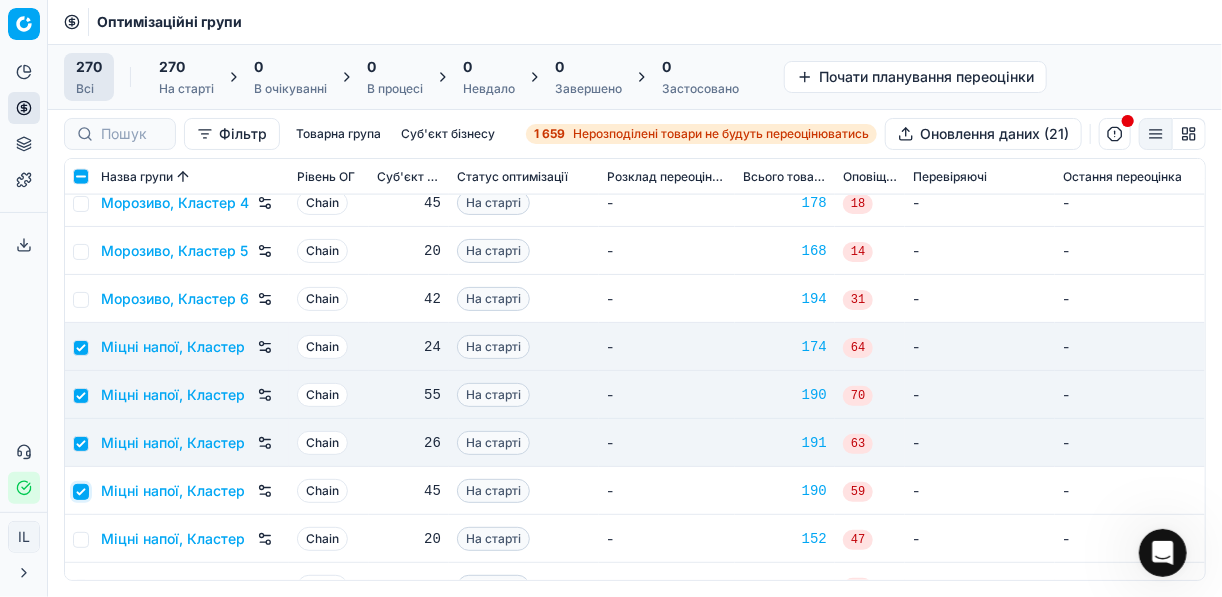 checkbox on "true" 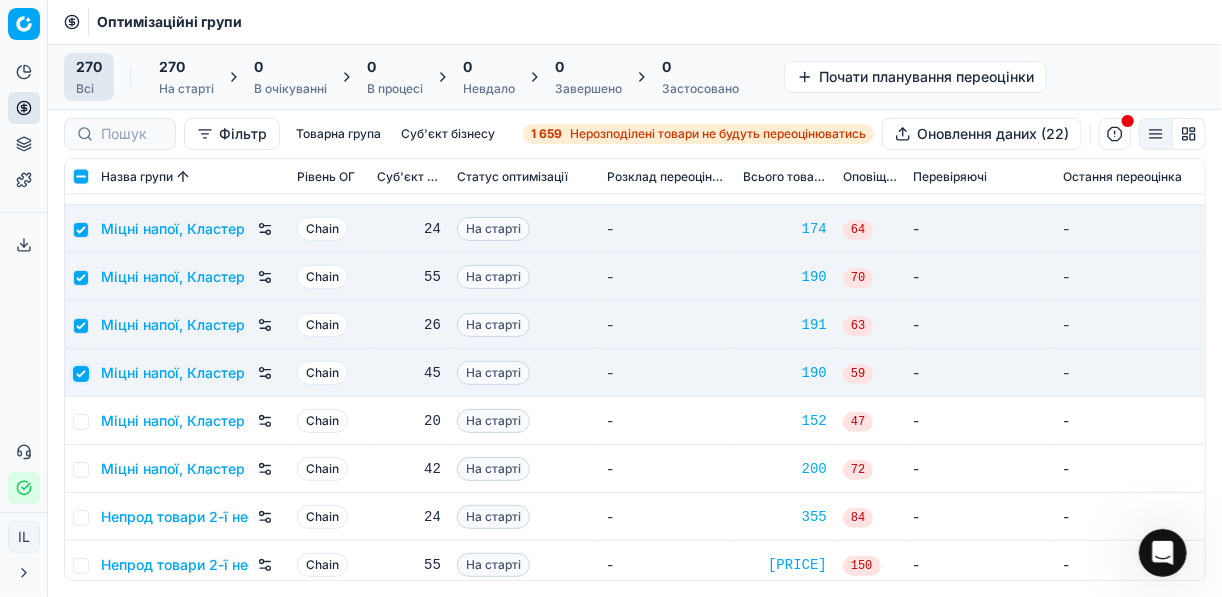 scroll, scrollTop: 7520, scrollLeft: 0, axis: vertical 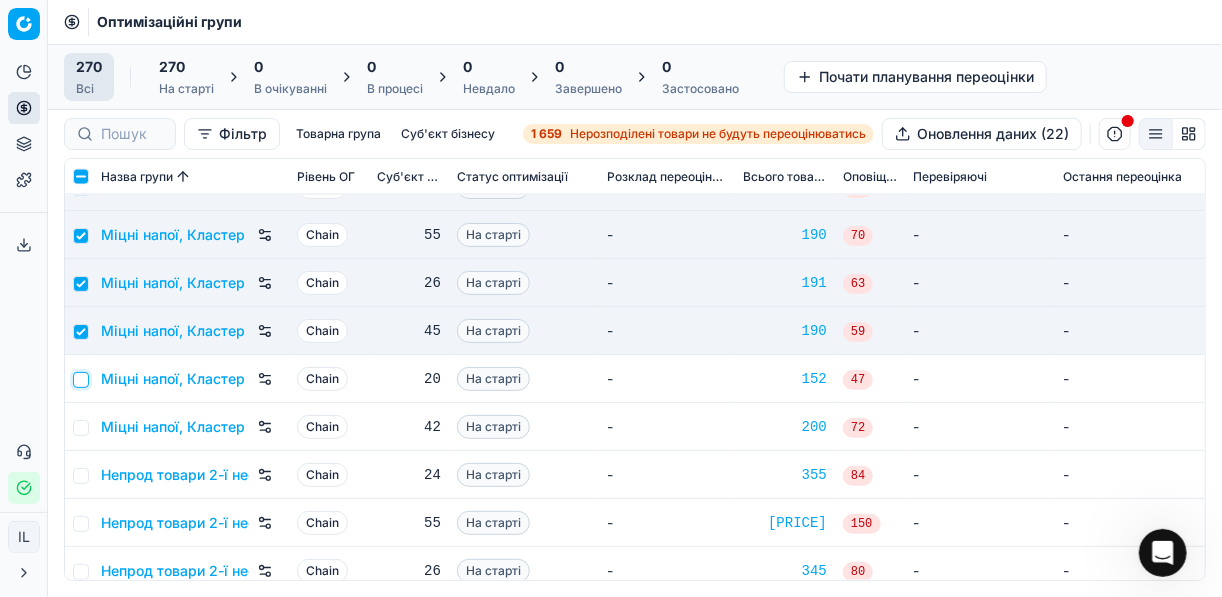 click at bounding box center [81, 380] 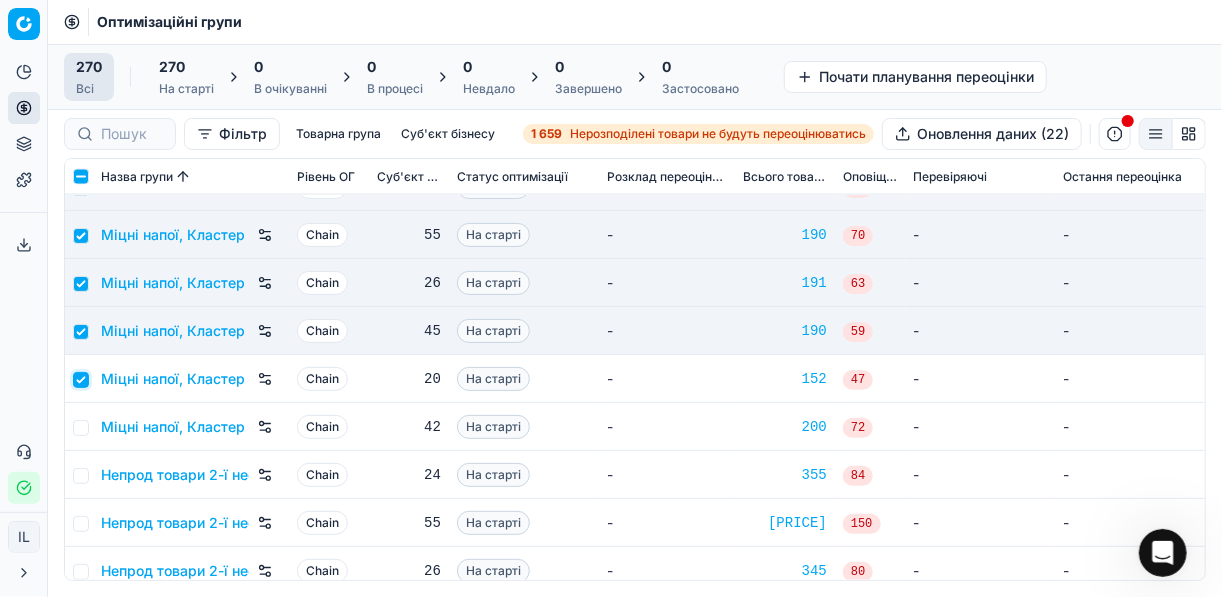 checkbox on "true" 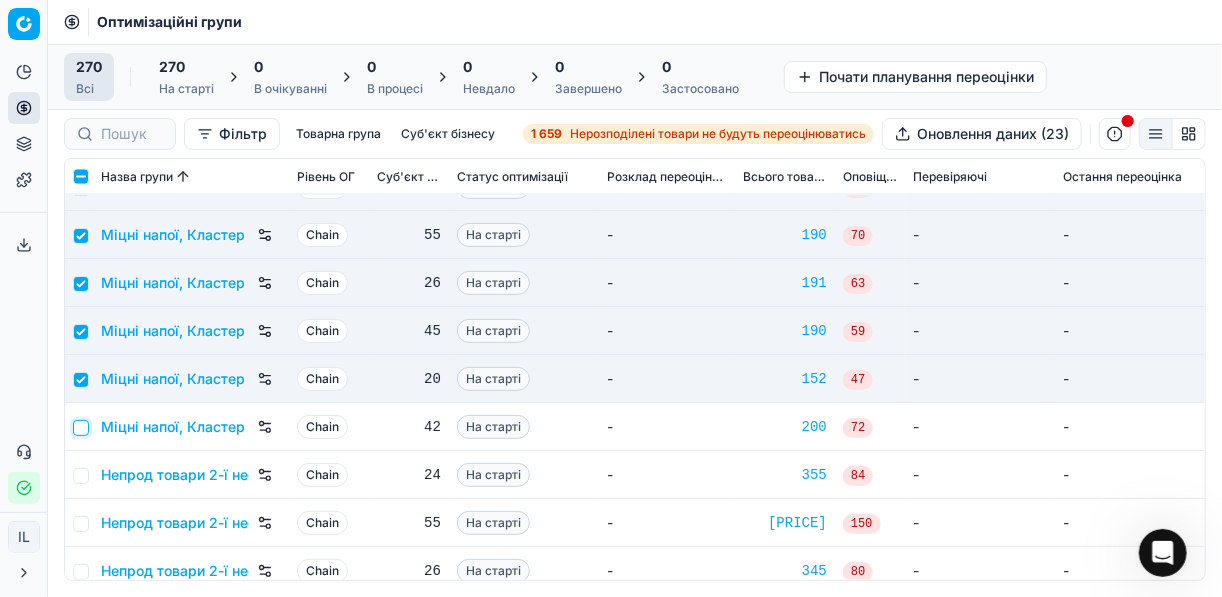 click at bounding box center [81, 428] 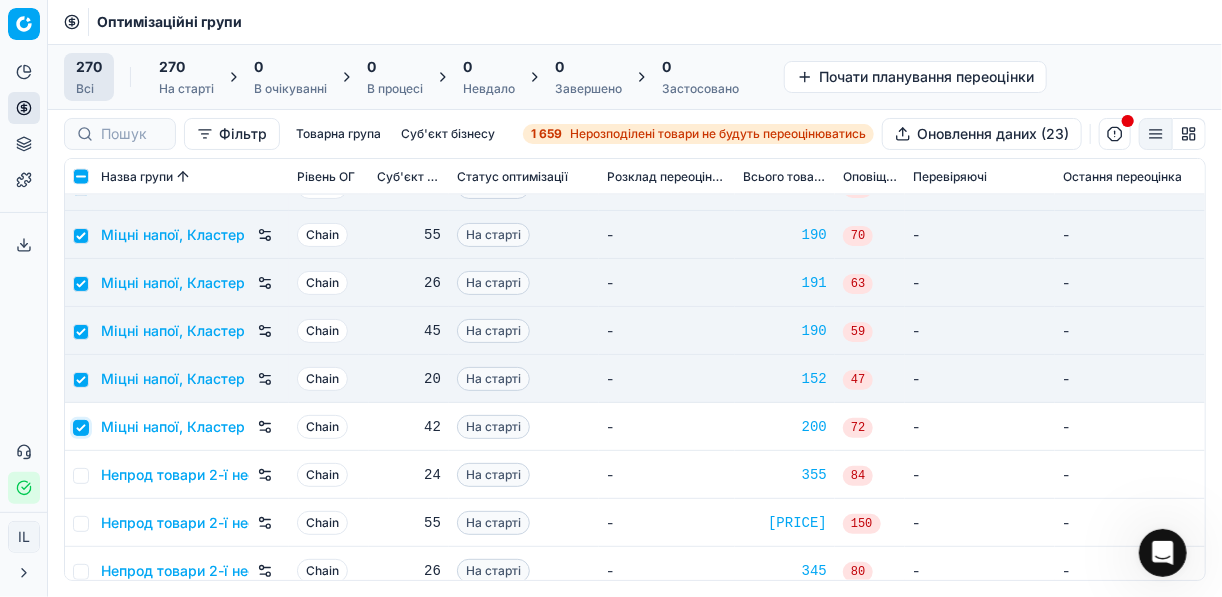 checkbox on "true" 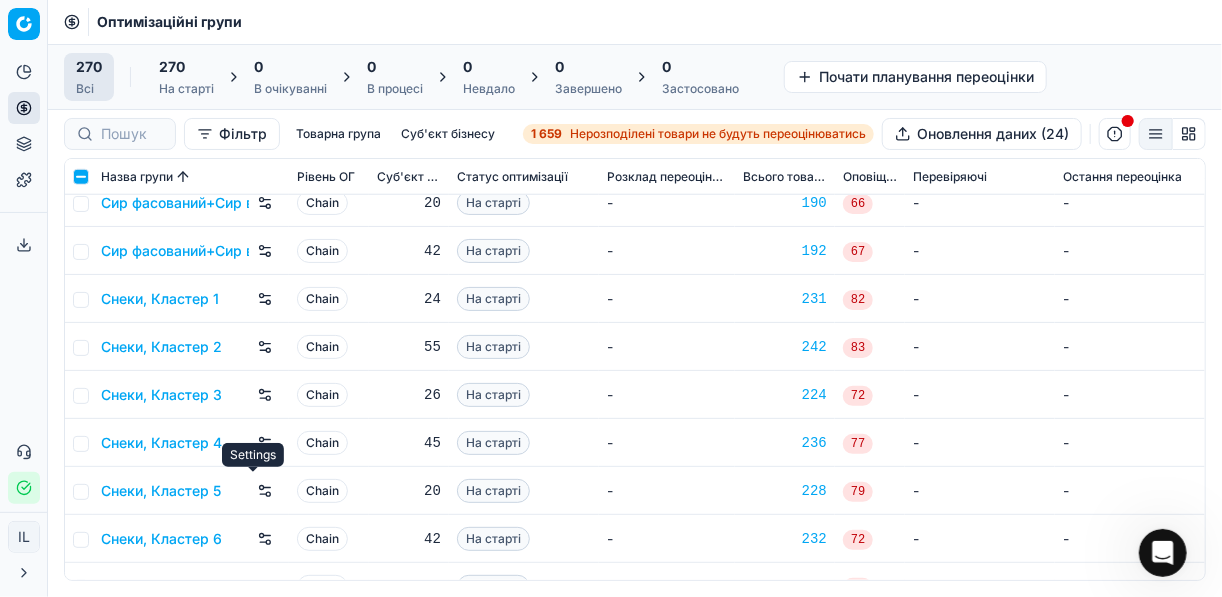 scroll, scrollTop: 9920, scrollLeft: 0, axis: vertical 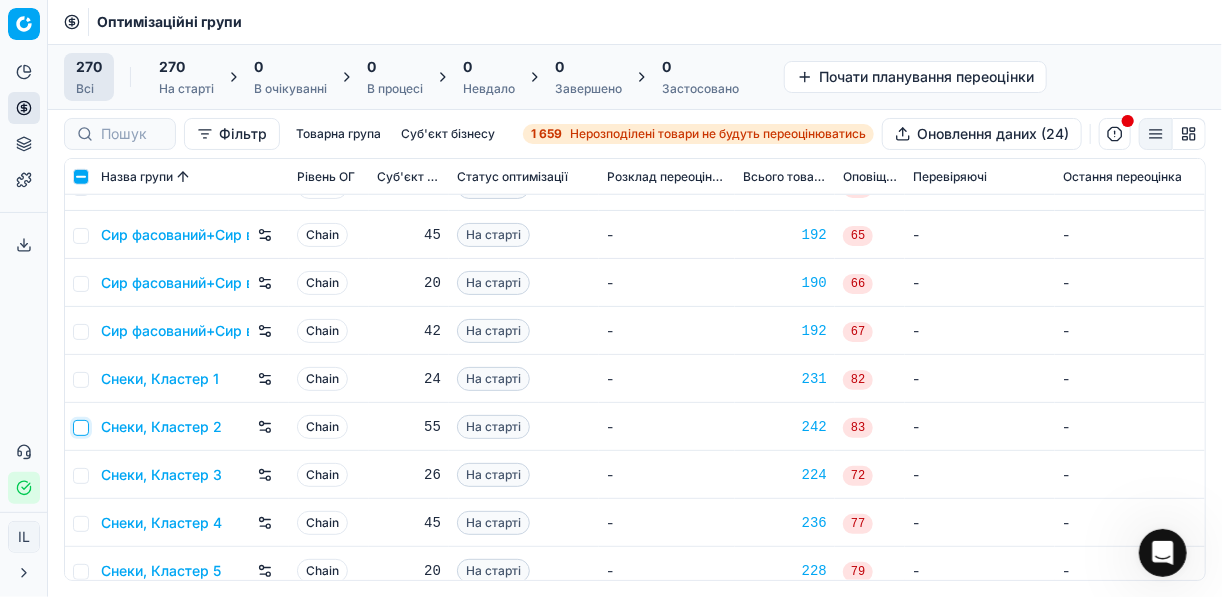 click at bounding box center [81, 428] 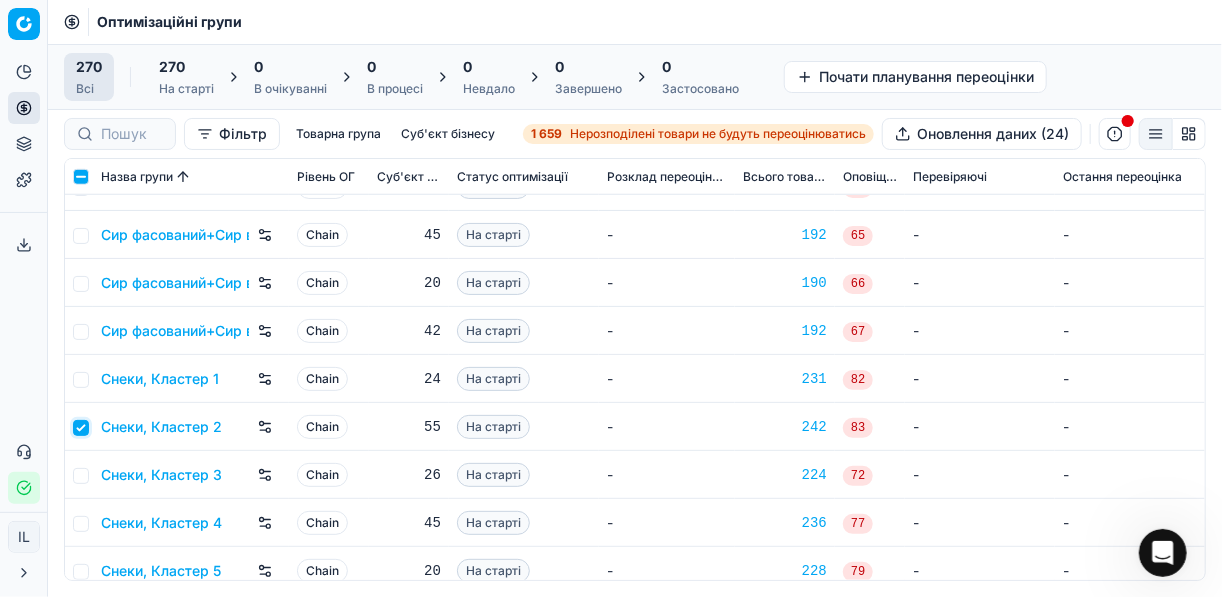 checkbox on "true" 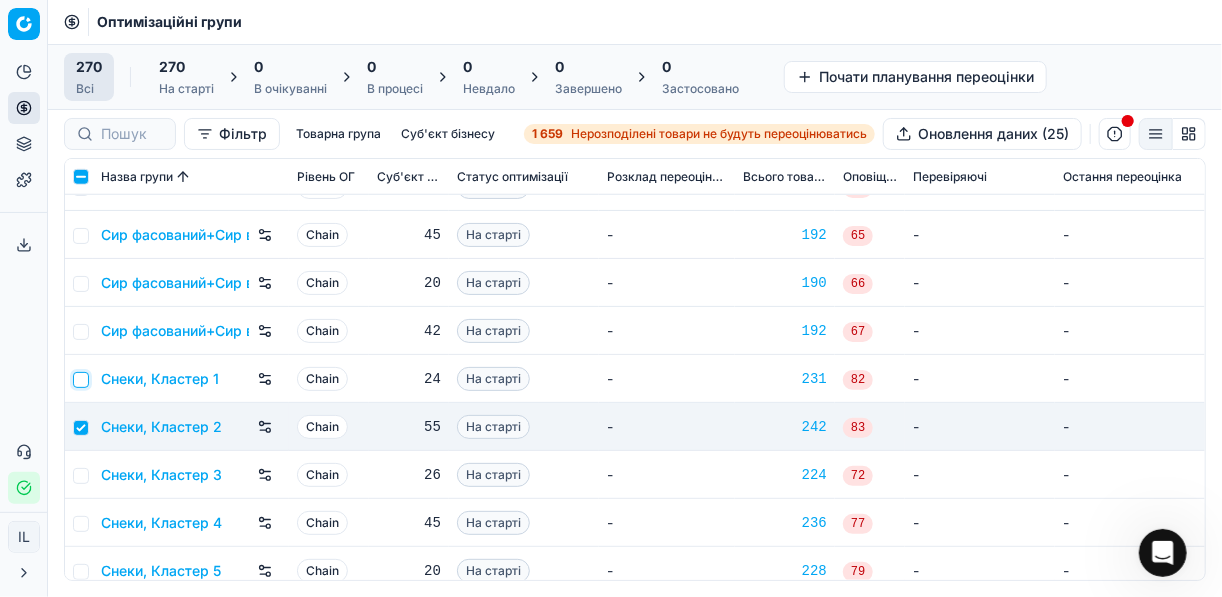 drag, startPoint x: 80, startPoint y: 374, endPoint x: 90, endPoint y: 388, distance: 17.20465 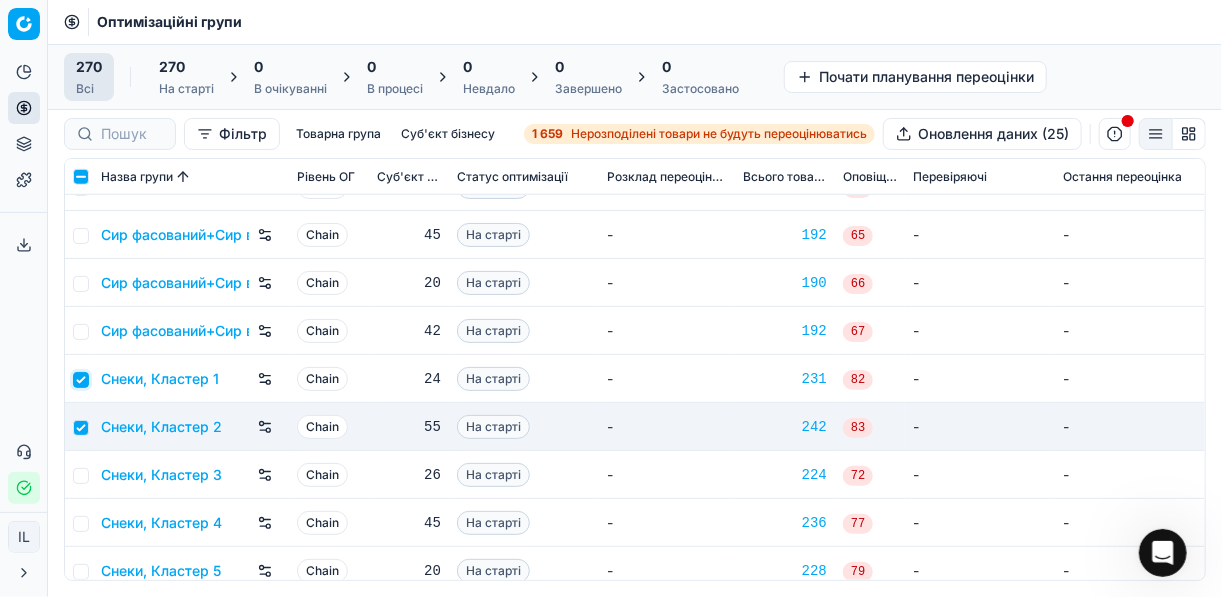 checkbox on "true" 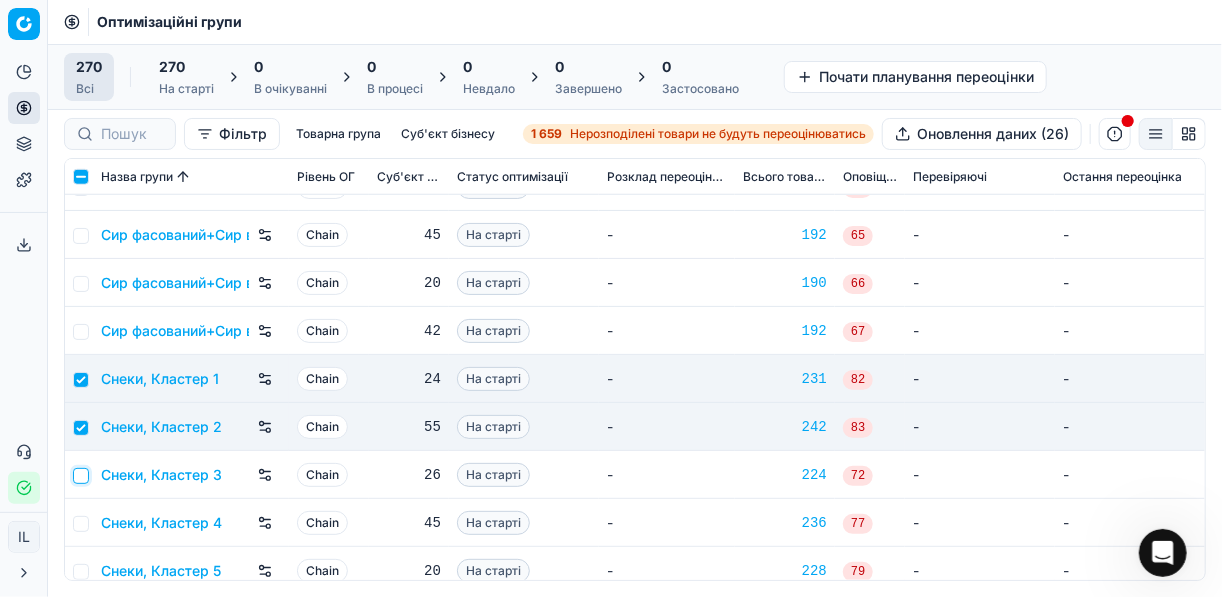 click at bounding box center (81, 476) 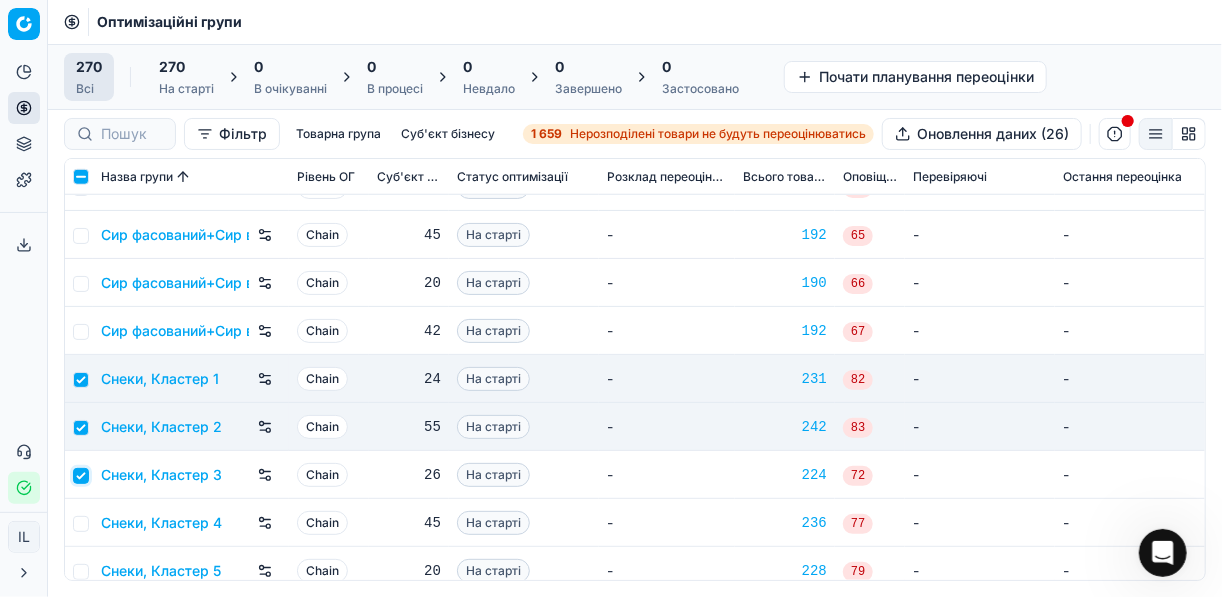checkbox on "true" 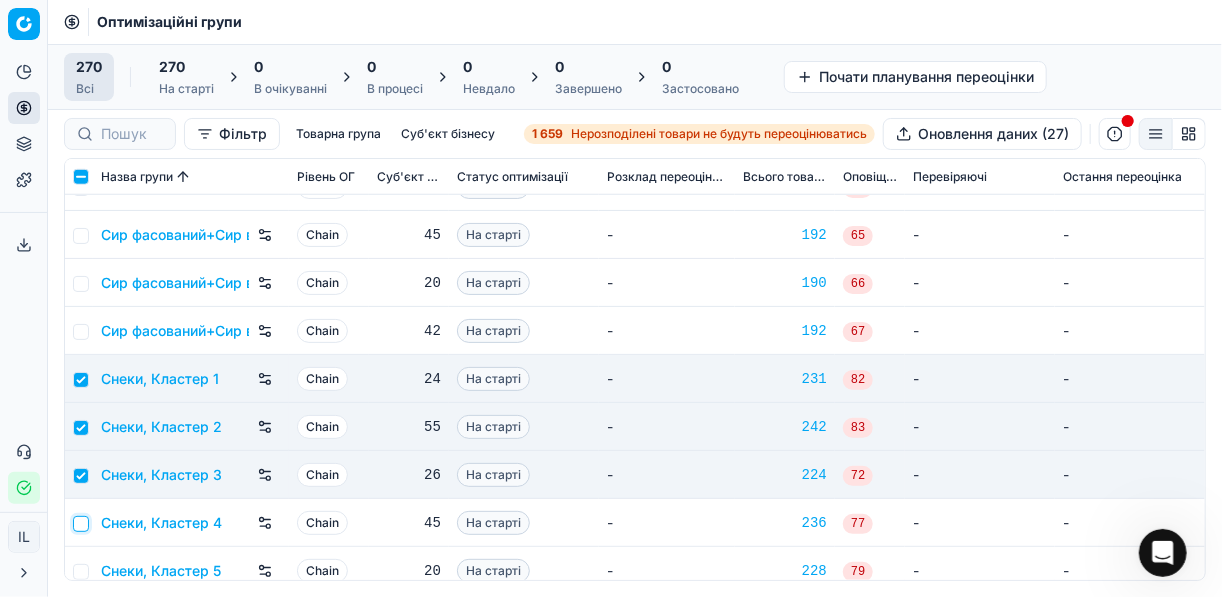 click at bounding box center [81, 524] 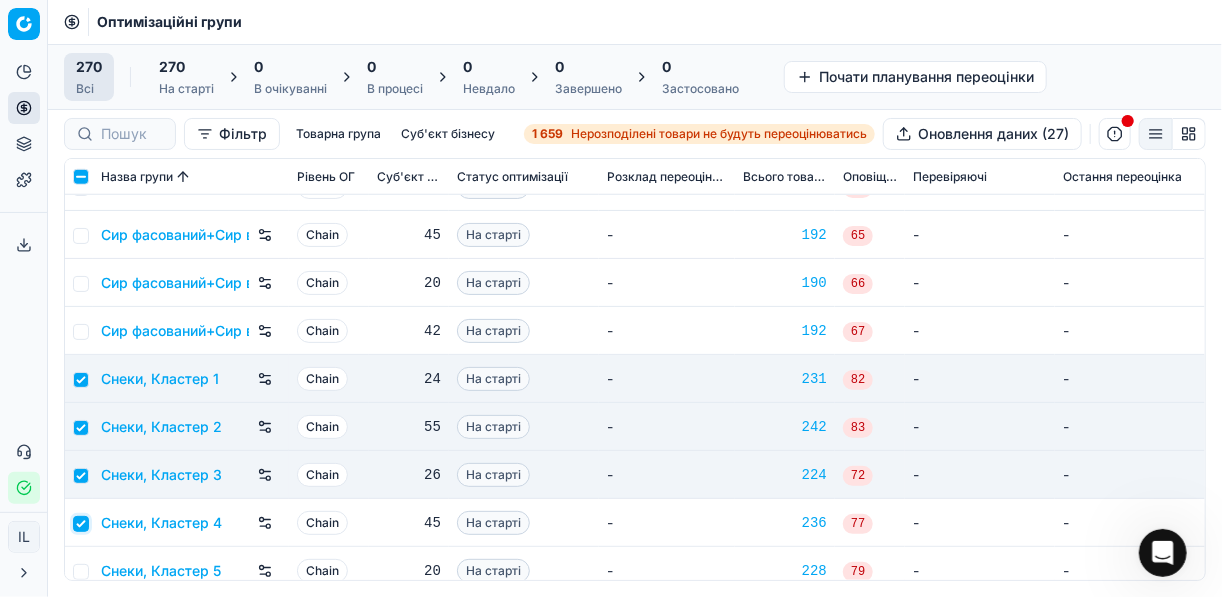checkbox on "true" 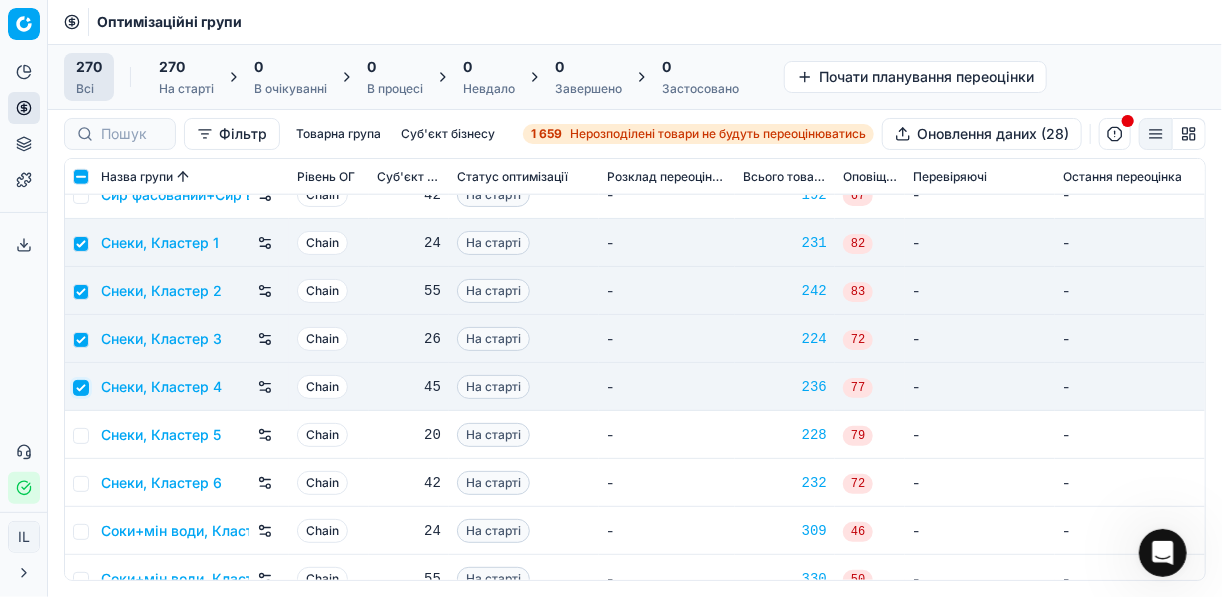 scroll, scrollTop: 10080, scrollLeft: 0, axis: vertical 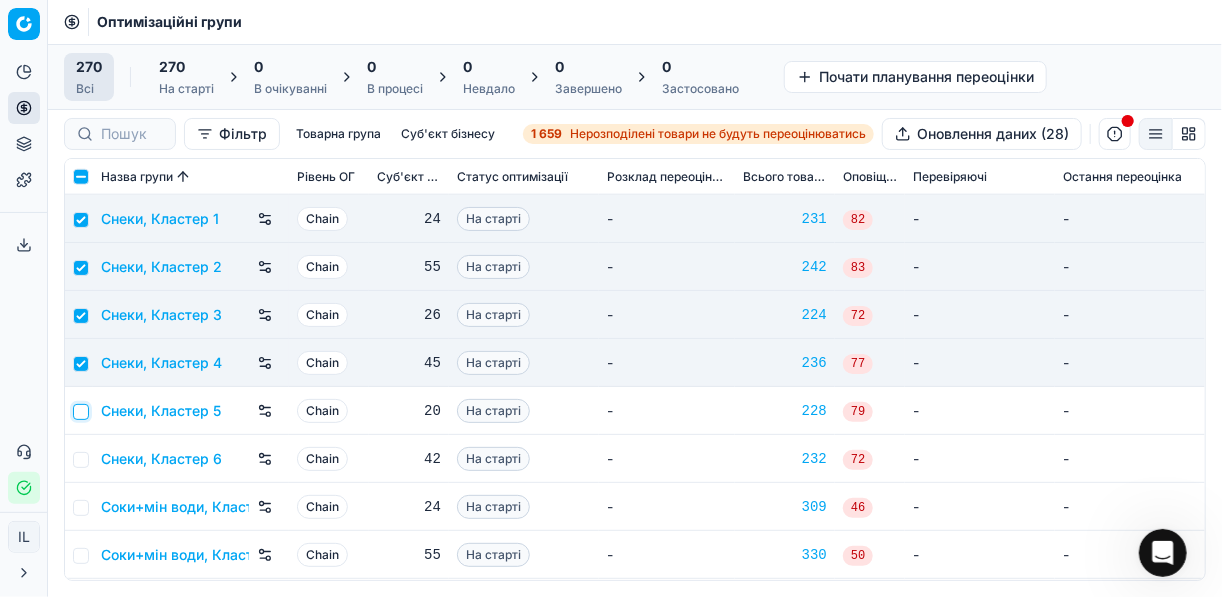 click at bounding box center [81, 412] 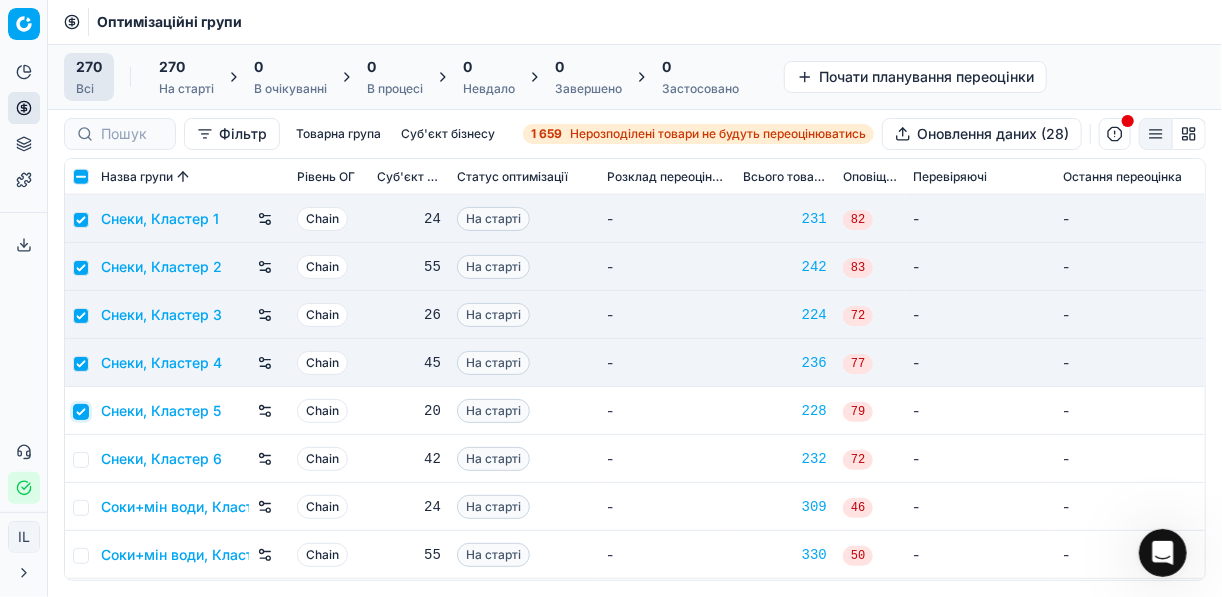 checkbox on "true" 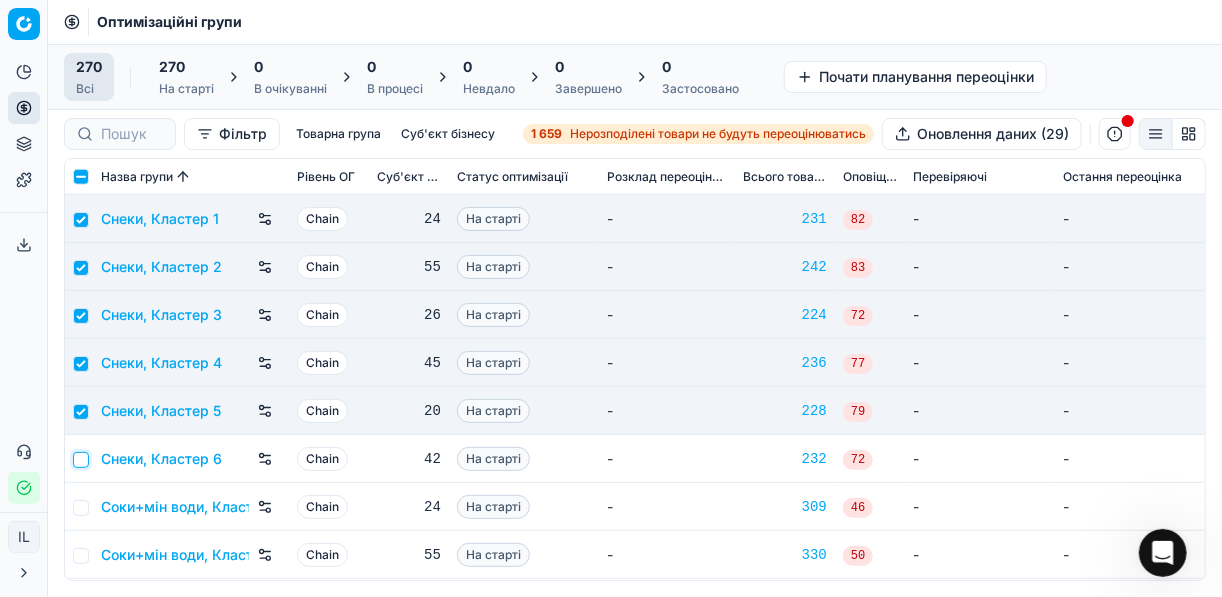 click at bounding box center [81, 460] 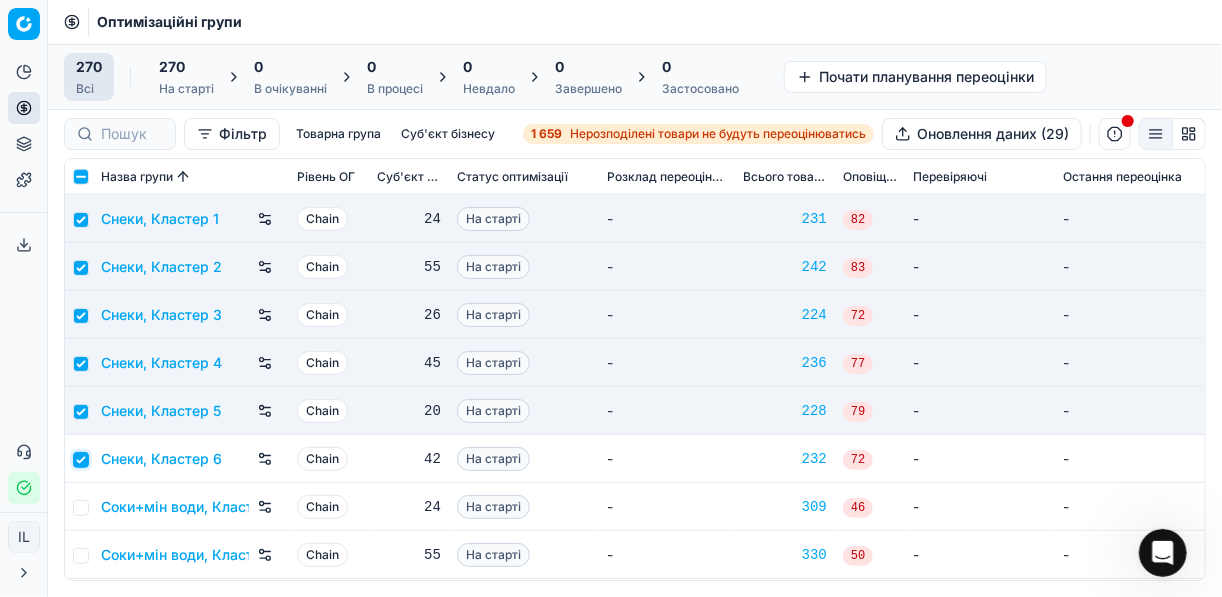 checkbox on "true" 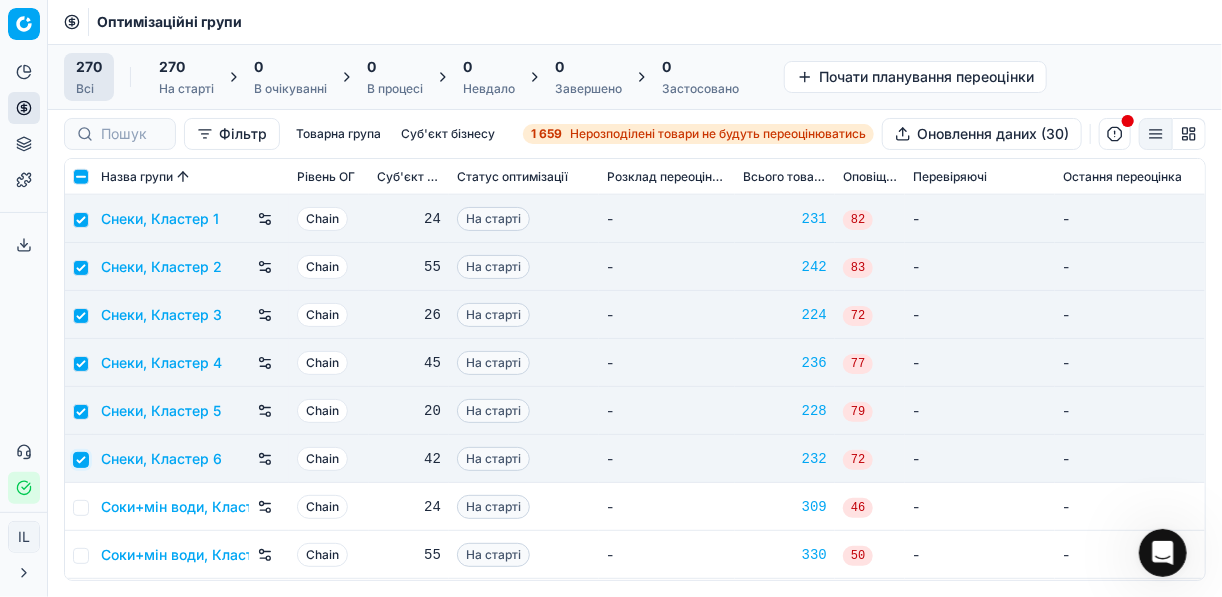 scroll, scrollTop: 10240, scrollLeft: 0, axis: vertical 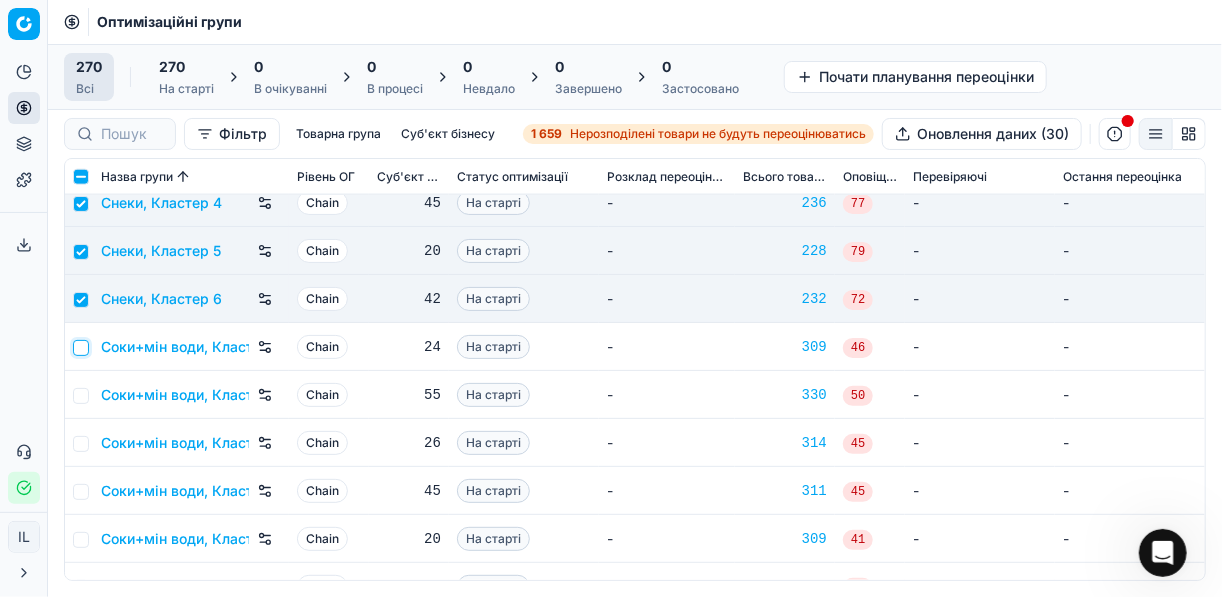 click at bounding box center [81, 348] 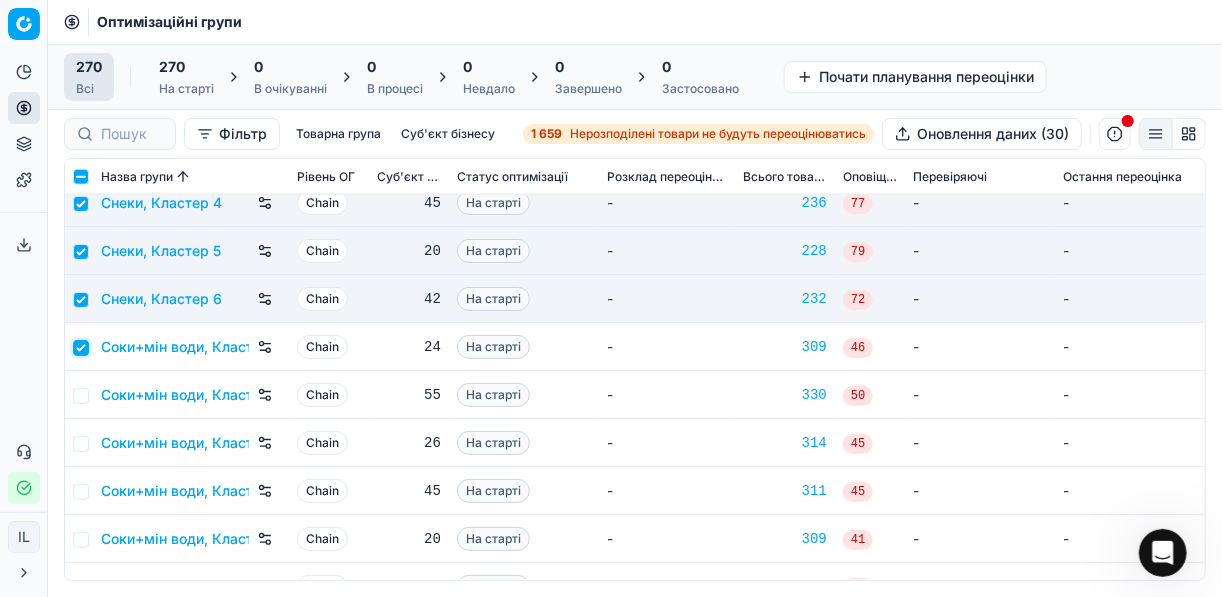 checkbox on "true" 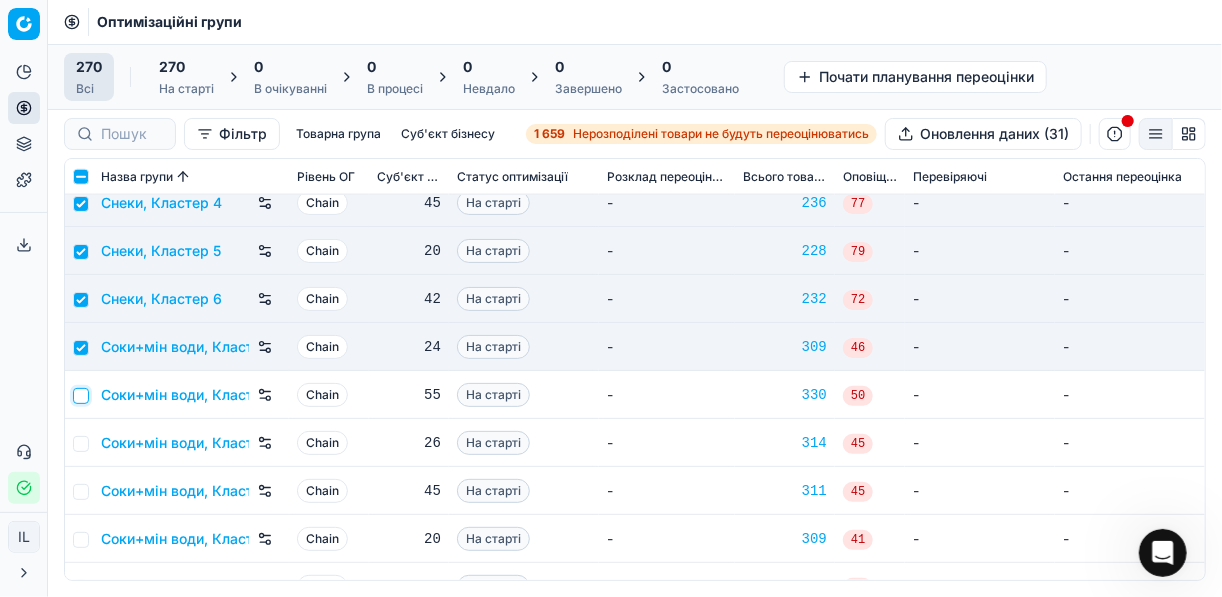 click at bounding box center [81, 396] 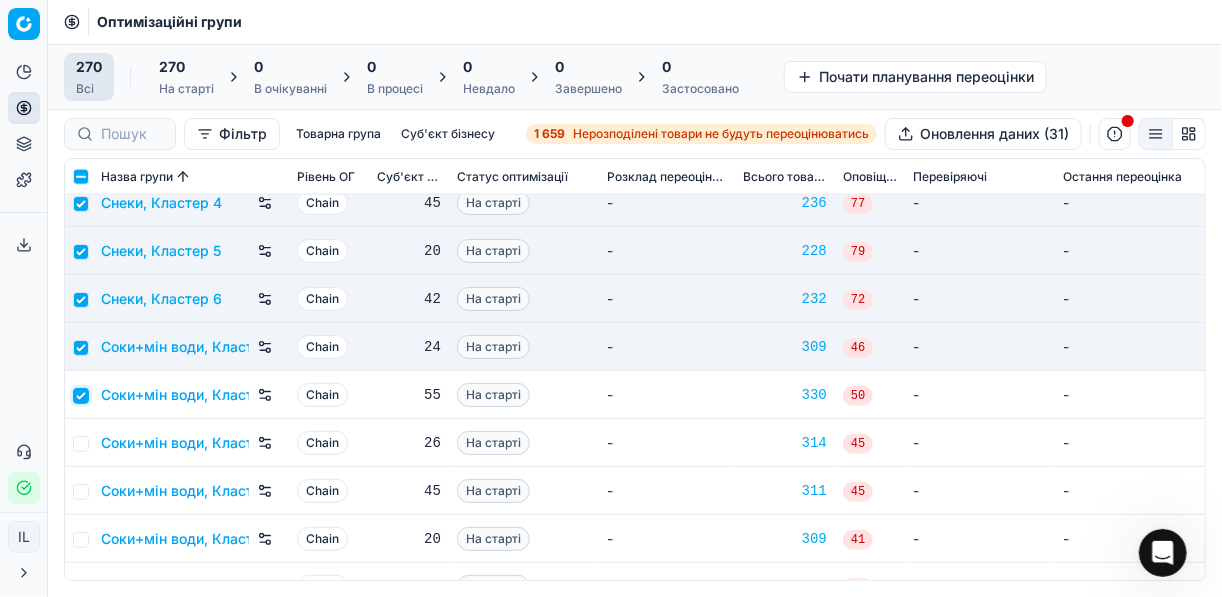 checkbox on "true" 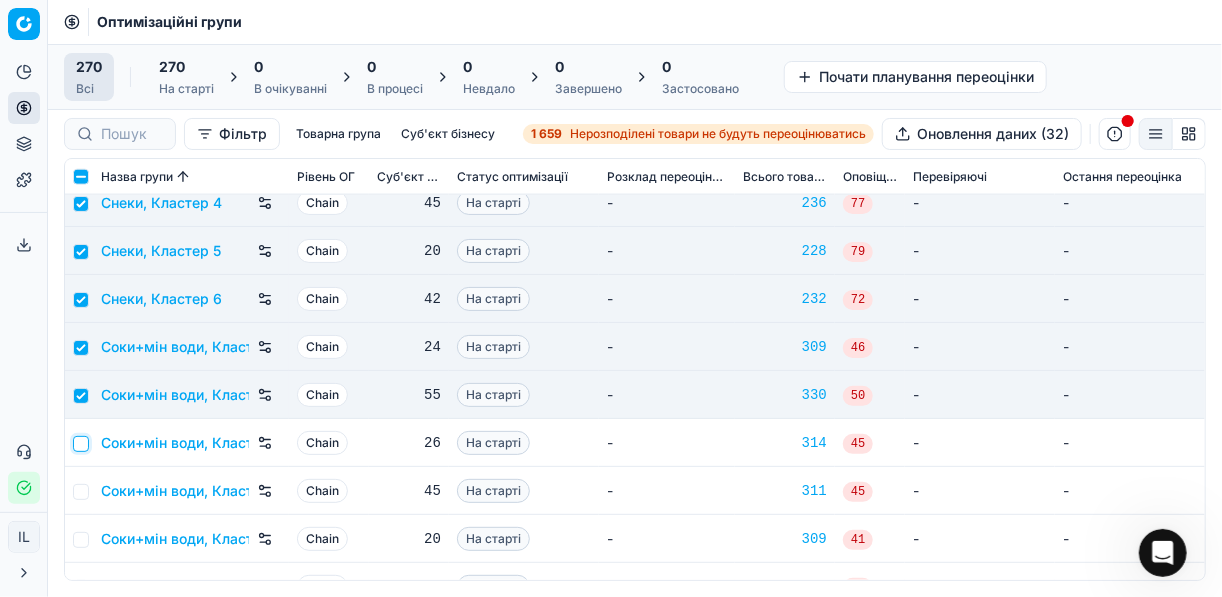 click at bounding box center (81, 444) 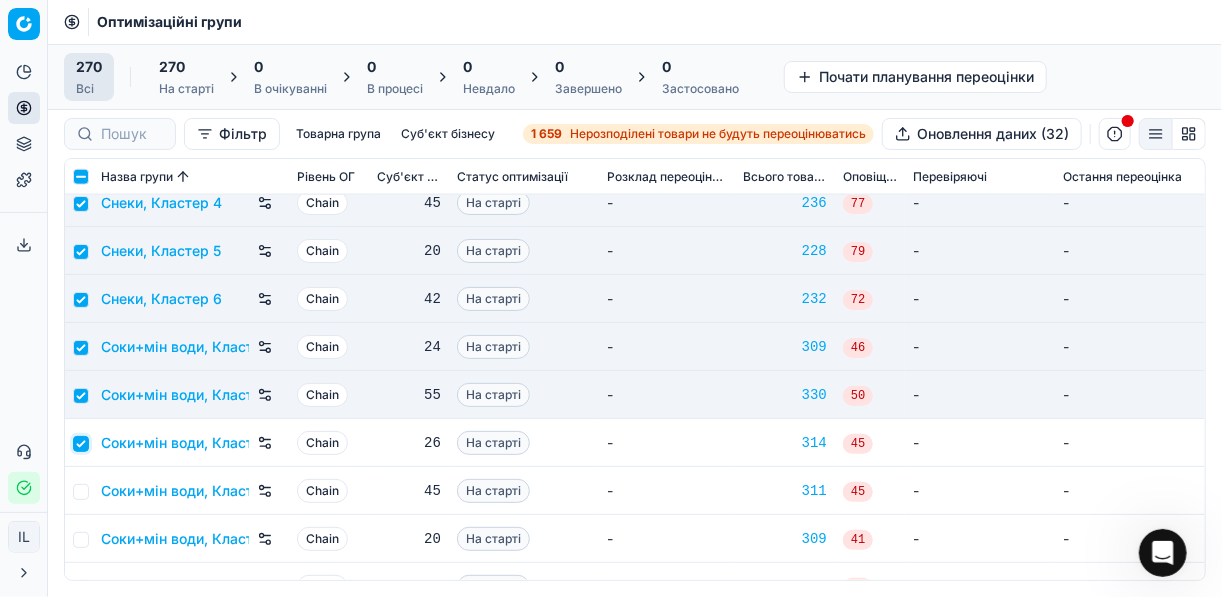 checkbox on "true" 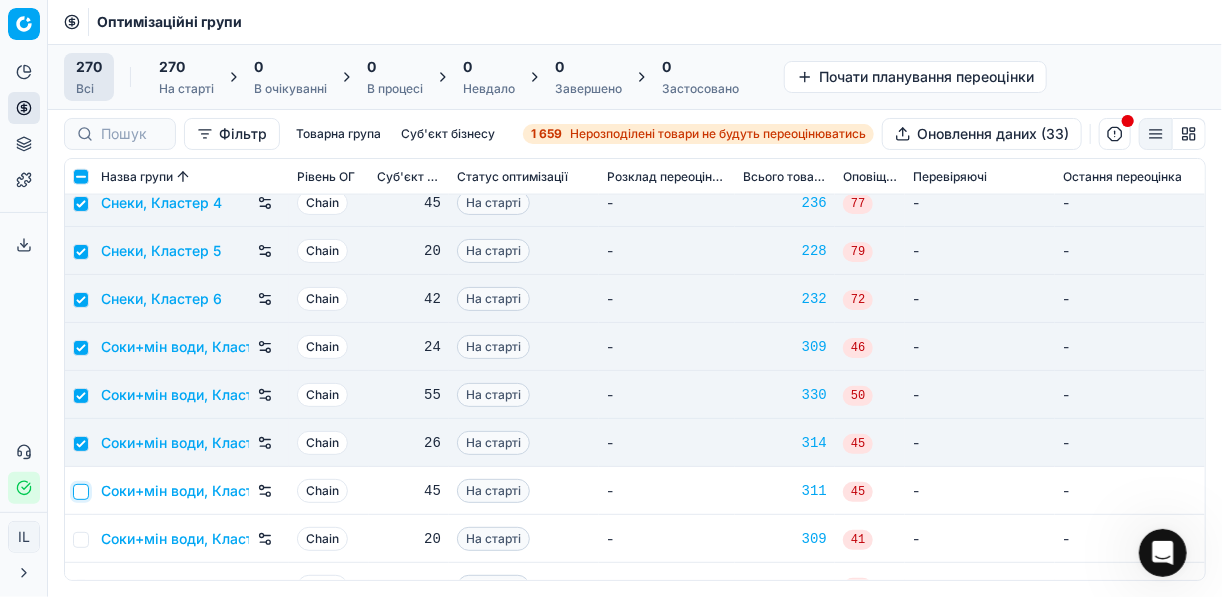 click at bounding box center (81, 492) 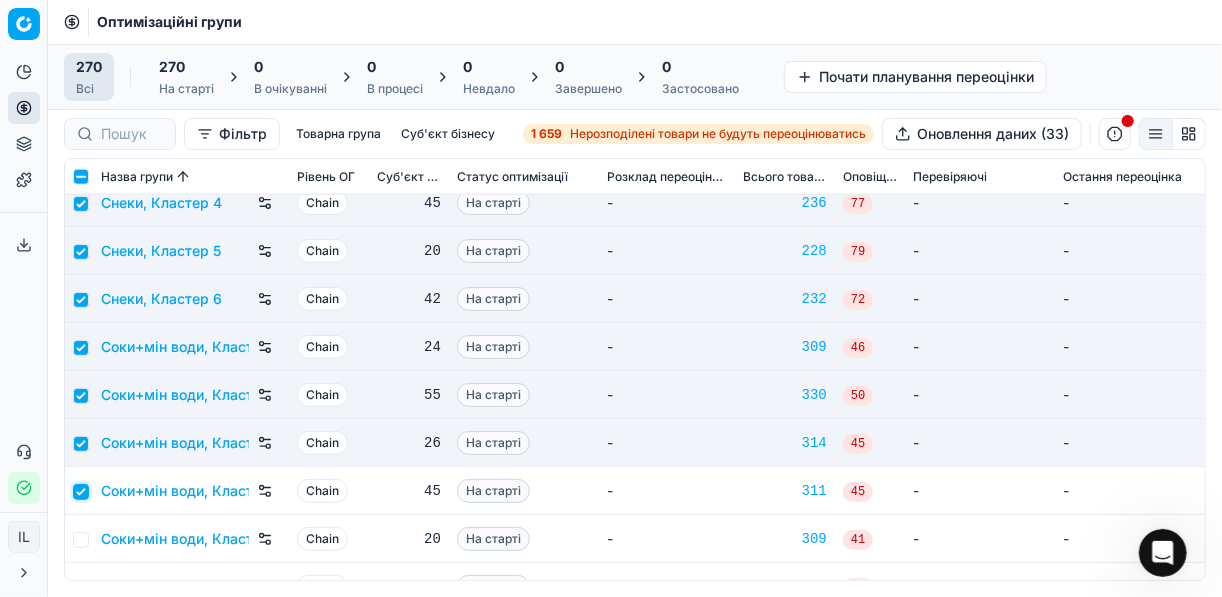checkbox on "true" 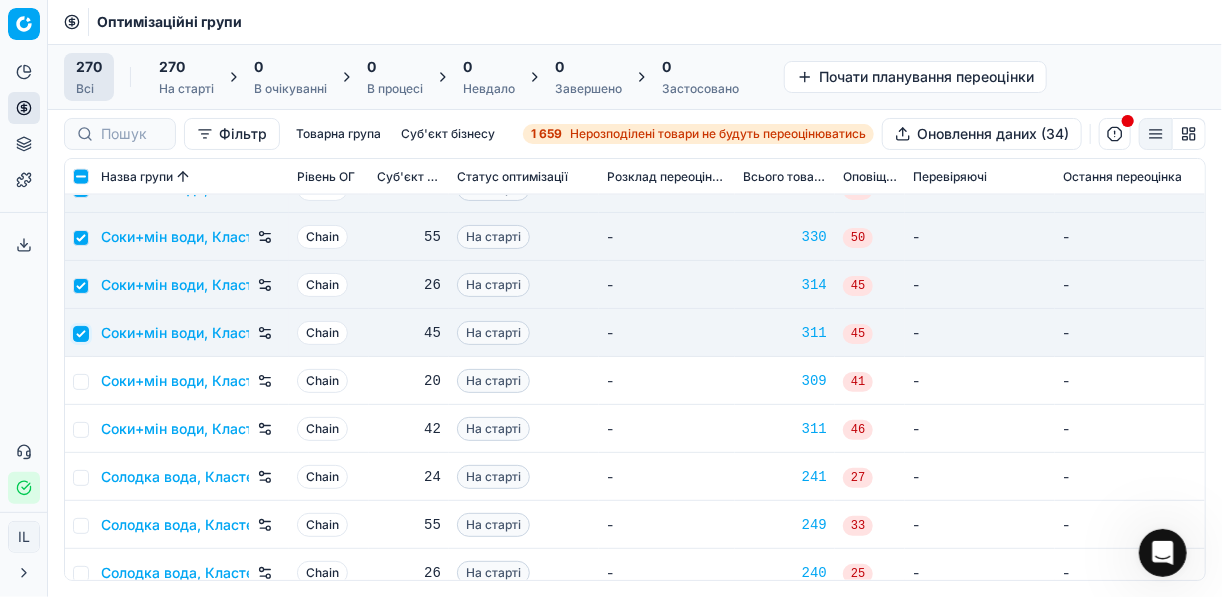 scroll, scrollTop: 10400, scrollLeft: 0, axis: vertical 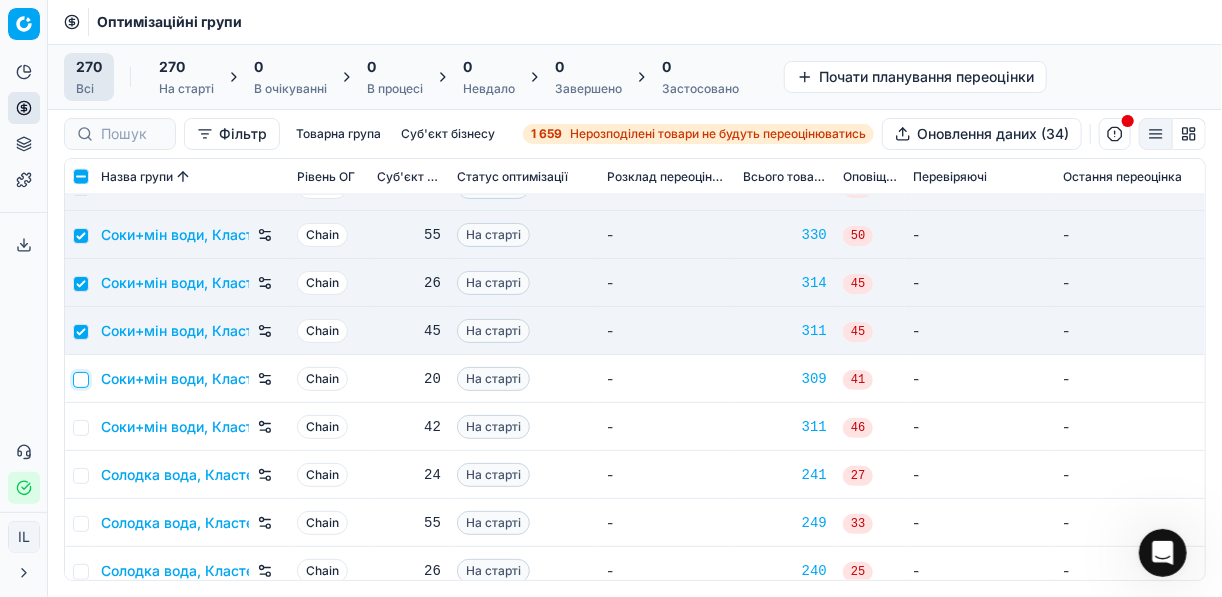 click at bounding box center [81, 380] 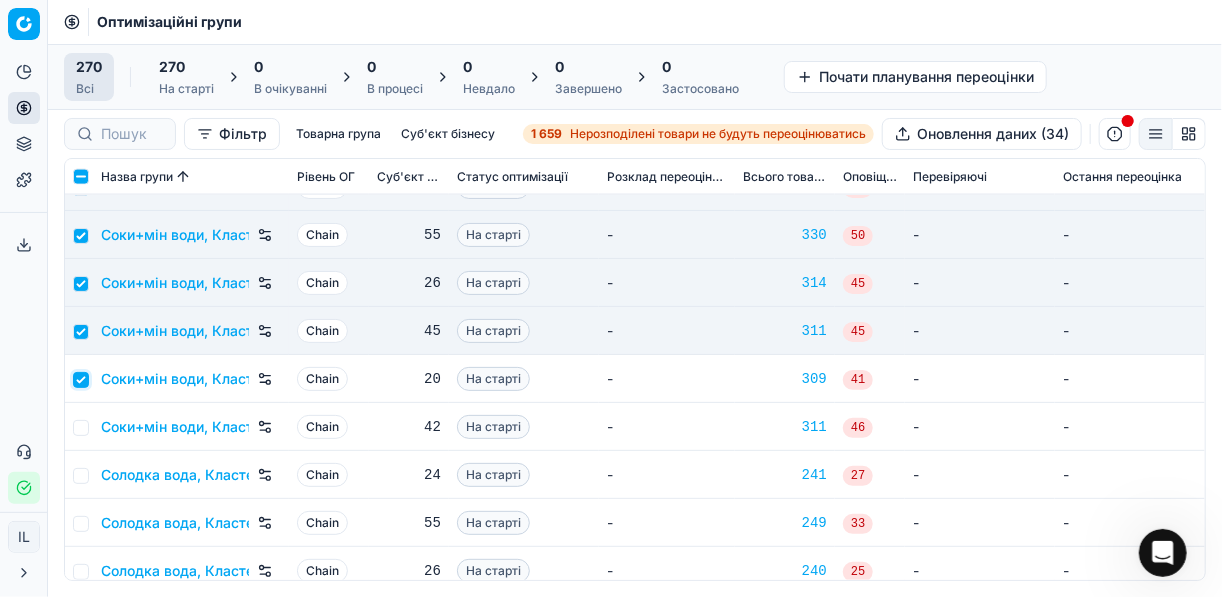 checkbox on "true" 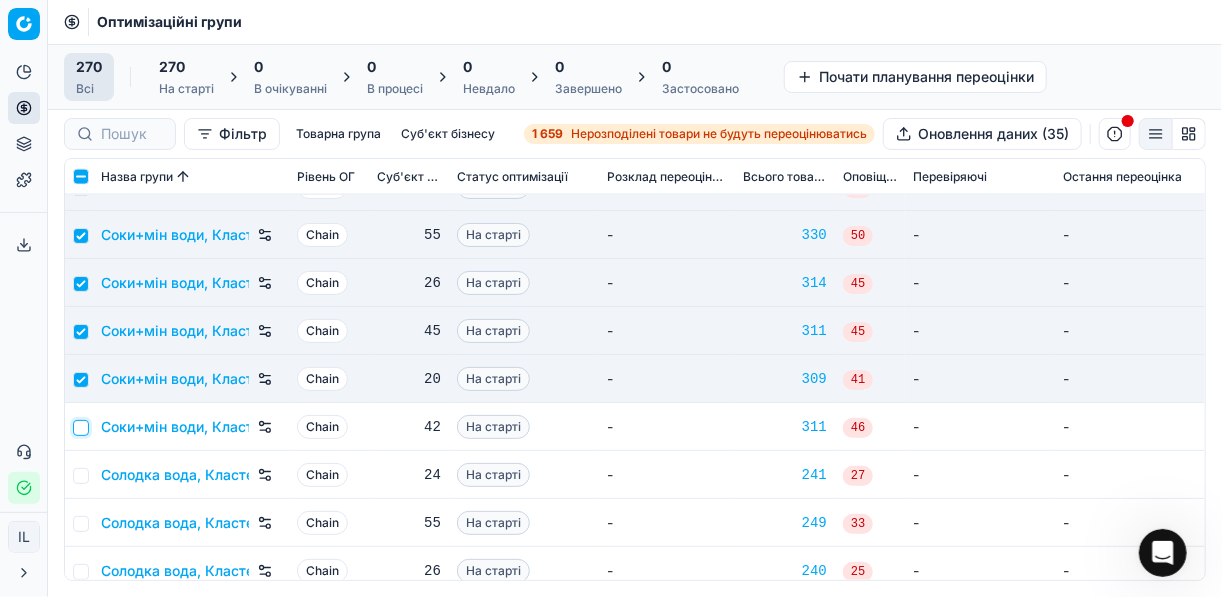 click at bounding box center [81, 428] 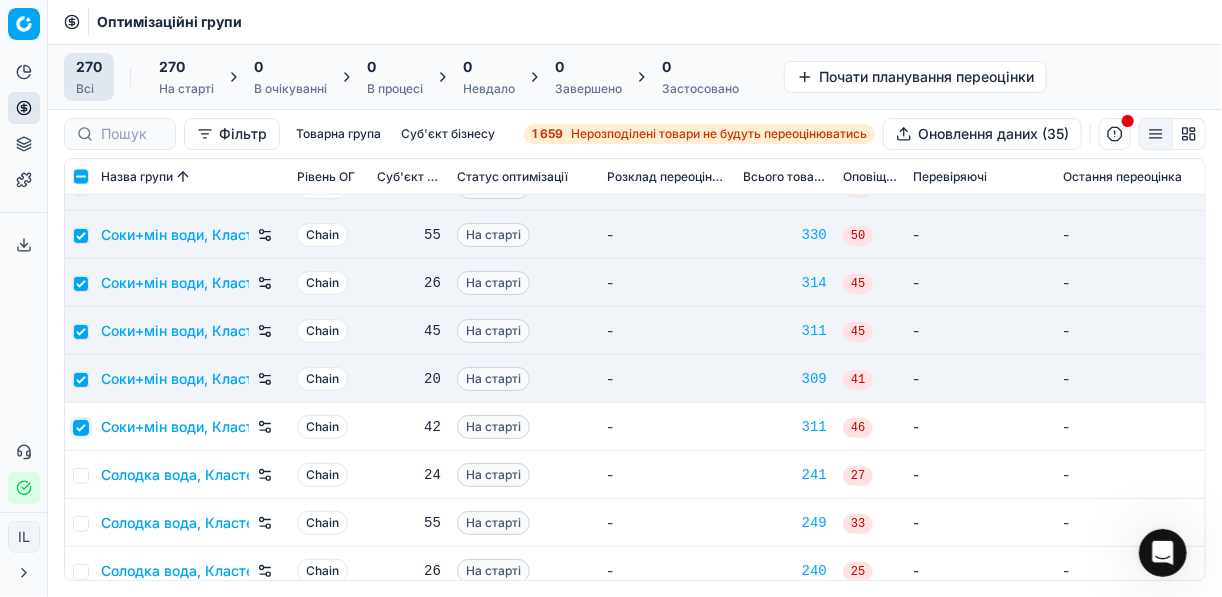 checkbox on "true" 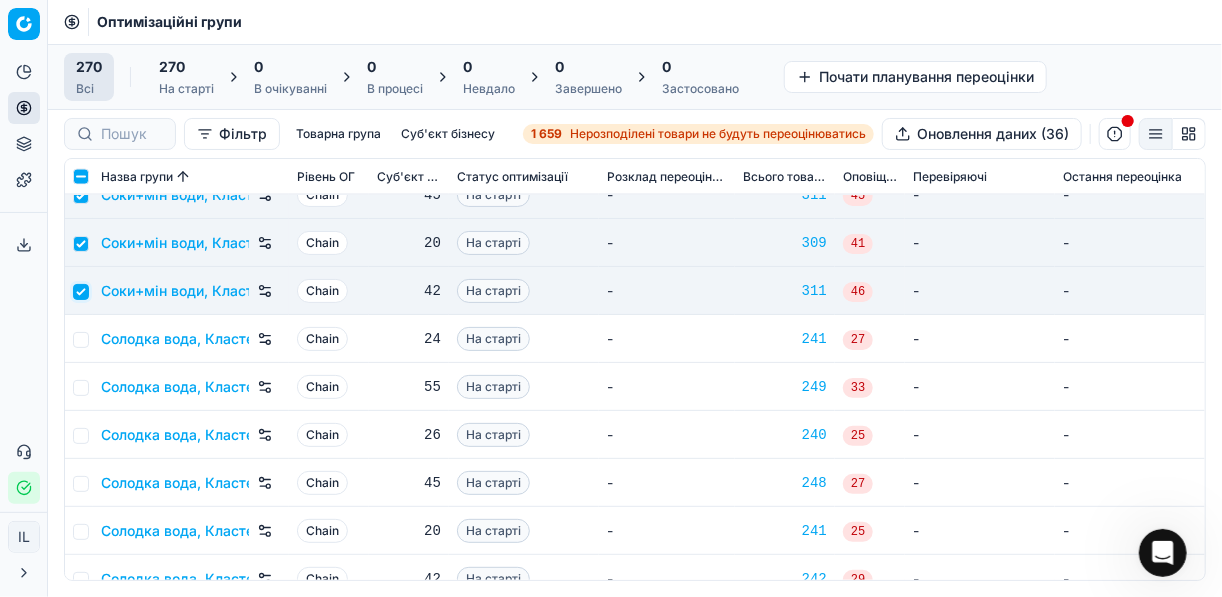 scroll, scrollTop: 10560, scrollLeft: 0, axis: vertical 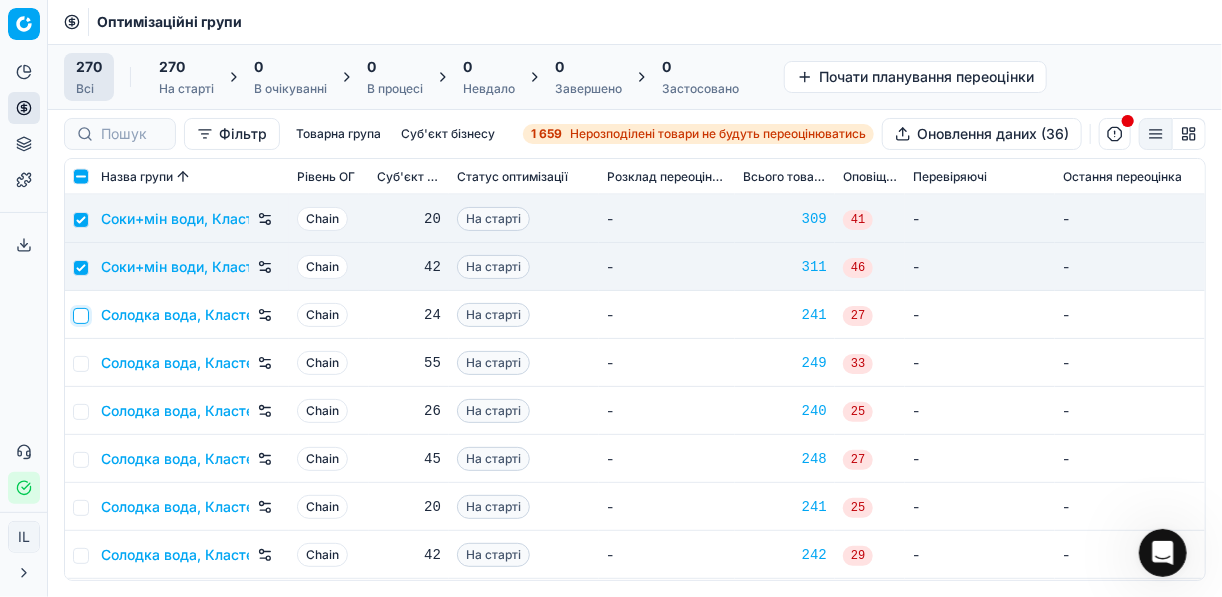 click at bounding box center [81, 316] 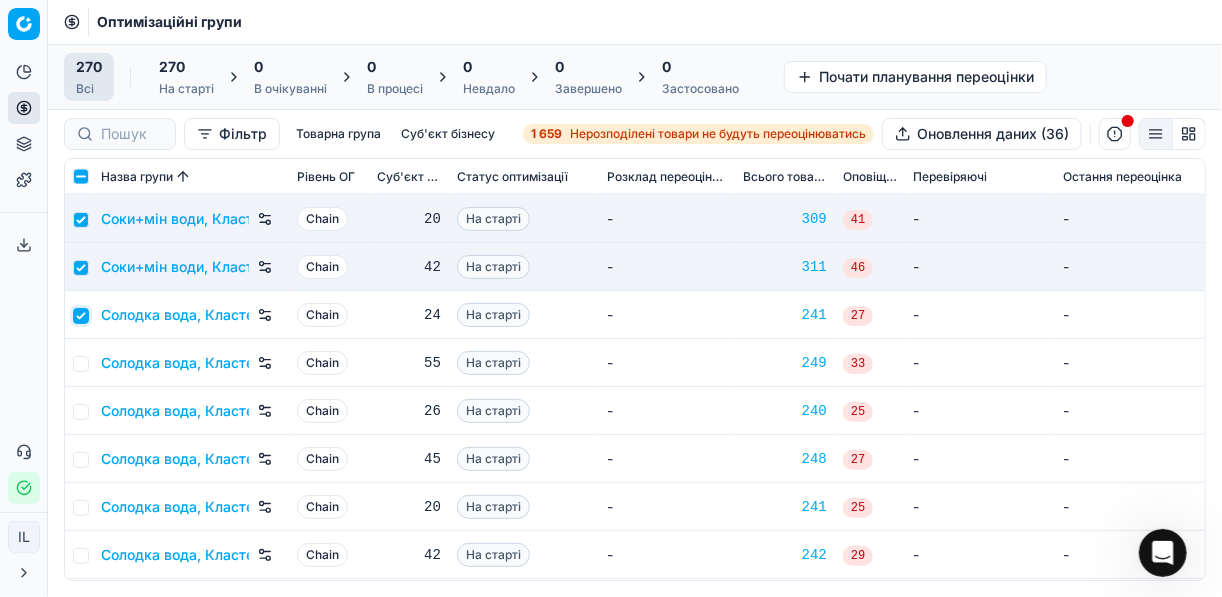 checkbox on "true" 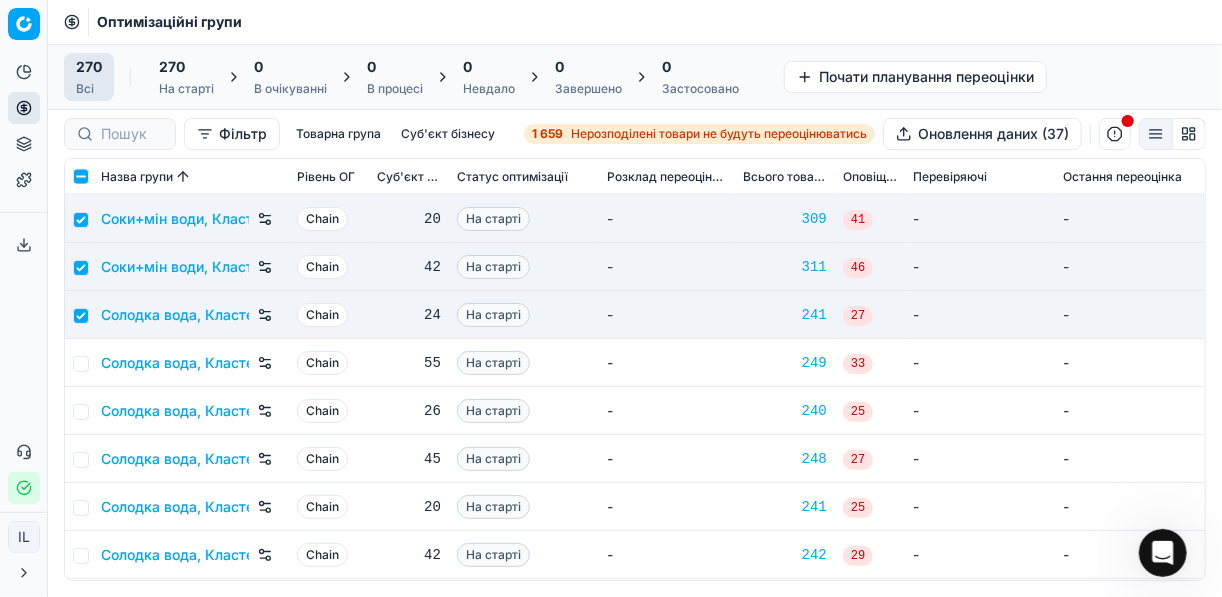 click at bounding box center [79, 363] 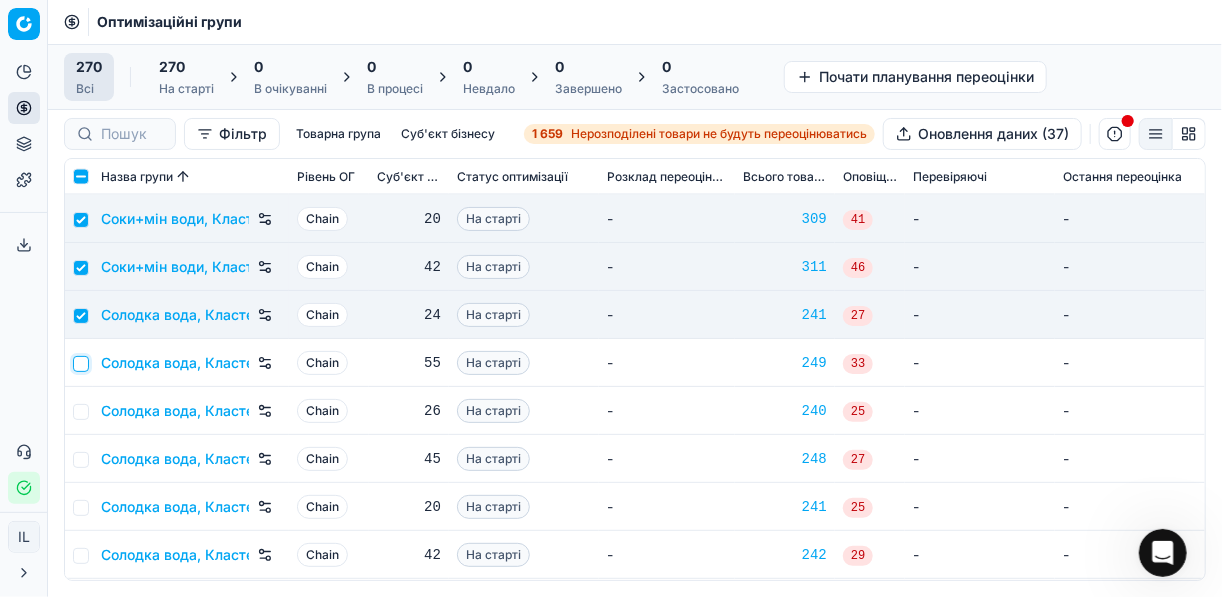 drag, startPoint x: 85, startPoint y: 366, endPoint x: 85, endPoint y: 379, distance: 13 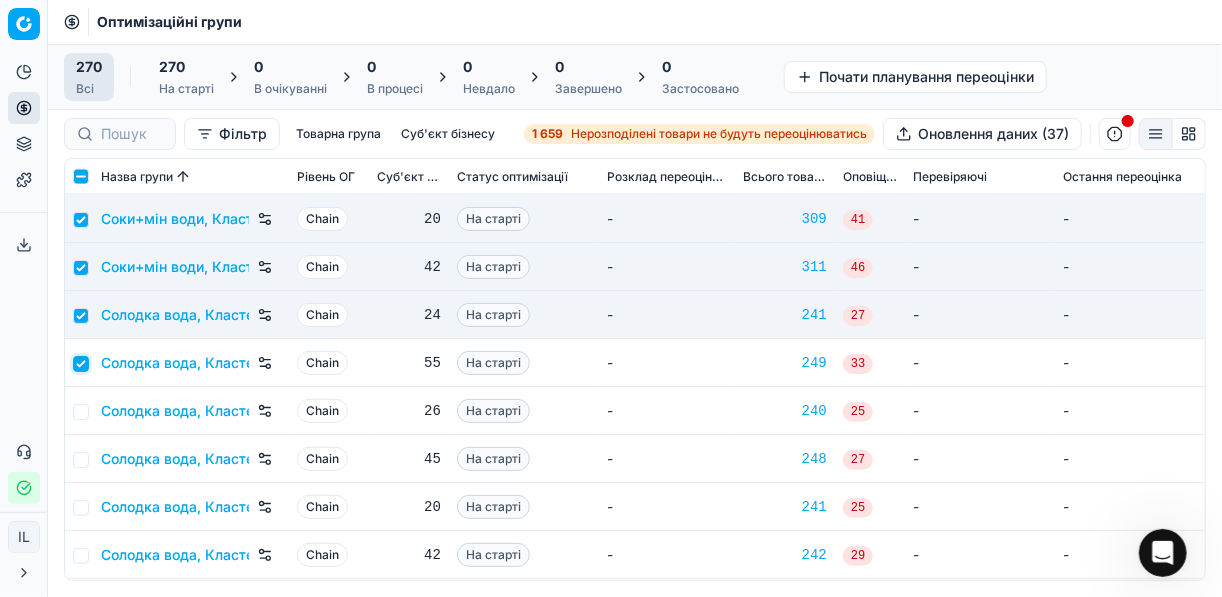 checkbox on "true" 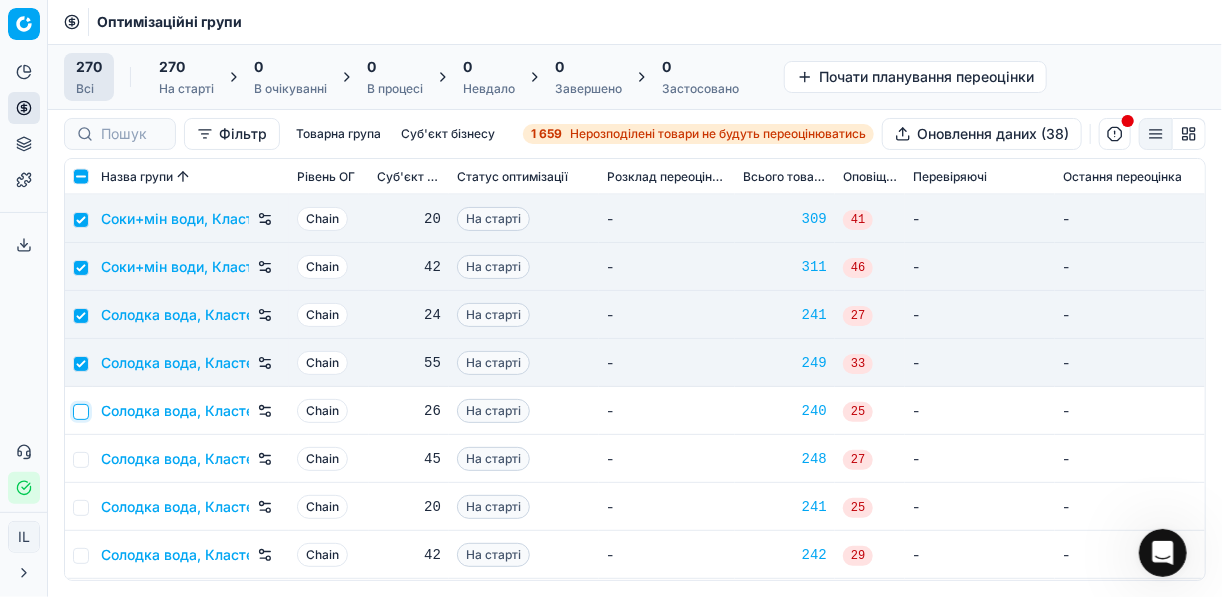 click at bounding box center [81, 412] 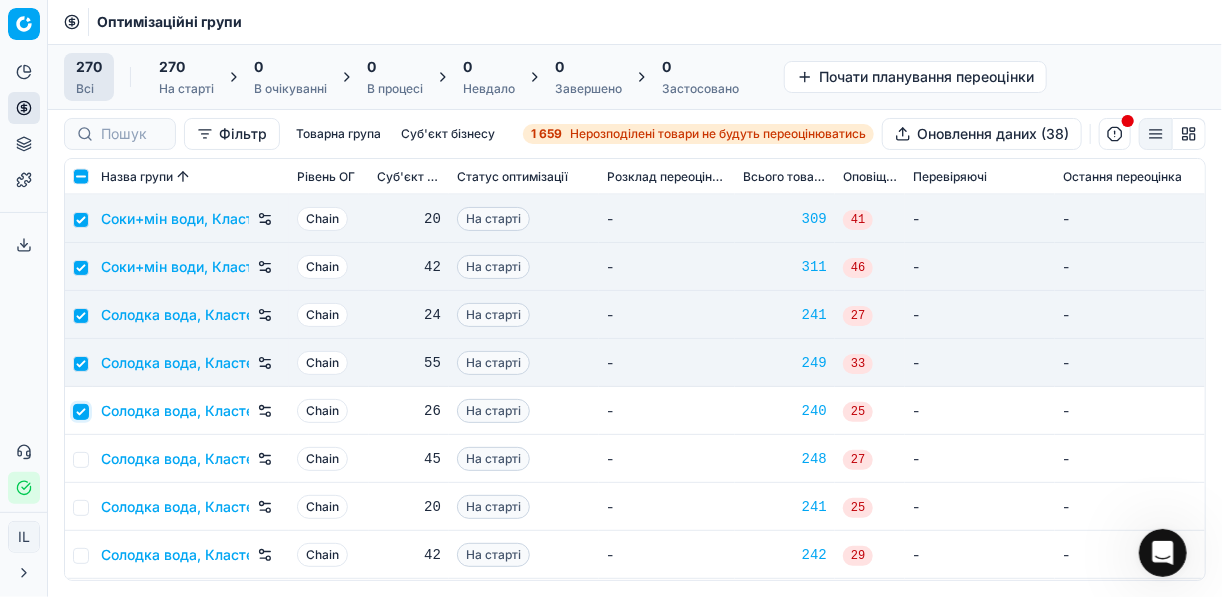 checkbox on "true" 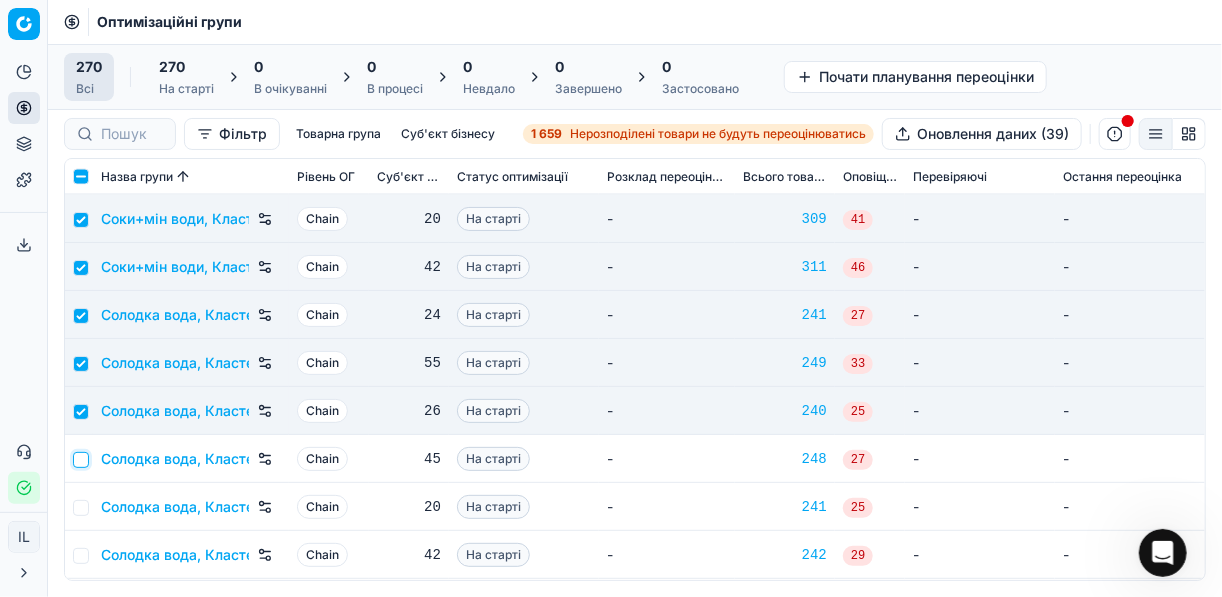 click at bounding box center [81, 460] 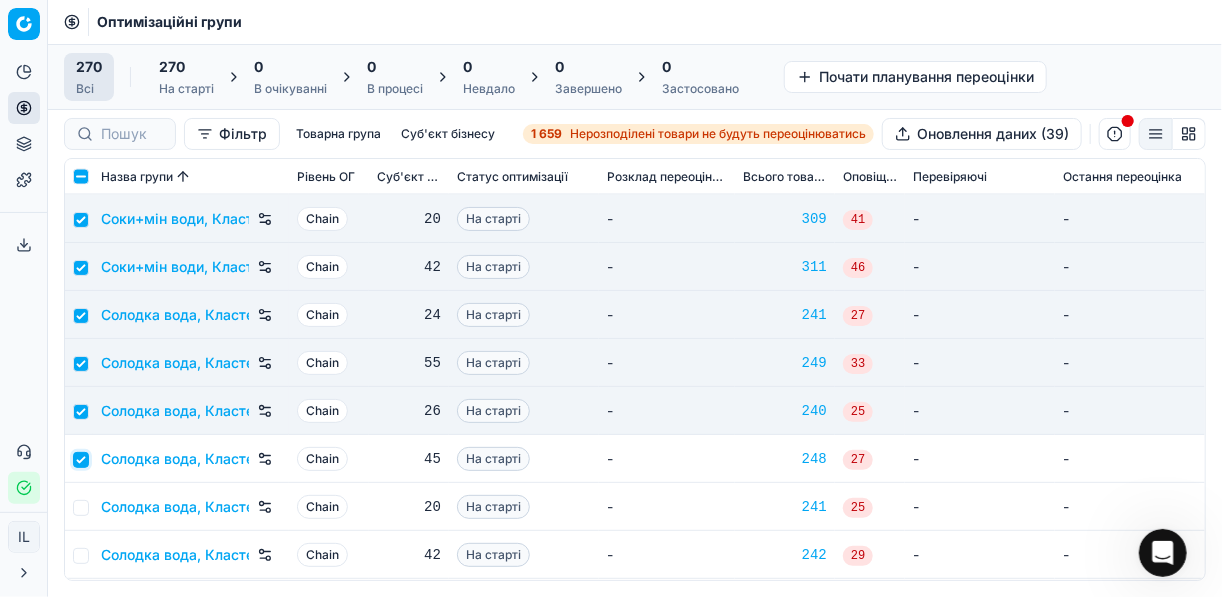 checkbox on "true" 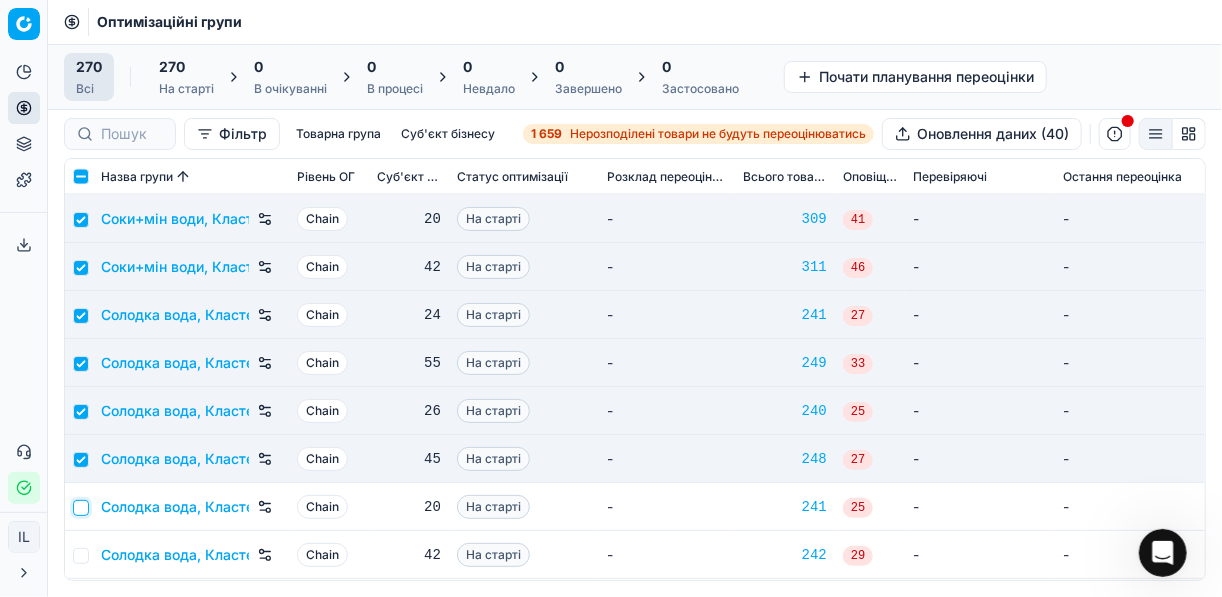 click at bounding box center (81, 508) 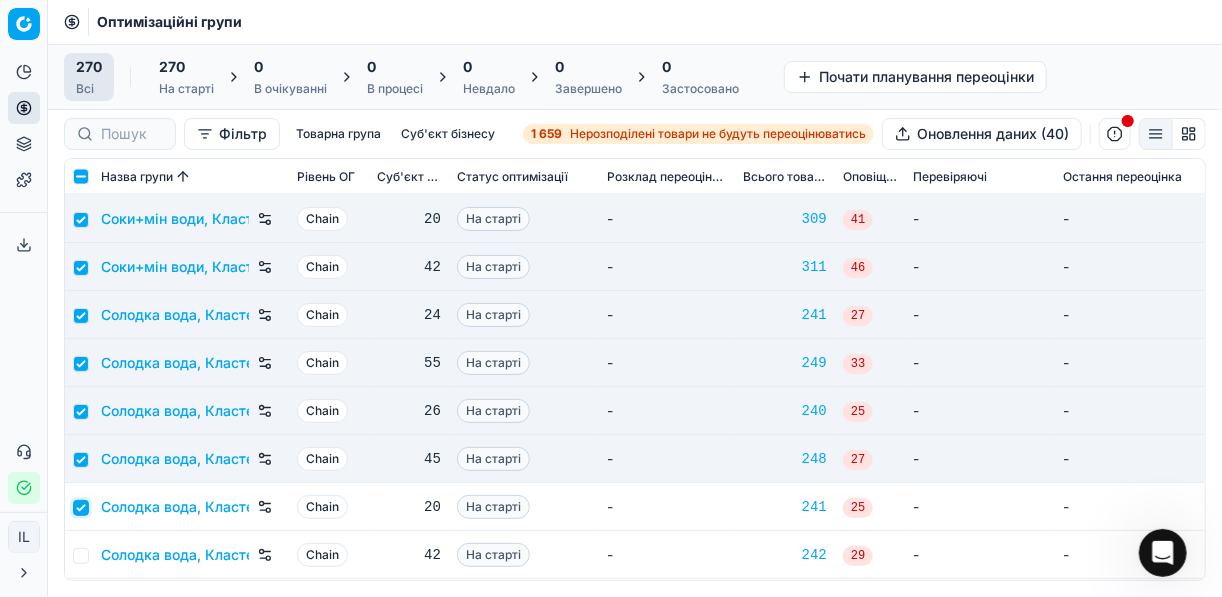 checkbox on "true" 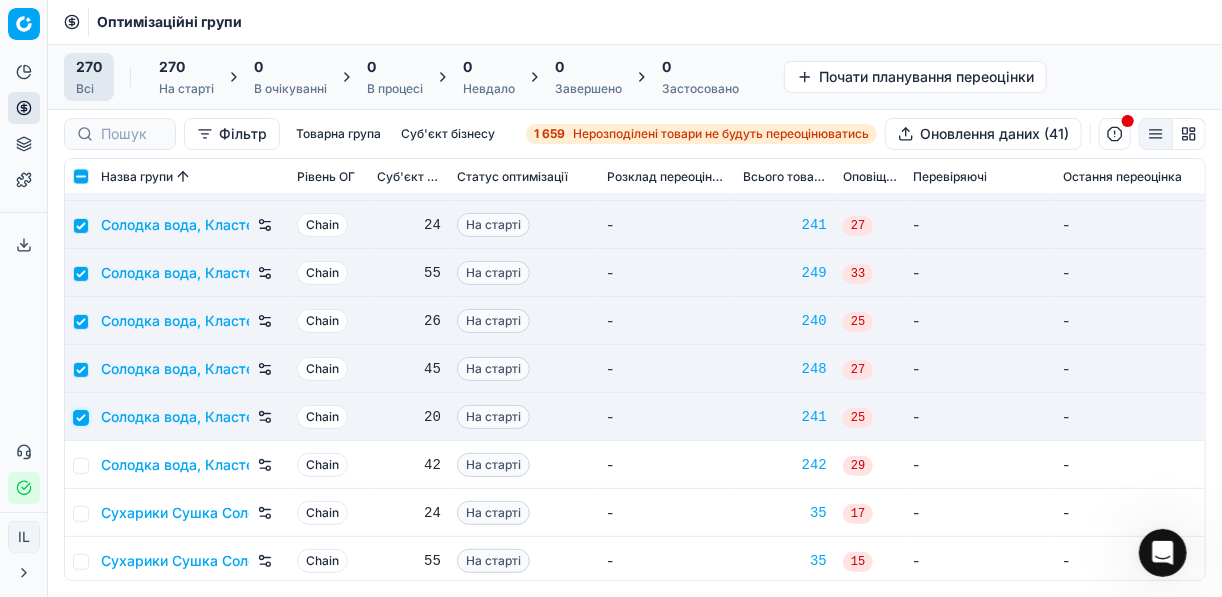 scroll, scrollTop: 10720, scrollLeft: 0, axis: vertical 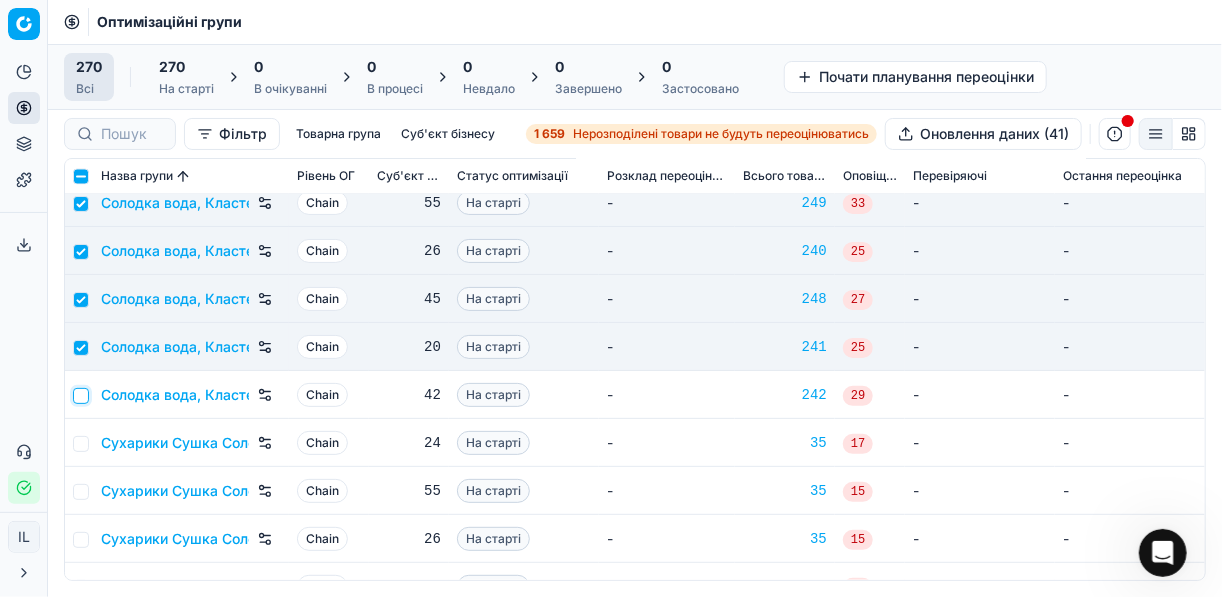 click at bounding box center (81, 396) 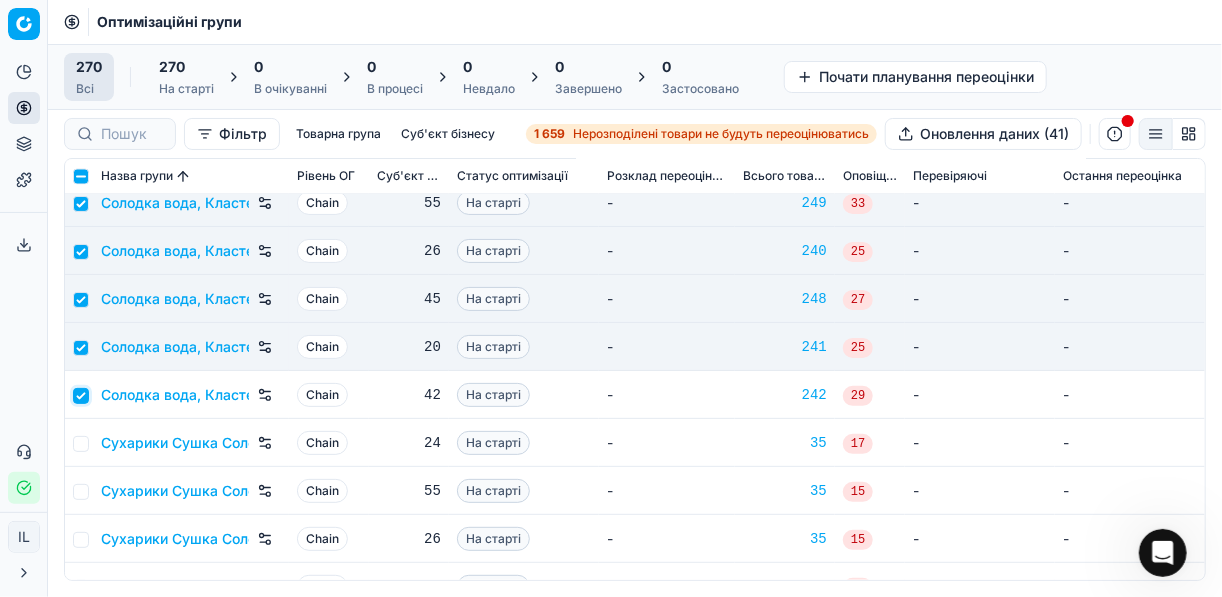 checkbox on "true" 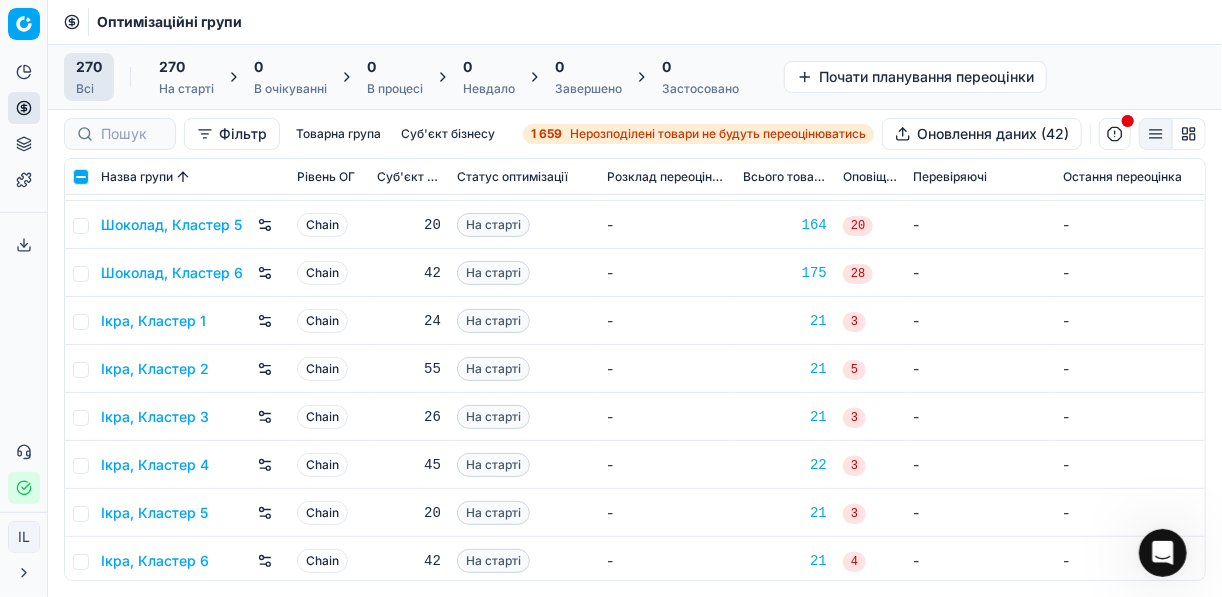 scroll, scrollTop: 12573, scrollLeft: 0, axis: vertical 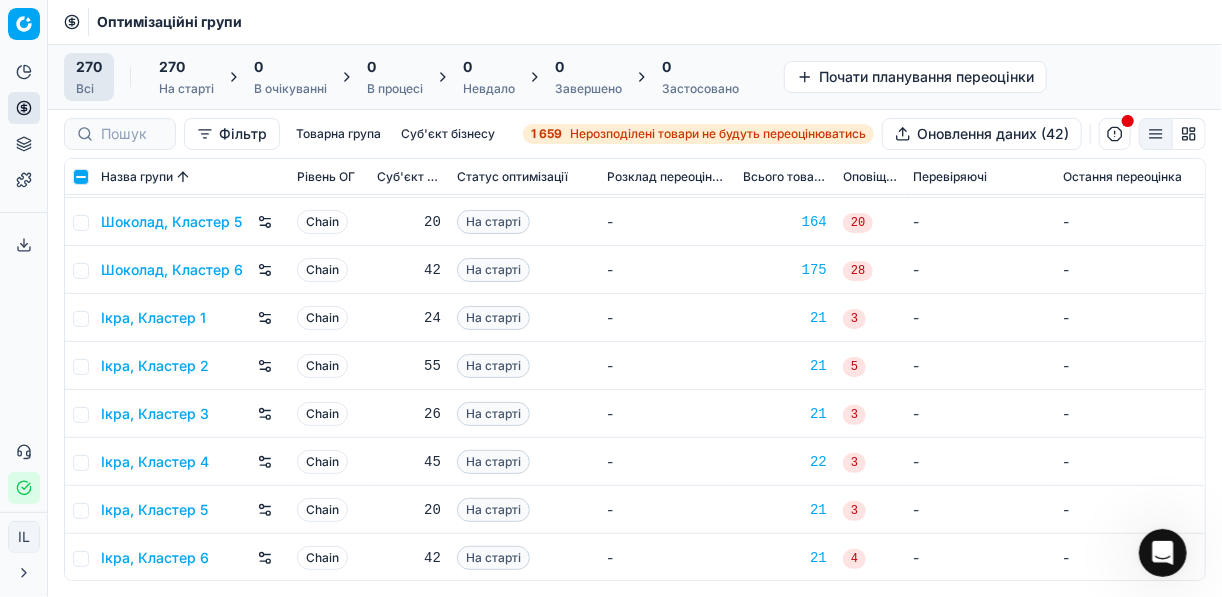 click on "270" at bounding box center (186, 67) 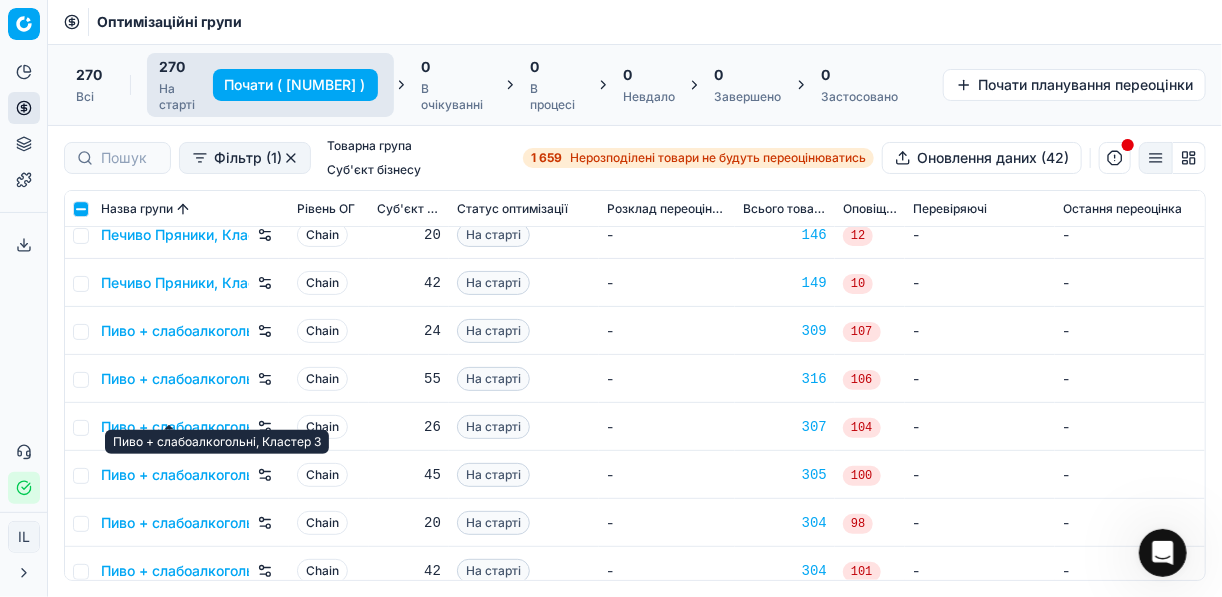 scroll, scrollTop: 8640, scrollLeft: 0, axis: vertical 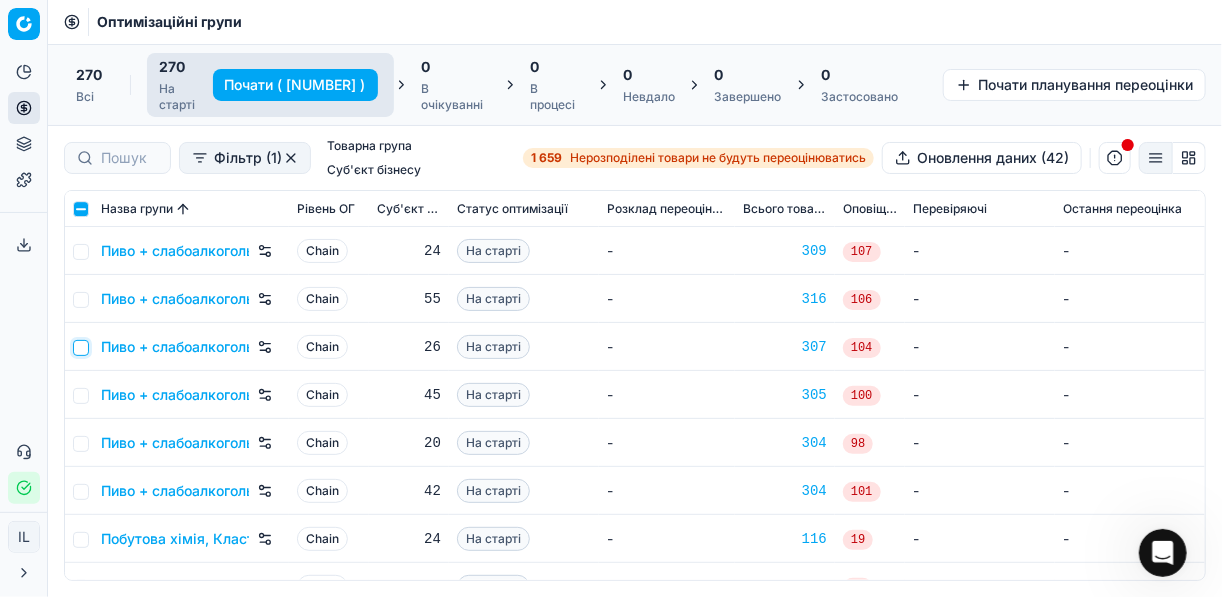 click at bounding box center [81, 348] 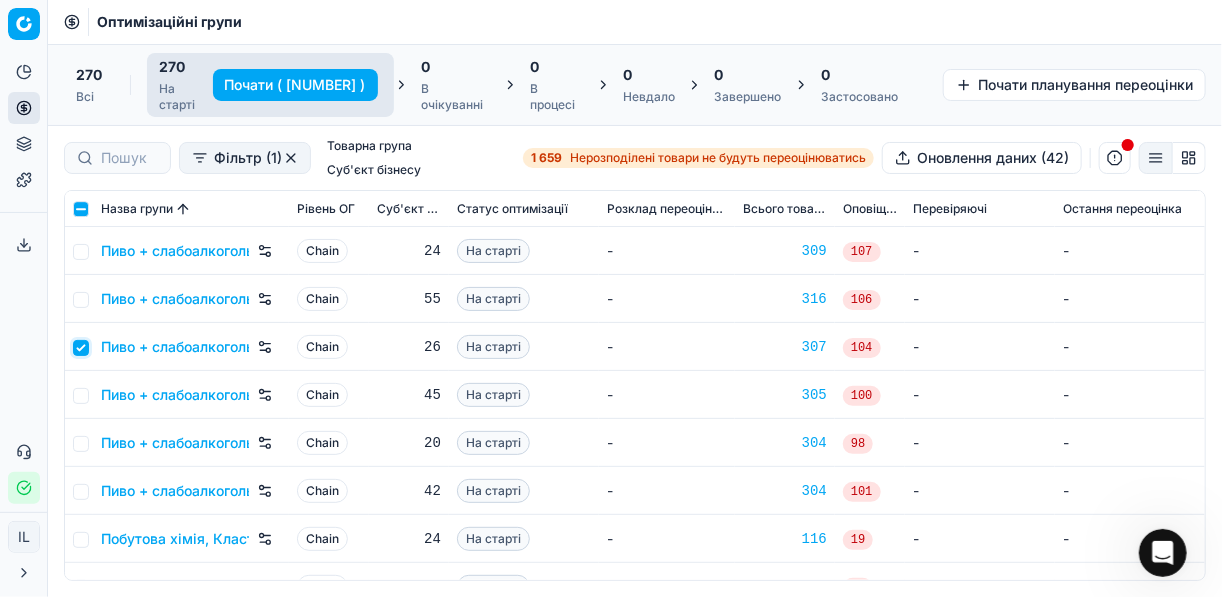 checkbox on "true" 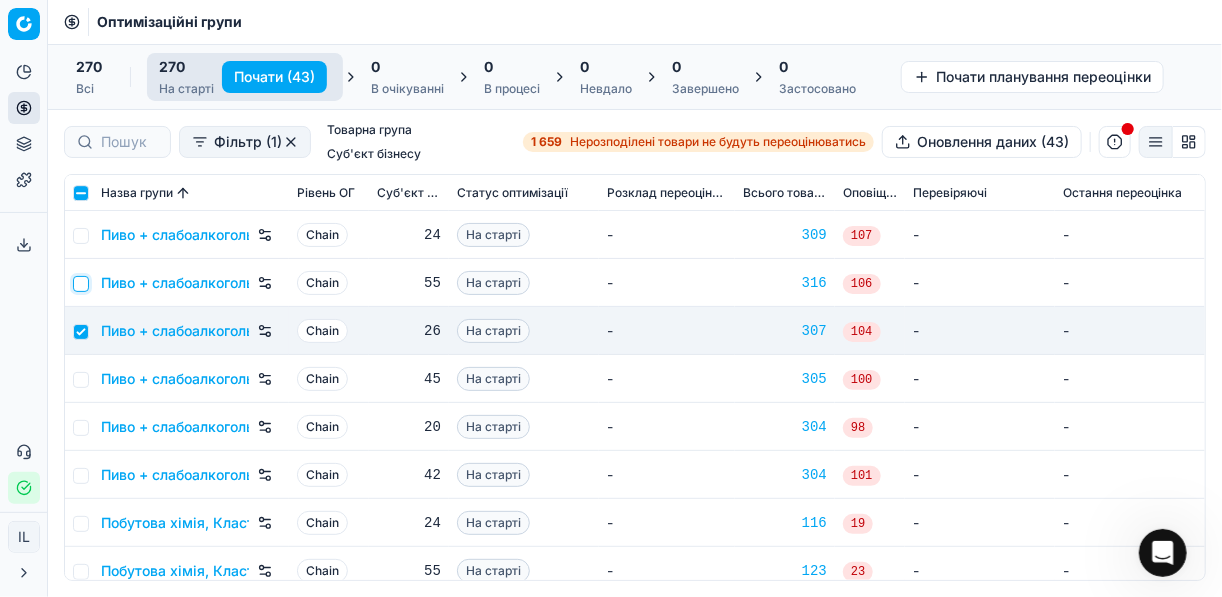 click at bounding box center [81, 284] 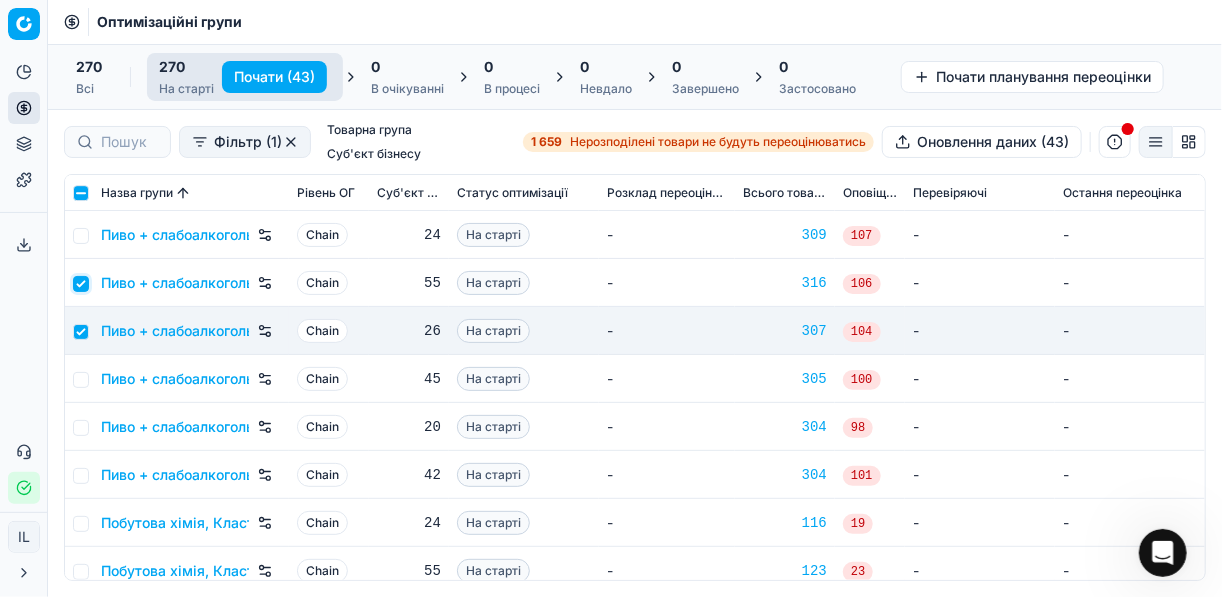 checkbox on "true" 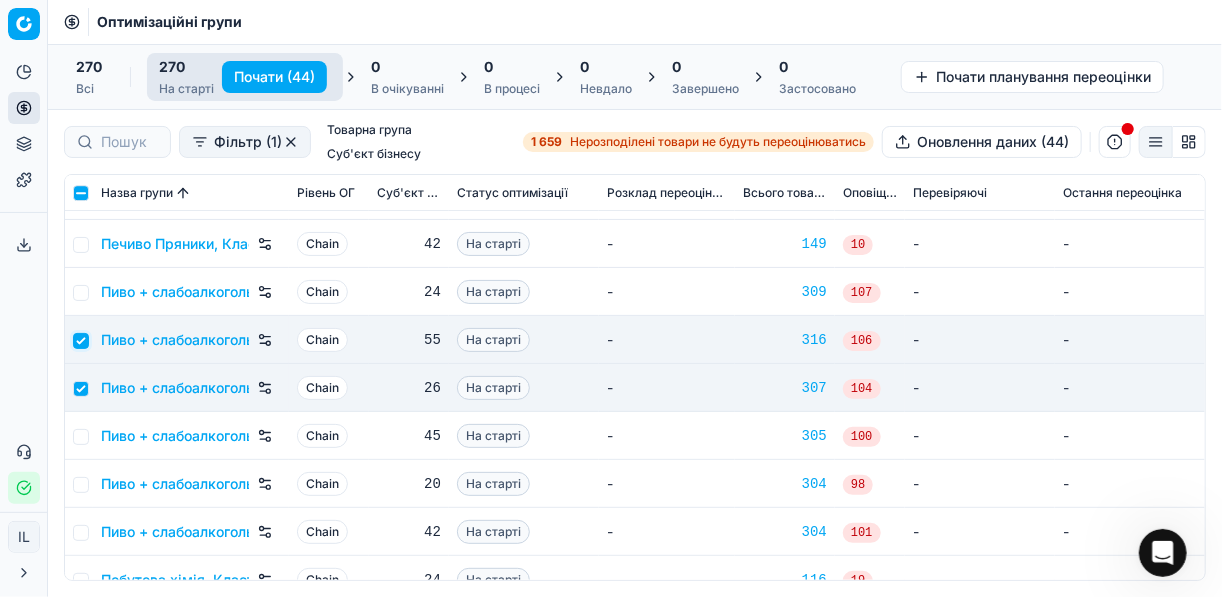 scroll, scrollTop: 8480, scrollLeft: 0, axis: vertical 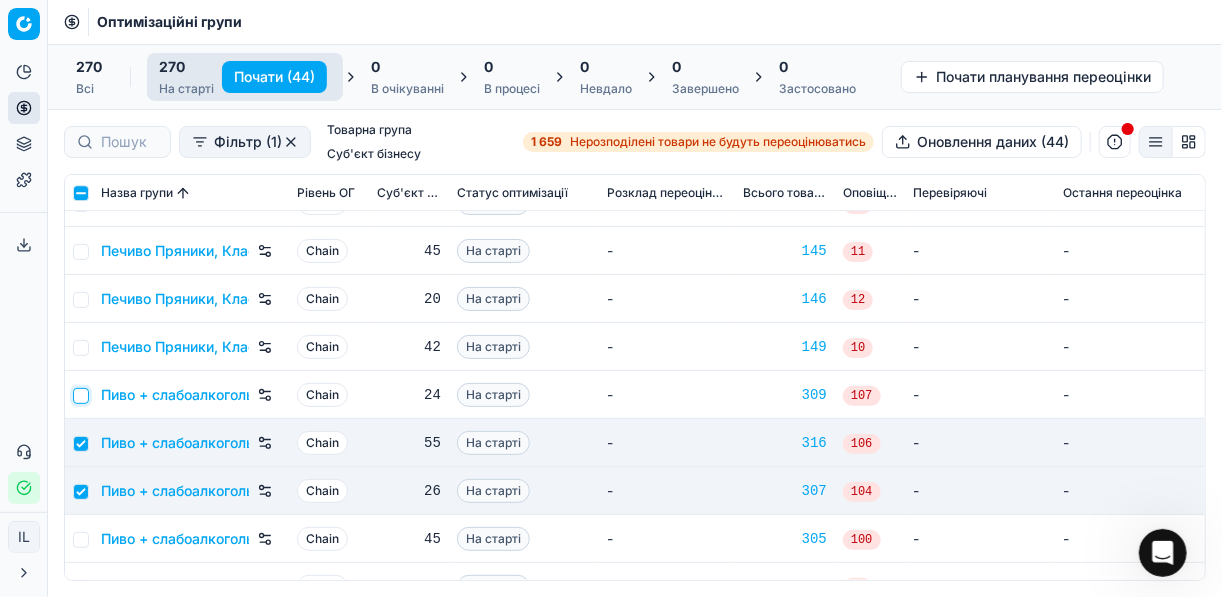 click at bounding box center (81, 396) 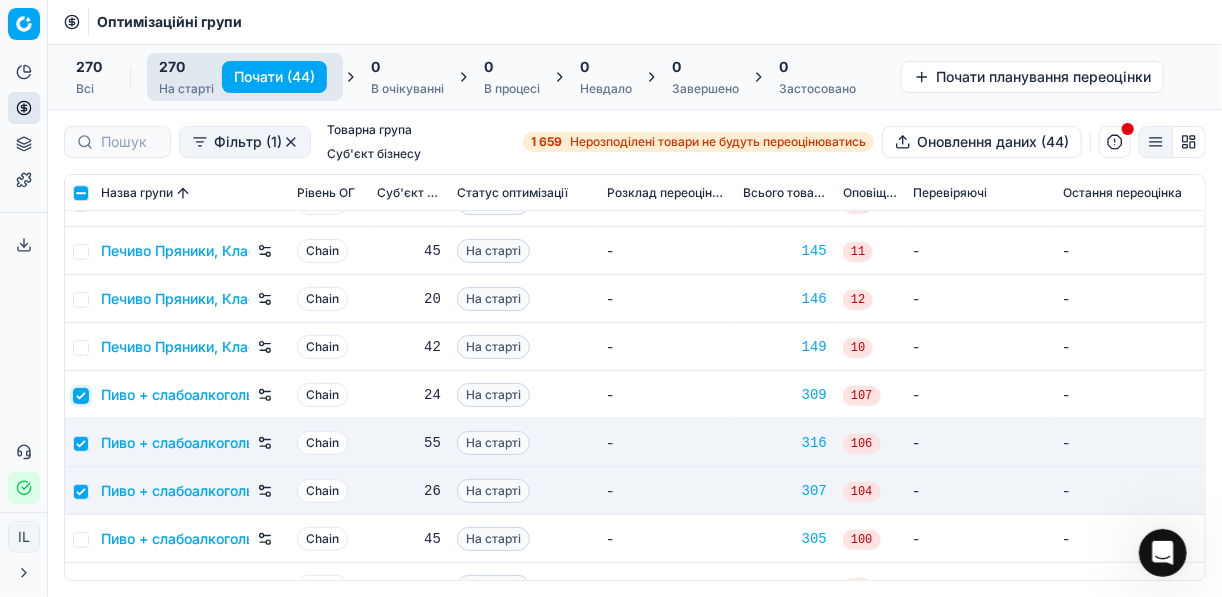 checkbox on "true" 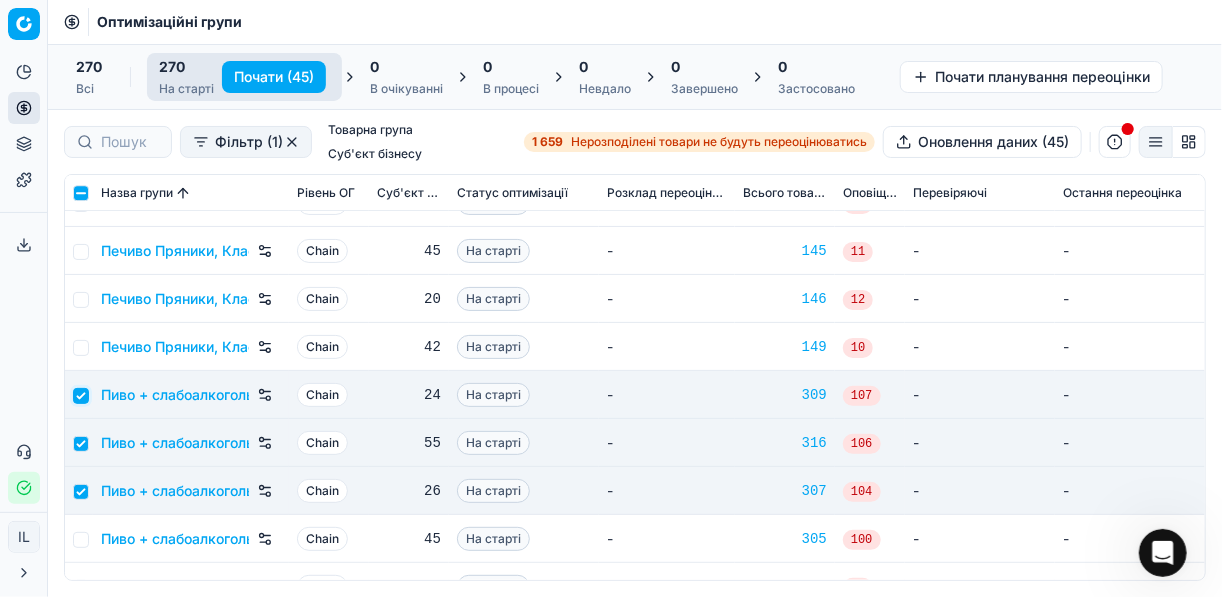 scroll, scrollTop: 8560, scrollLeft: 0, axis: vertical 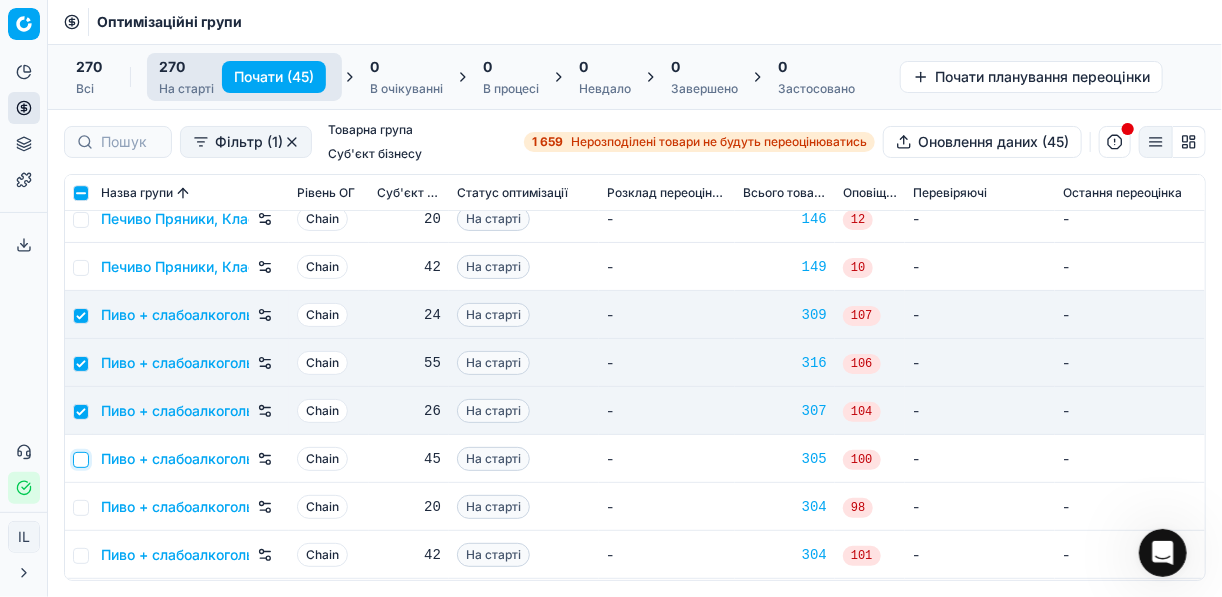 click at bounding box center [81, 460] 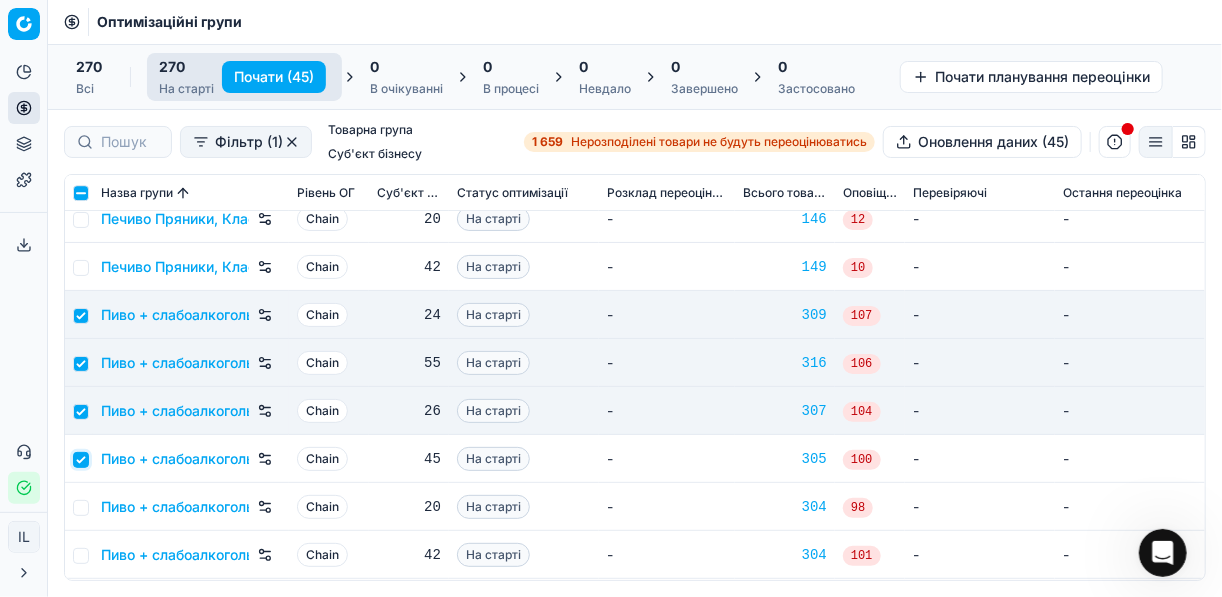 checkbox on "true" 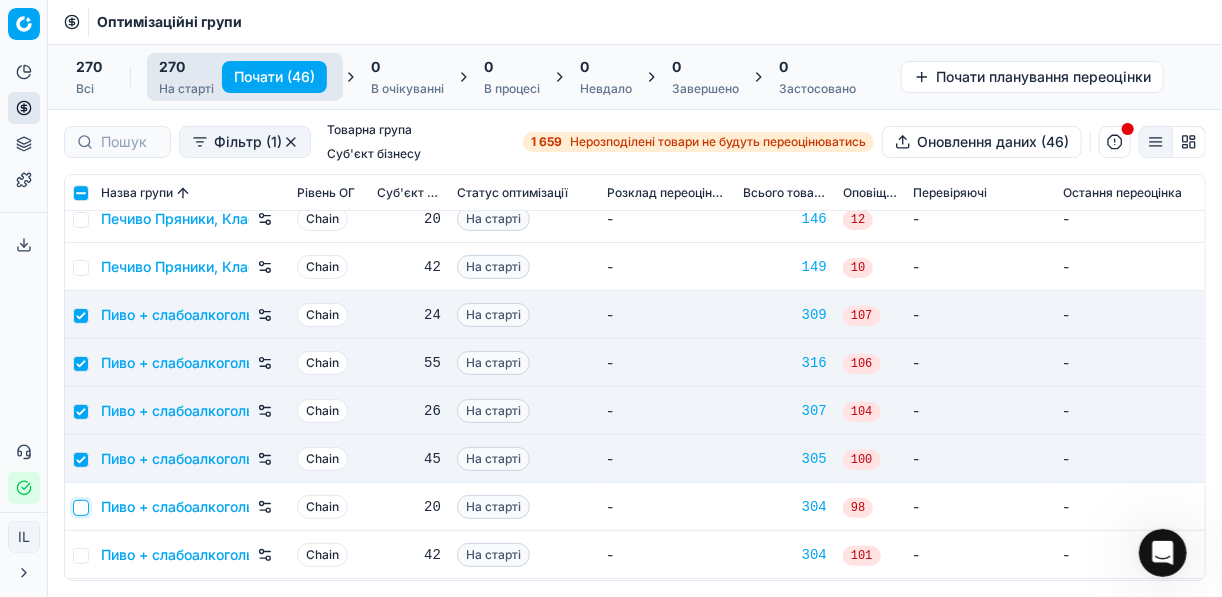 click at bounding box center (81, 508) 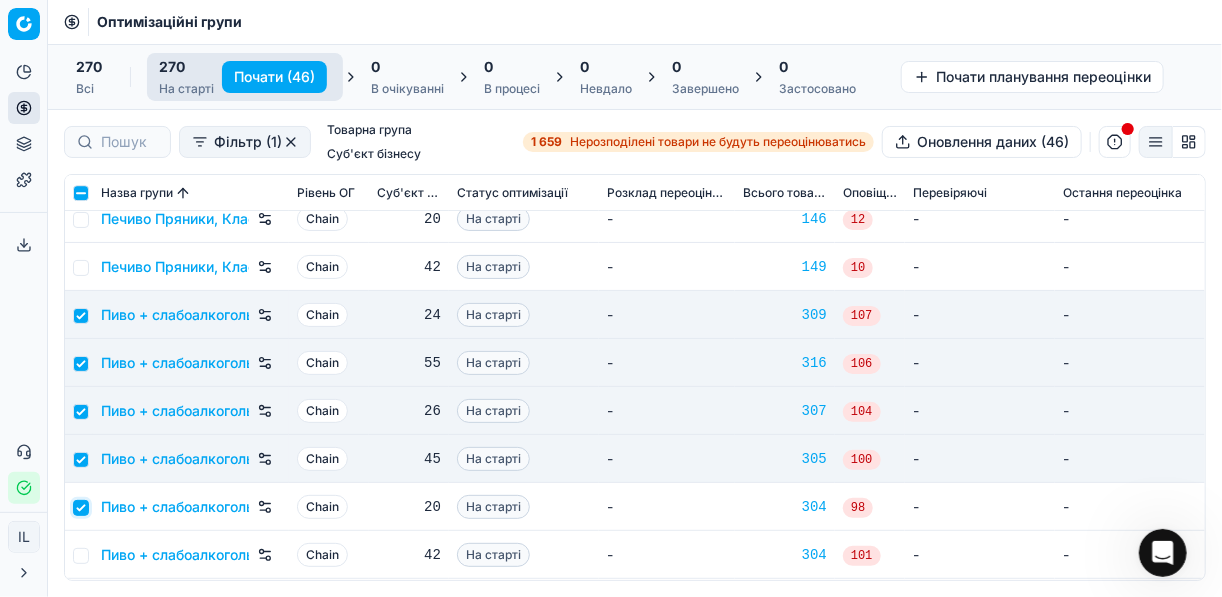 checkbox on "true" 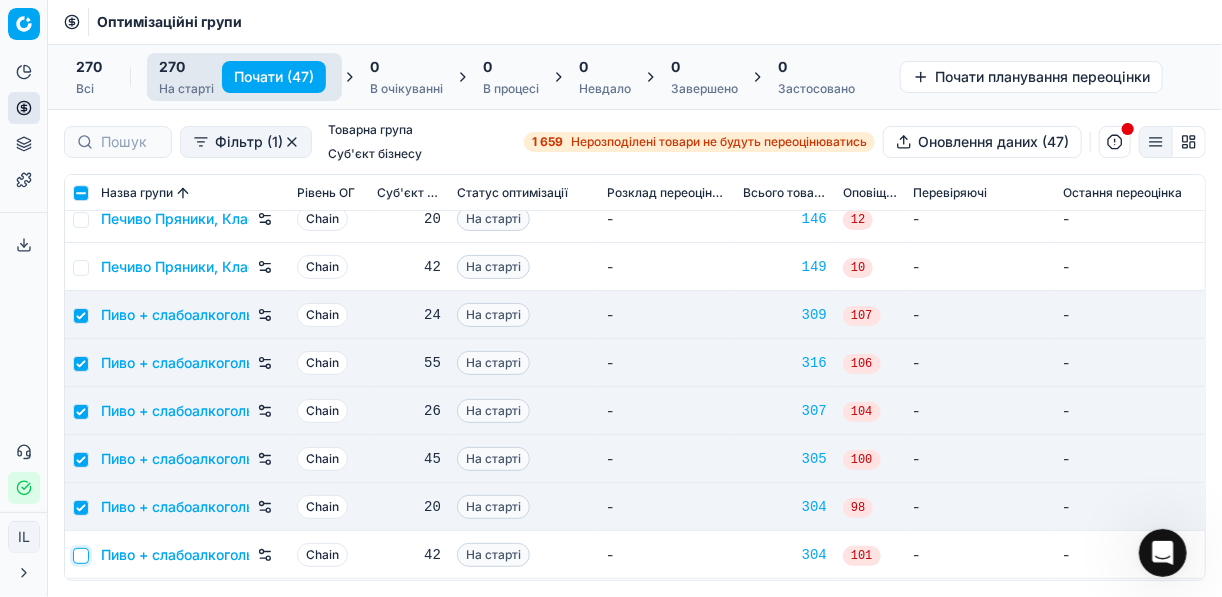 click at bounding box center (81, 556) 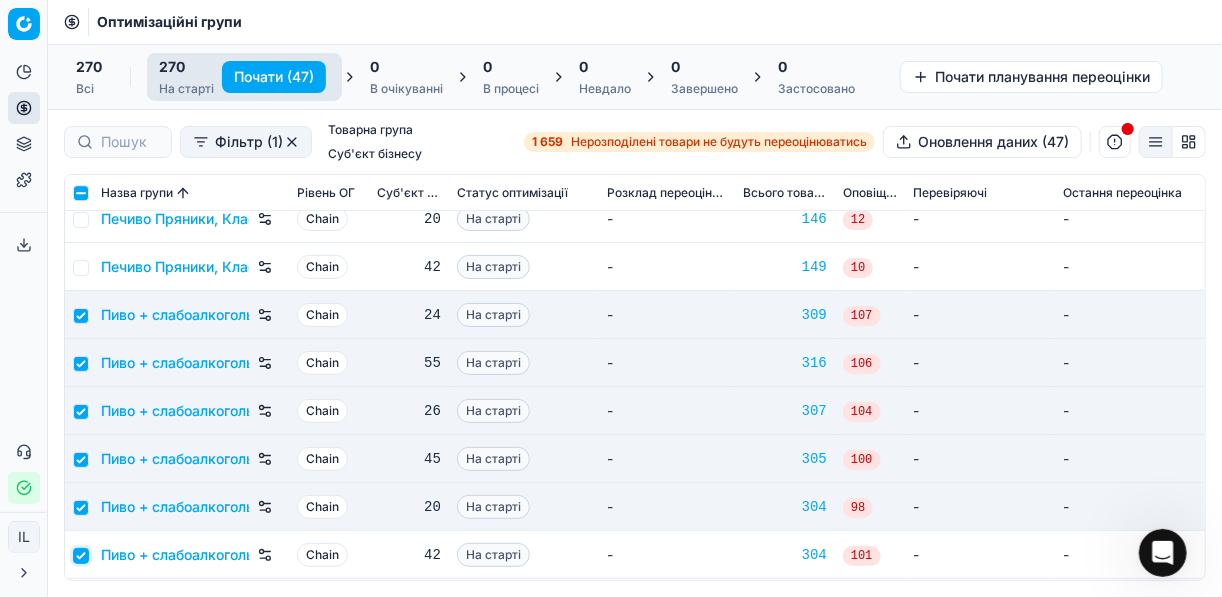 checkbox on "true" 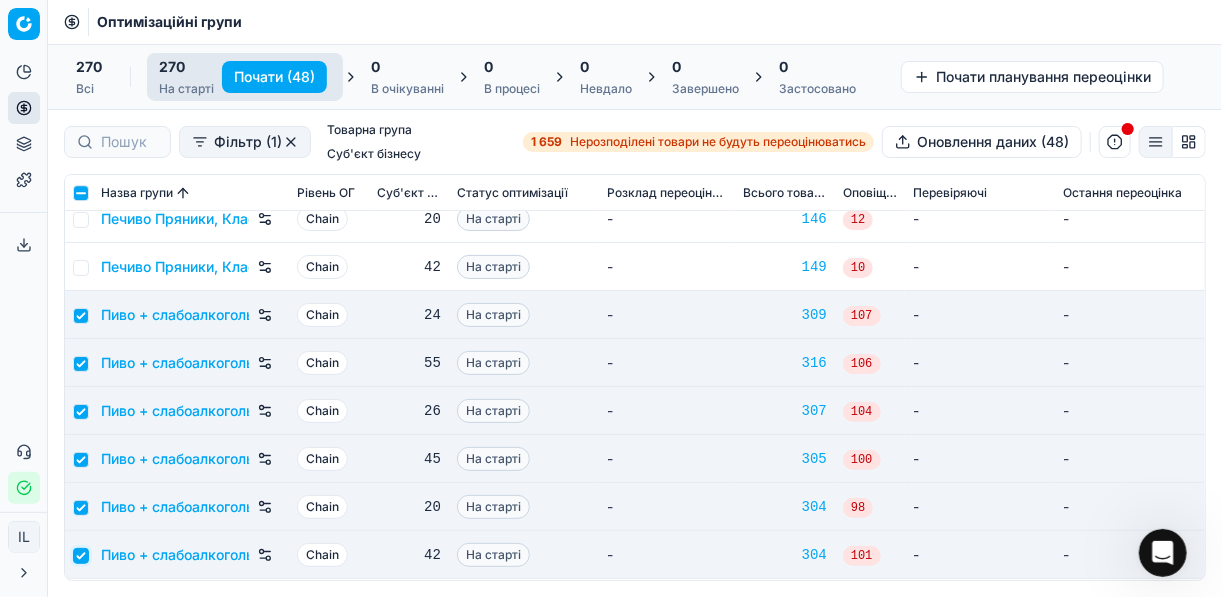 scroll, scrollTop: 8720, scrollLeft: 0, axis: vertical 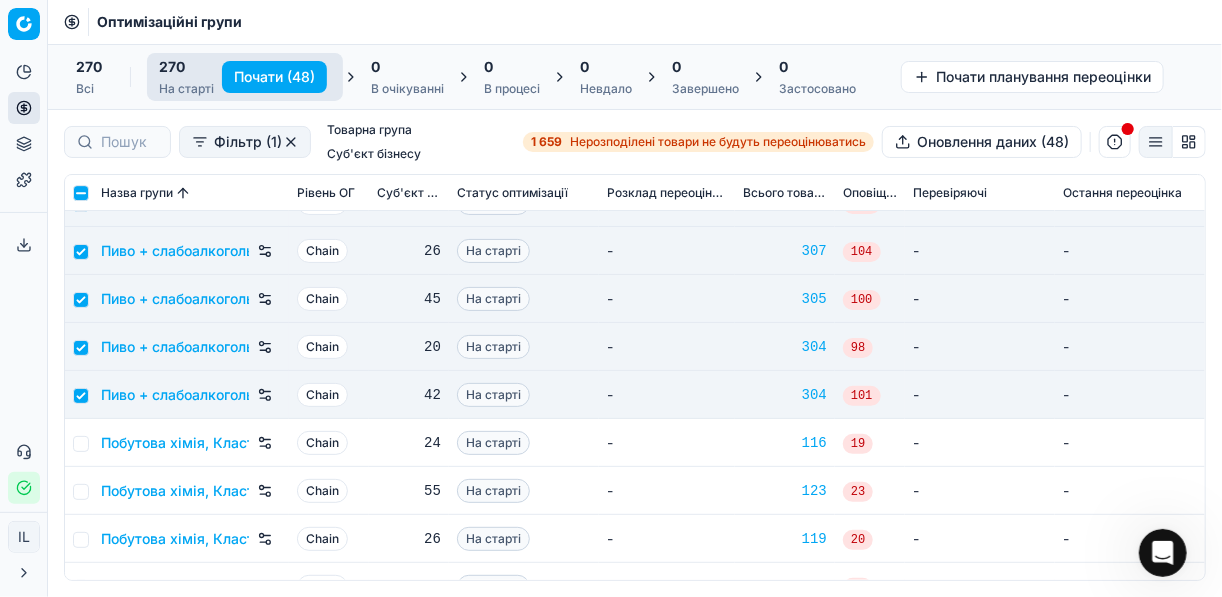 click on "Почати (48)" at bounding box center (274, 77) 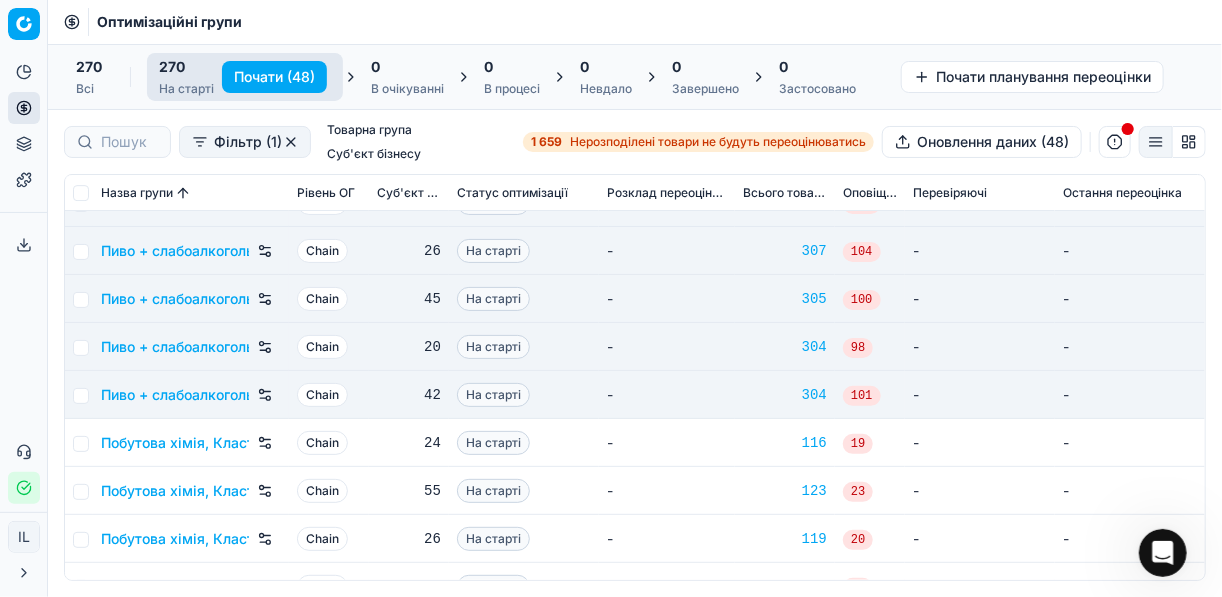 checkbox on "false" 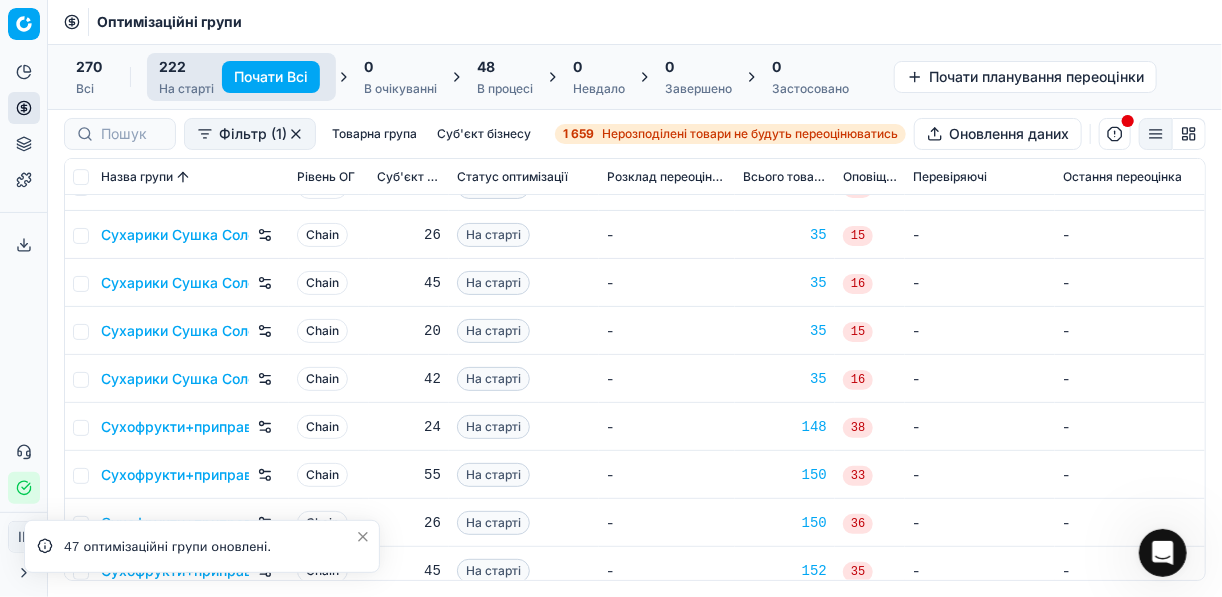 click on "В процесі" at bounding box center (505, 89) 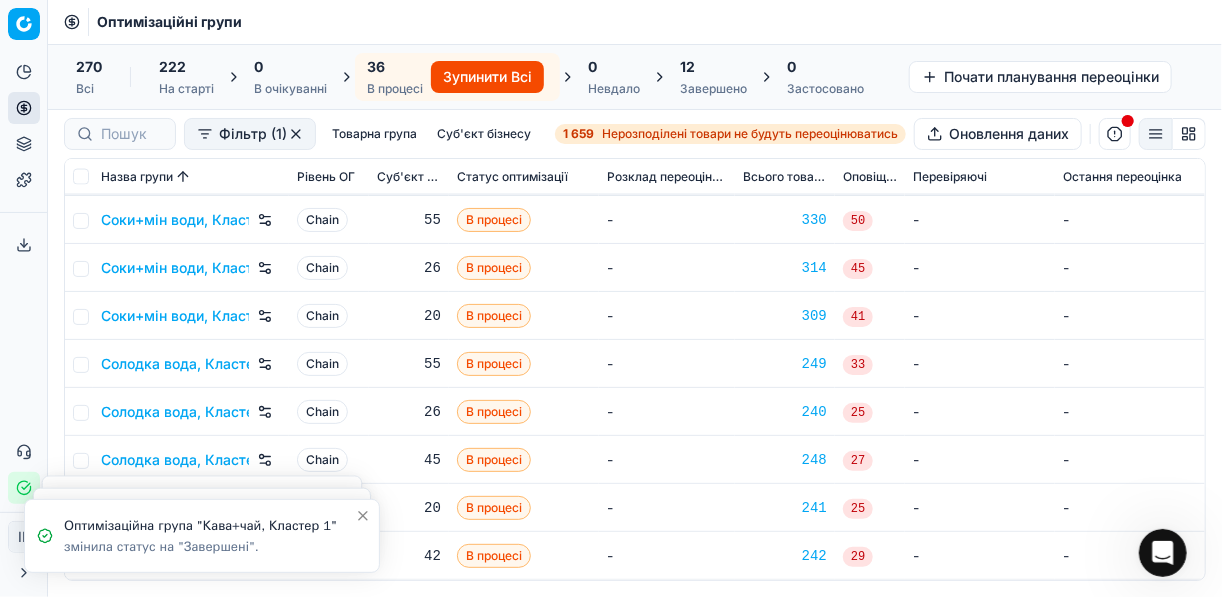 scroll, scrollTop: 1341, scrollLeft: 0, axis: vertical 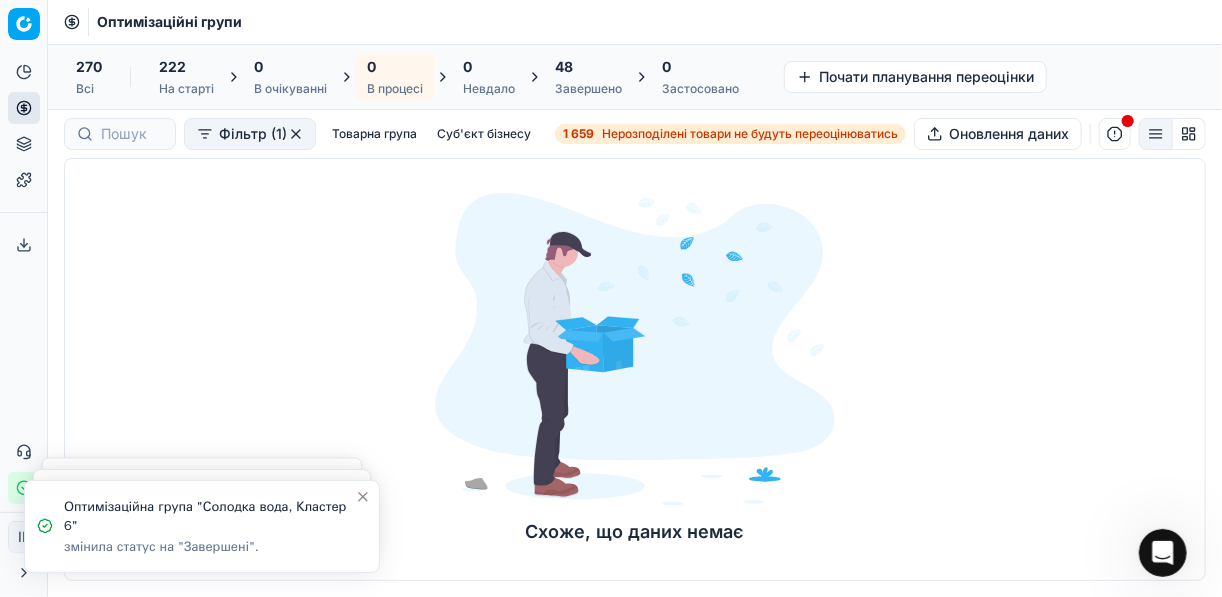 click on "48" at bounding box center [588, 67] 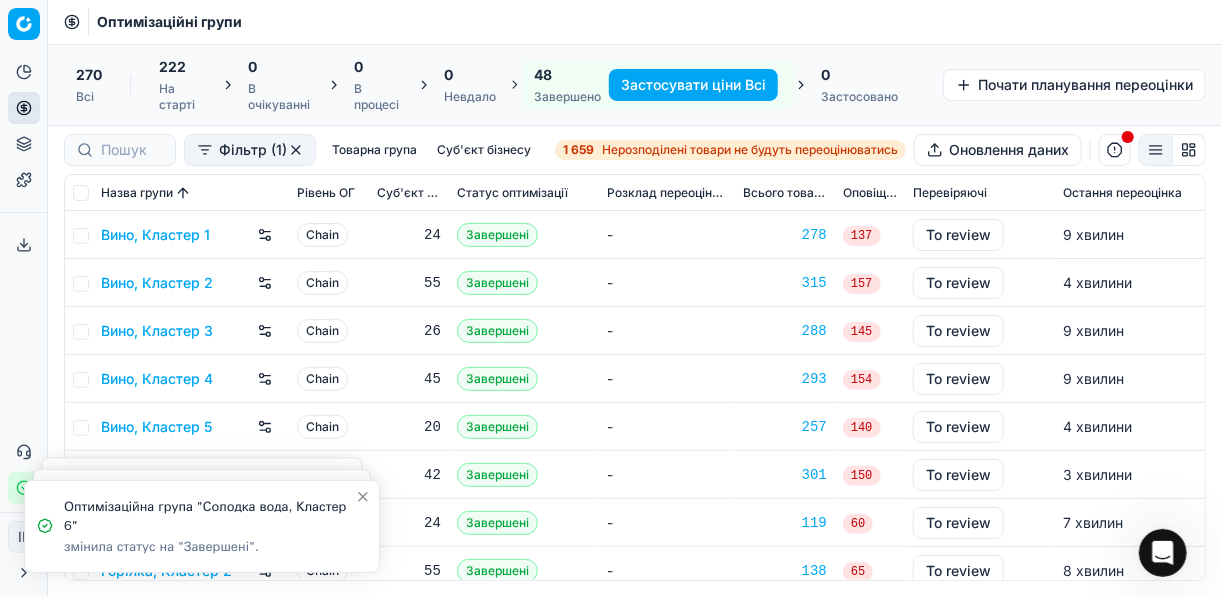 click on "Застосувати ціни   Всі" at bounding box center [693, 85] 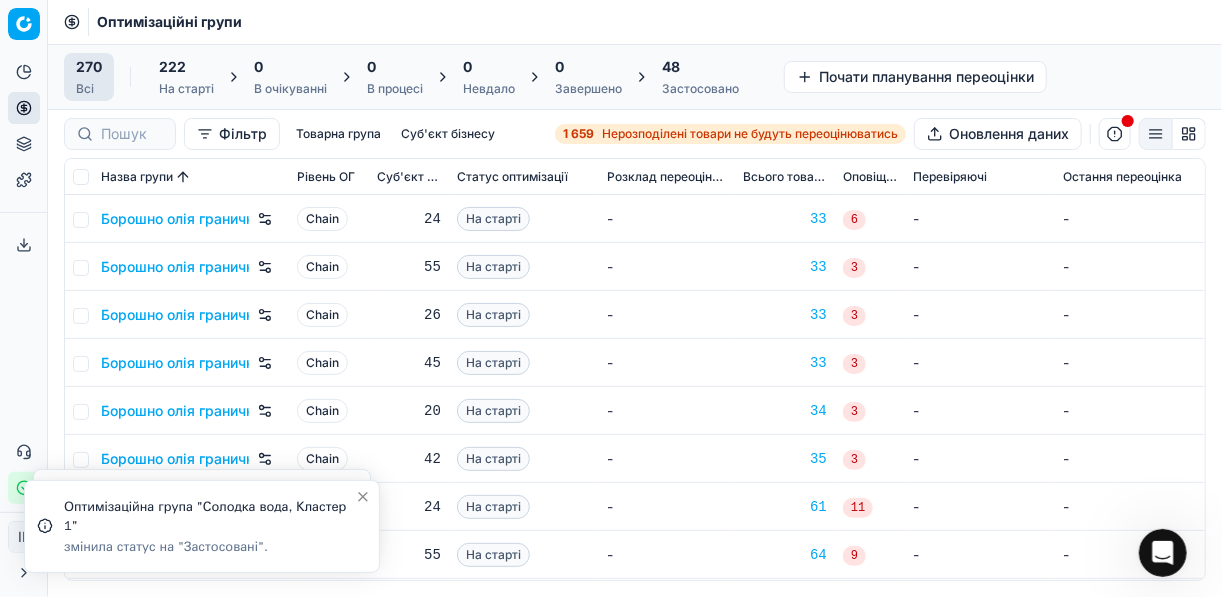 click on "48" at bounding box center [700, 67] 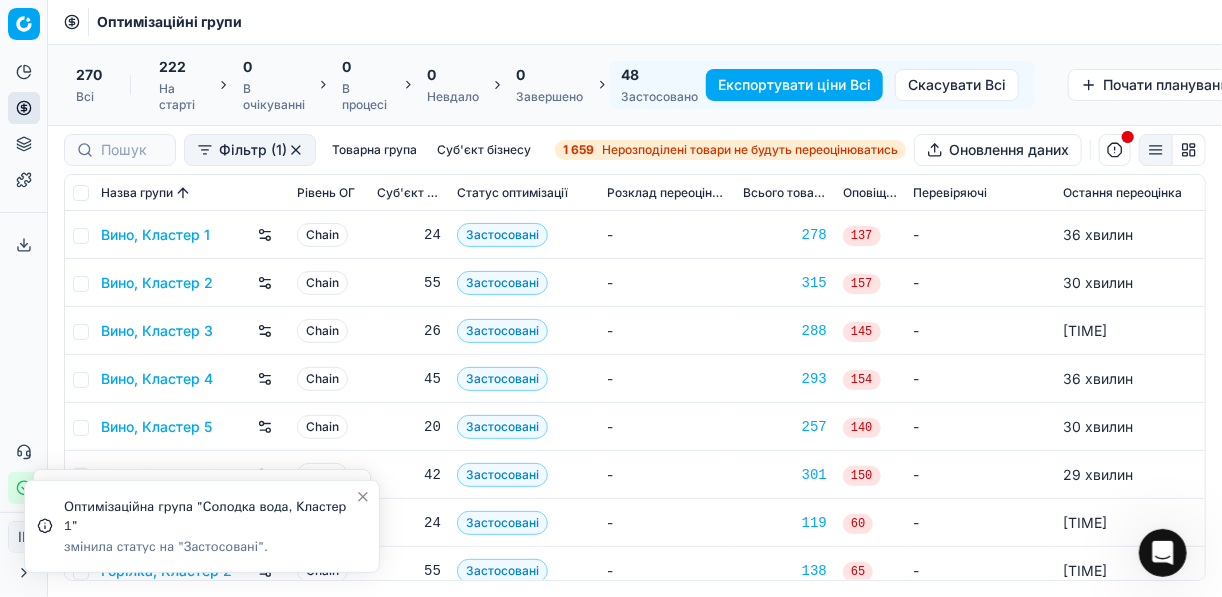 click on "Експортувати ціни   Всі" at bounding box center (794, 85) 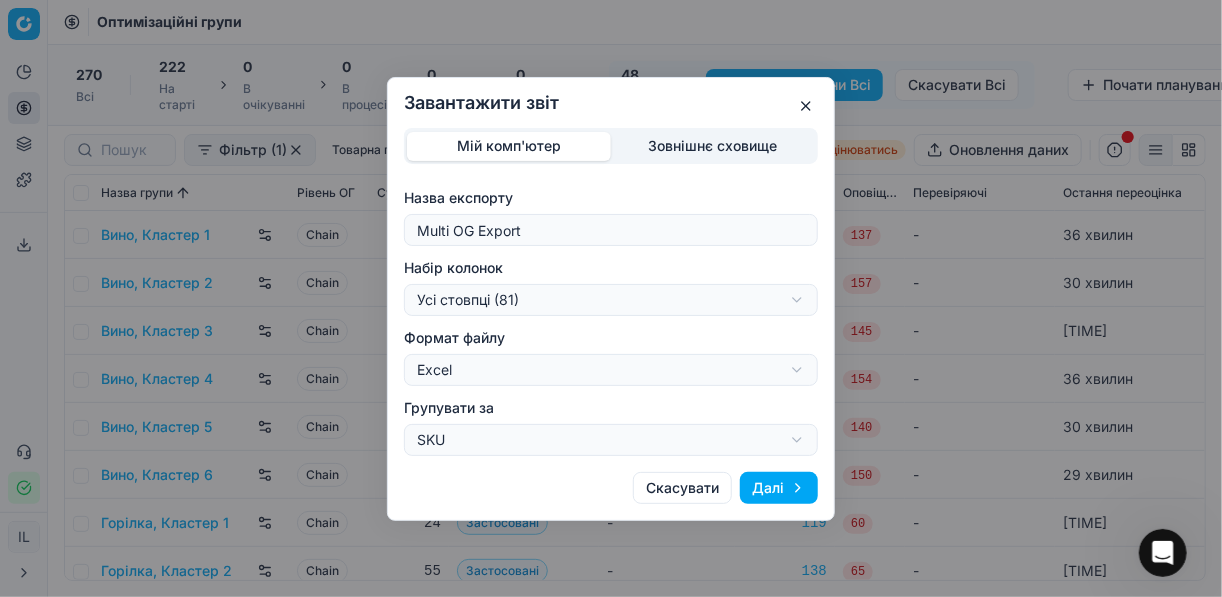 click on "Завантажити звіт Мій комп'ютер Зовнішнє сховище Назва експорту Multi OG Export Набір колонок Усі стовпці (81) Усі стовпці (81) Поточний стан таблиці (81) Мій шаблон експорту (79) Скорочений (24) Формат файлу Excel Excel CSV Групувати за SKU SKU Товарна лінійка Скасувати Далі" at bounding box center [611, 298] 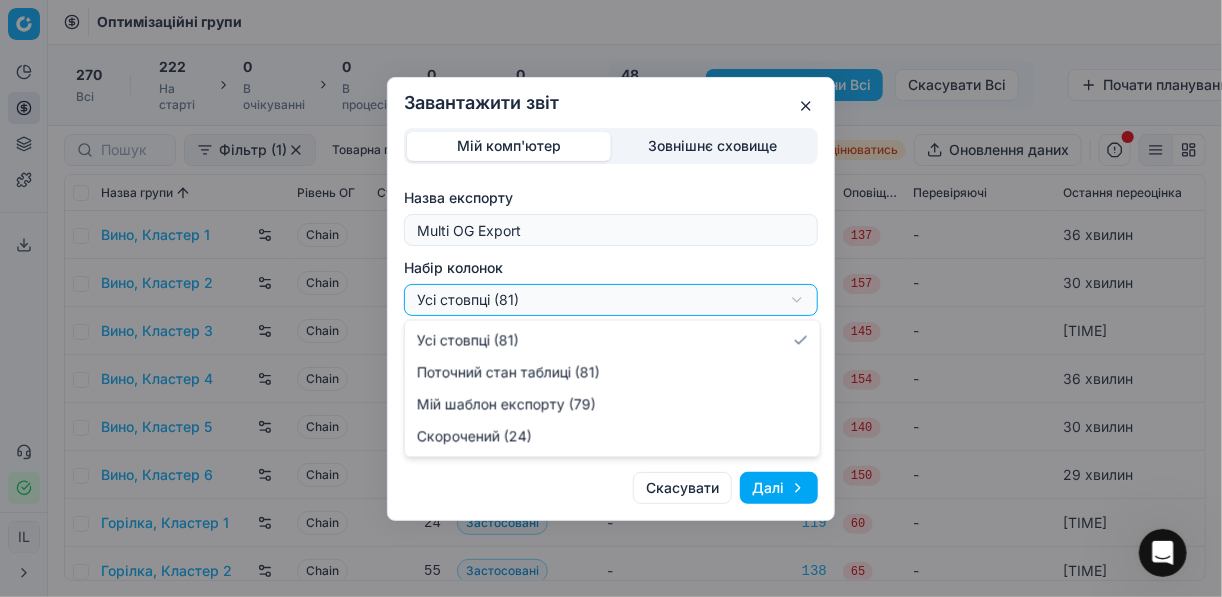 select on "[UUID]" 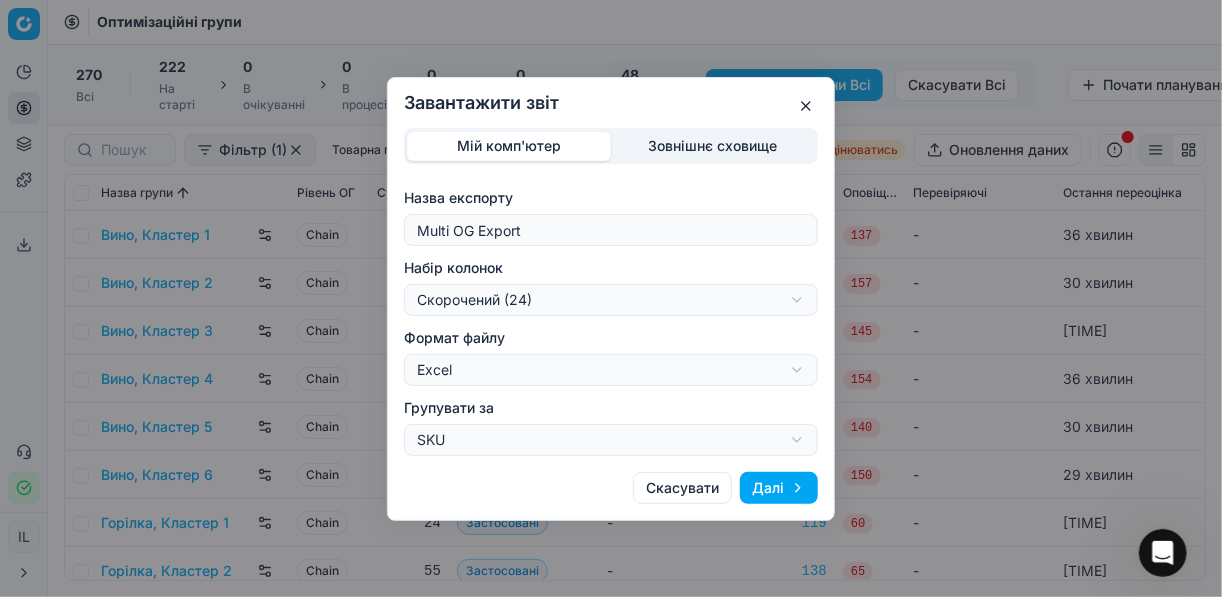 click on "Далі" at bounding box center [779, 488] 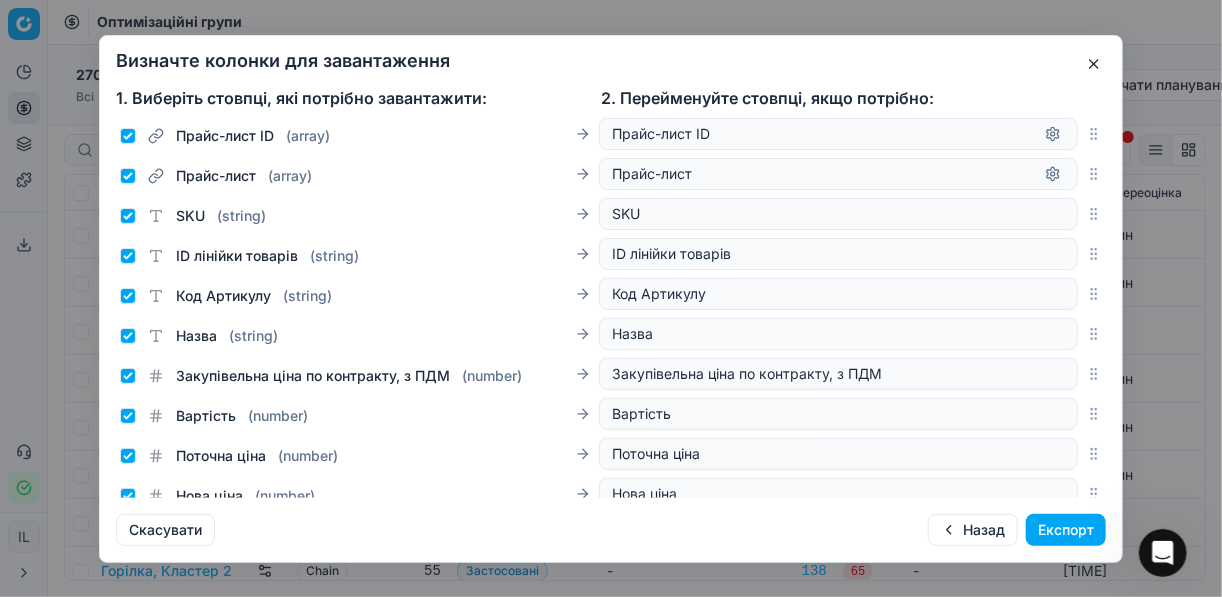 click on "Експорт" at bounding box center (1066, 530) 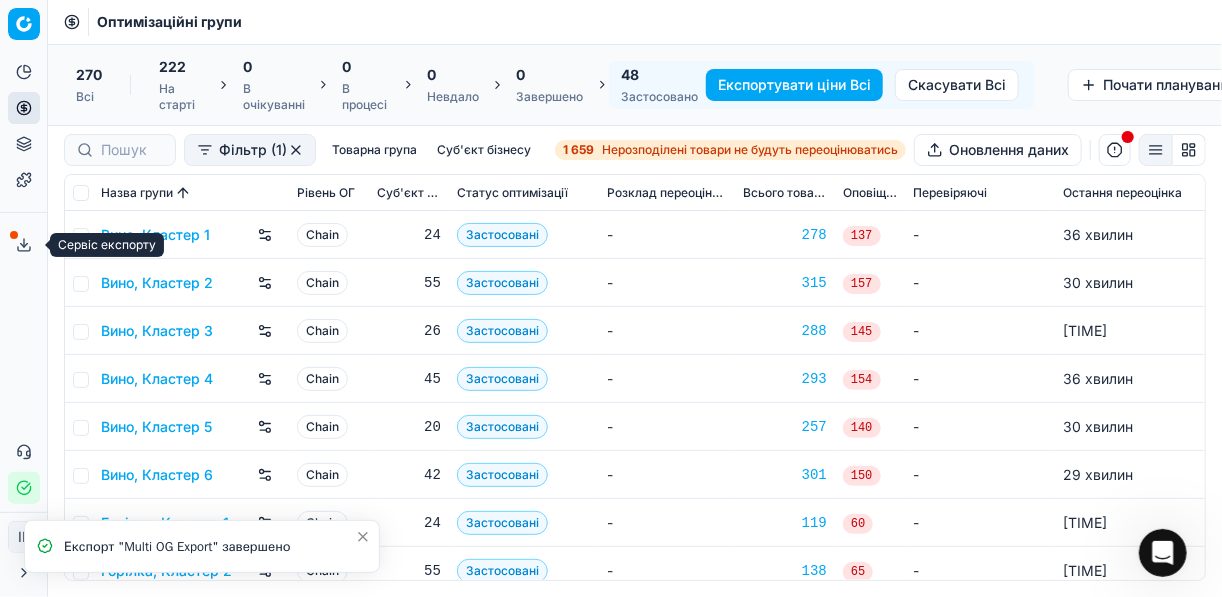 click 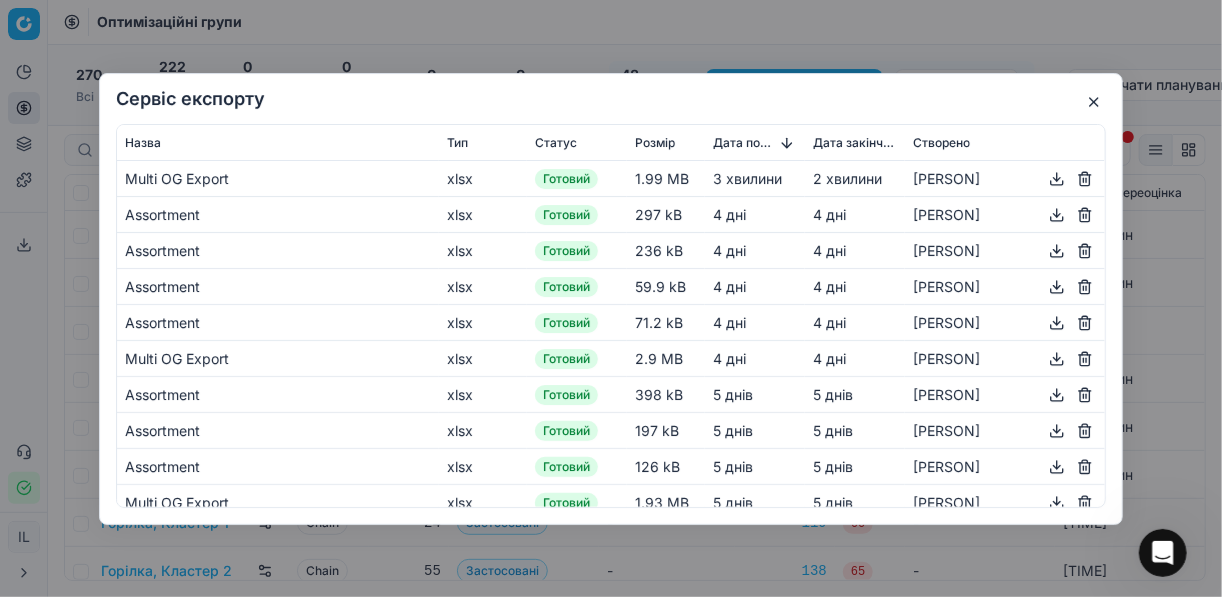 click on "xlsx" at bounding box center [483, 178] 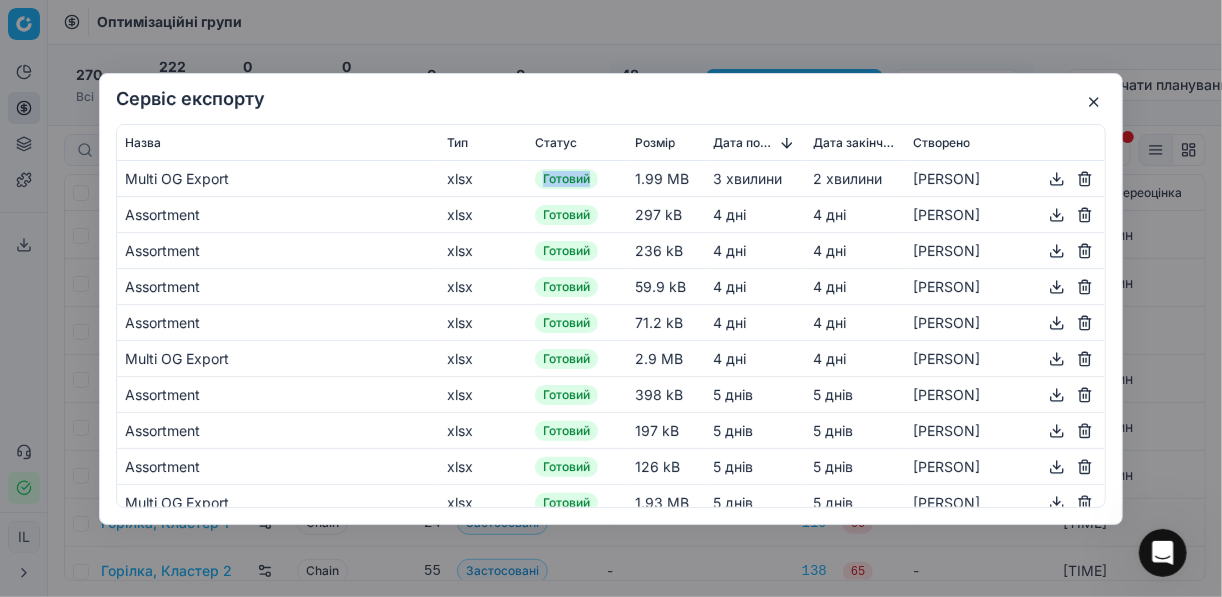 click on "Готовий" at bounding box center [566, 179] 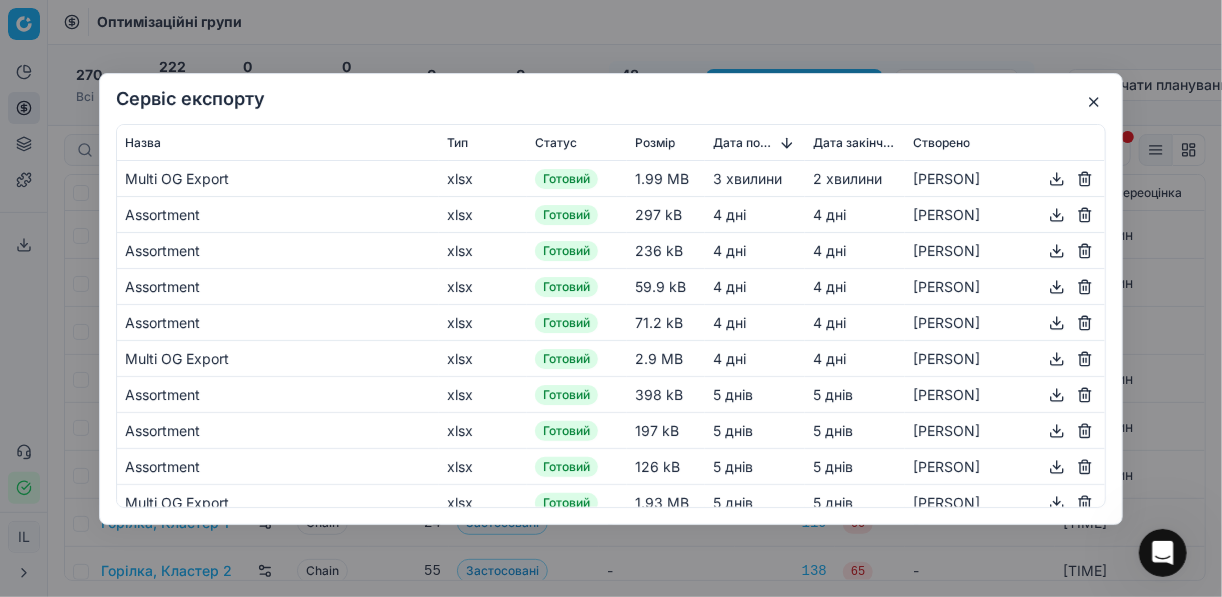 drag, startPoint x: 545, startPoint y: 178, endPoint x: 619, endPoint y: 172, distance: 74.24284 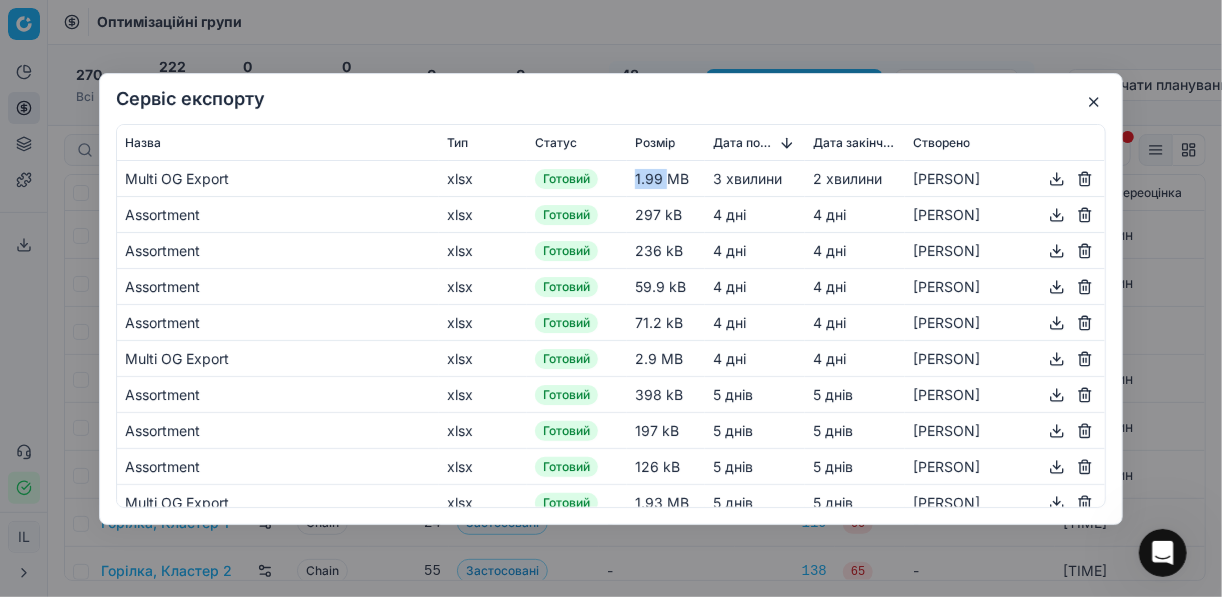 click on "1.99 MB" at bounding box center (666, 179) 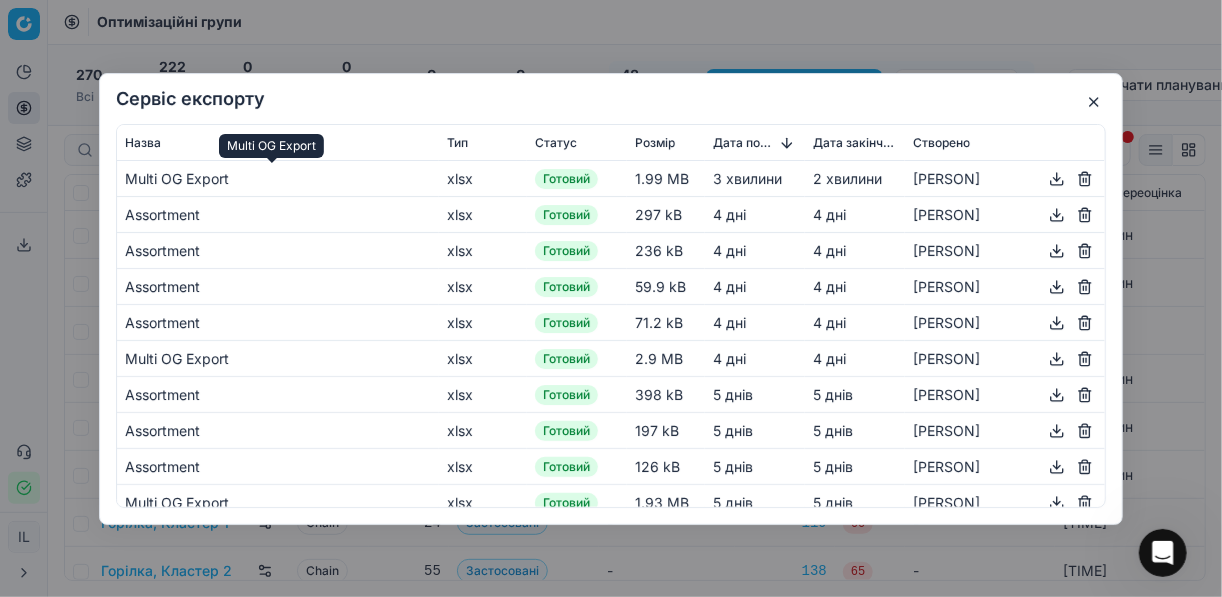 click on "Multi OG Export" at bounding box center [278, 178] 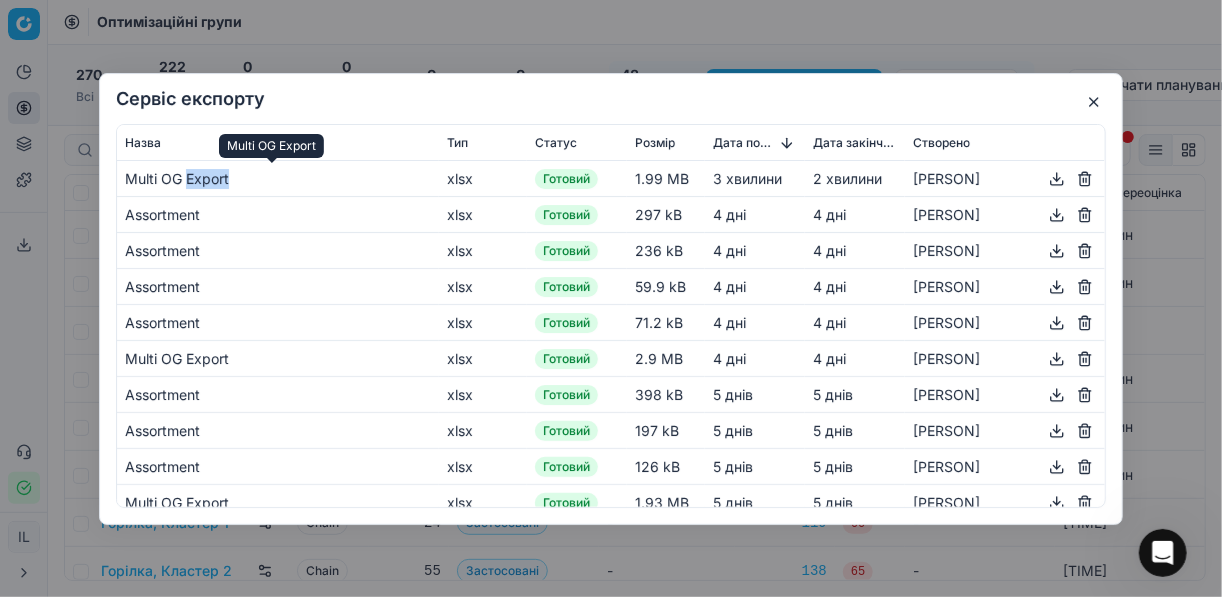 click on "Multi OG Export" at bounding box center [278, 178] 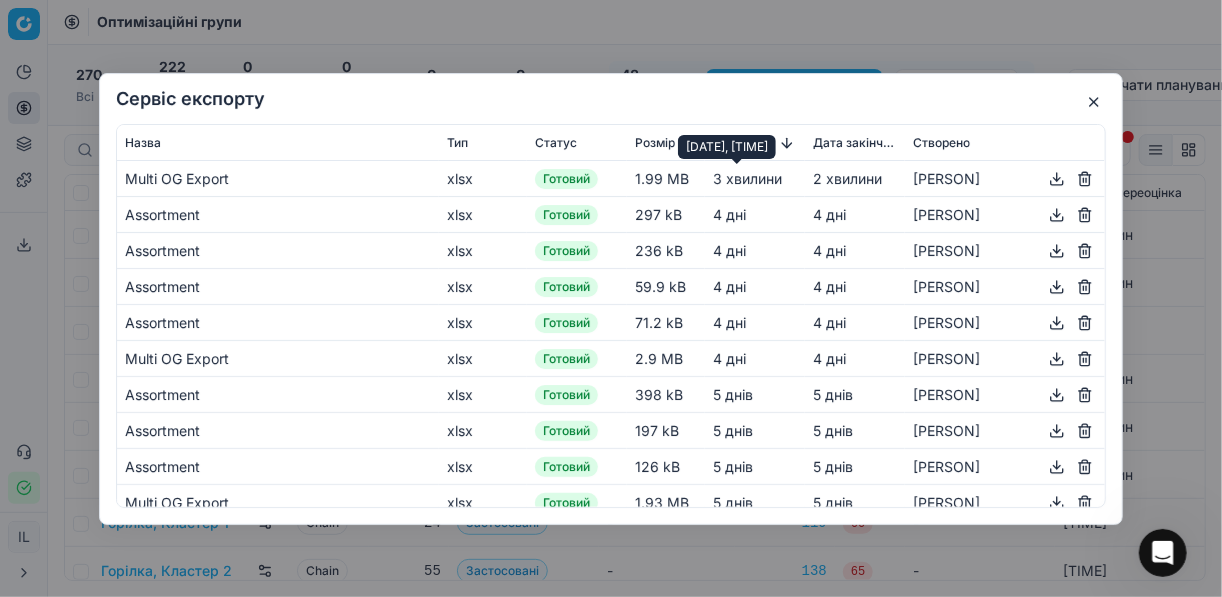 click on "3 хвилини" at bounding box center [747, 177] 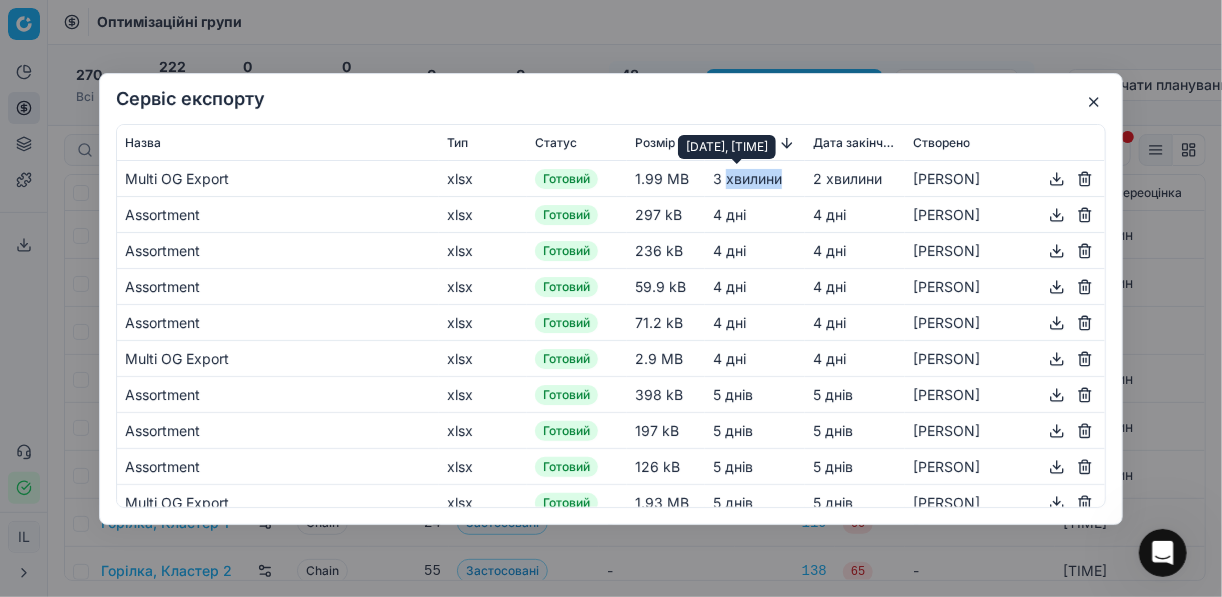 click on "3 хвилини" at bounding box center (747, 177) 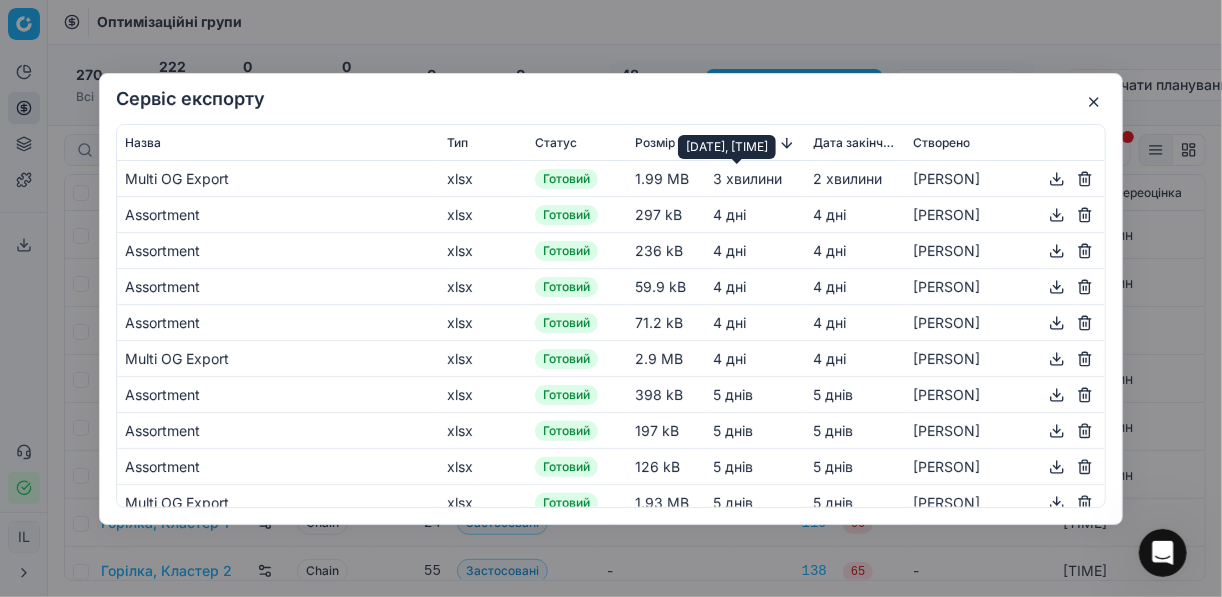 drag, startPoint x: 730, startPoint y: 175, endPoint x: 790, endPoint y: 197, distance: 63.90618 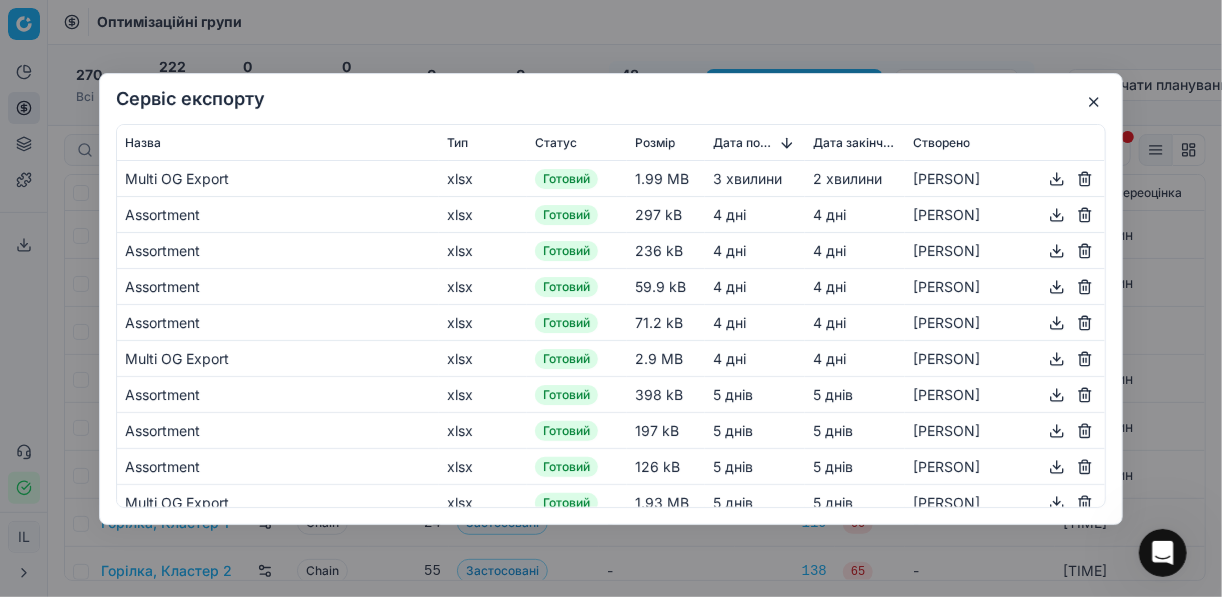 click at bounding box center (1057, 178) 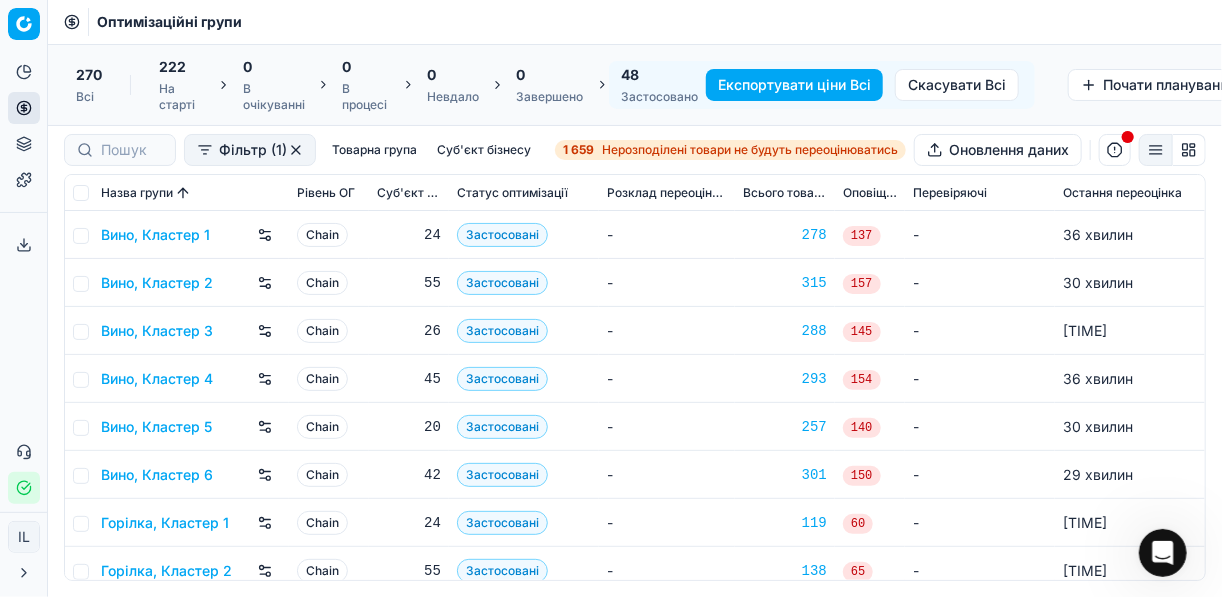 click on "-" at bounding box center [667, 235] 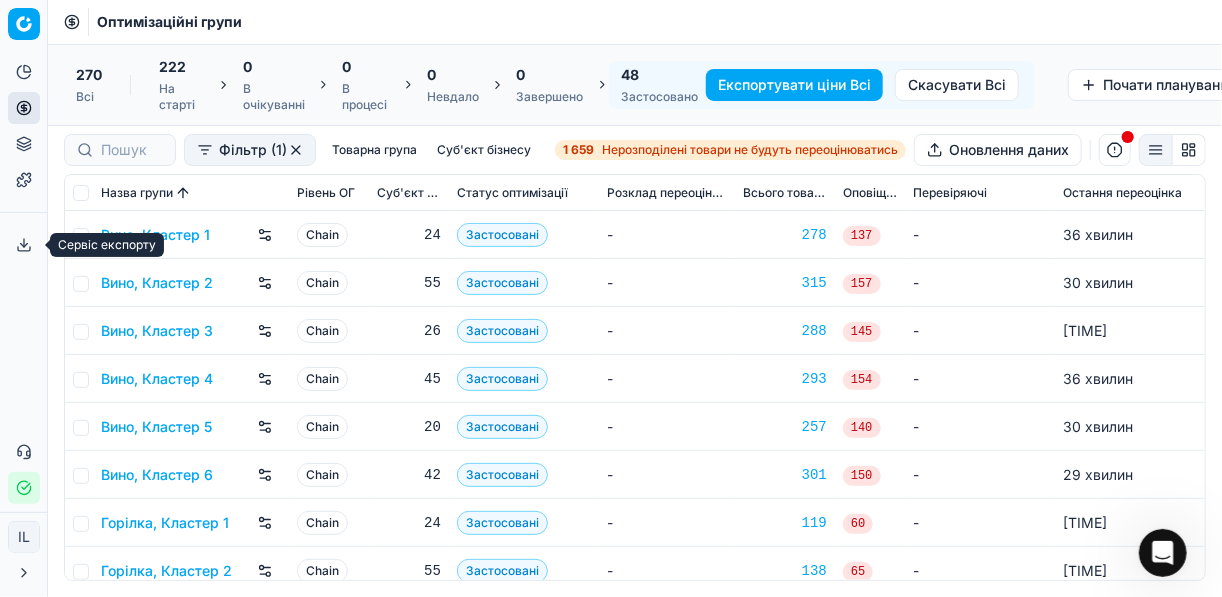 click 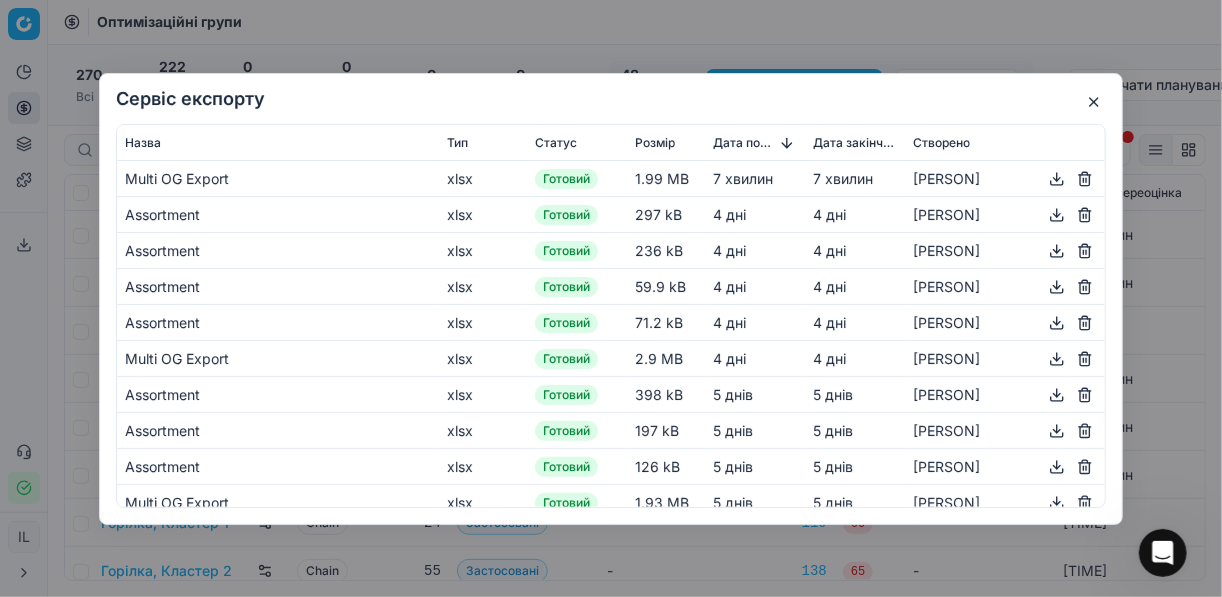 click at bounding box center [1094, 102] 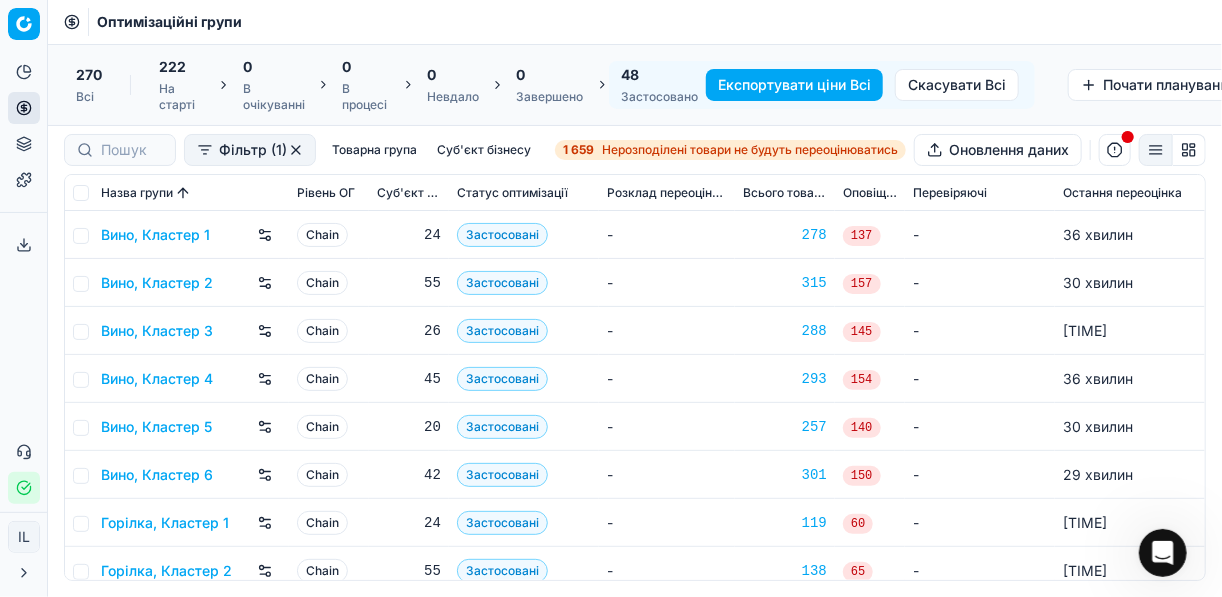 click on "Експортувати ціни   Всі" at bounding box center (794, 85) 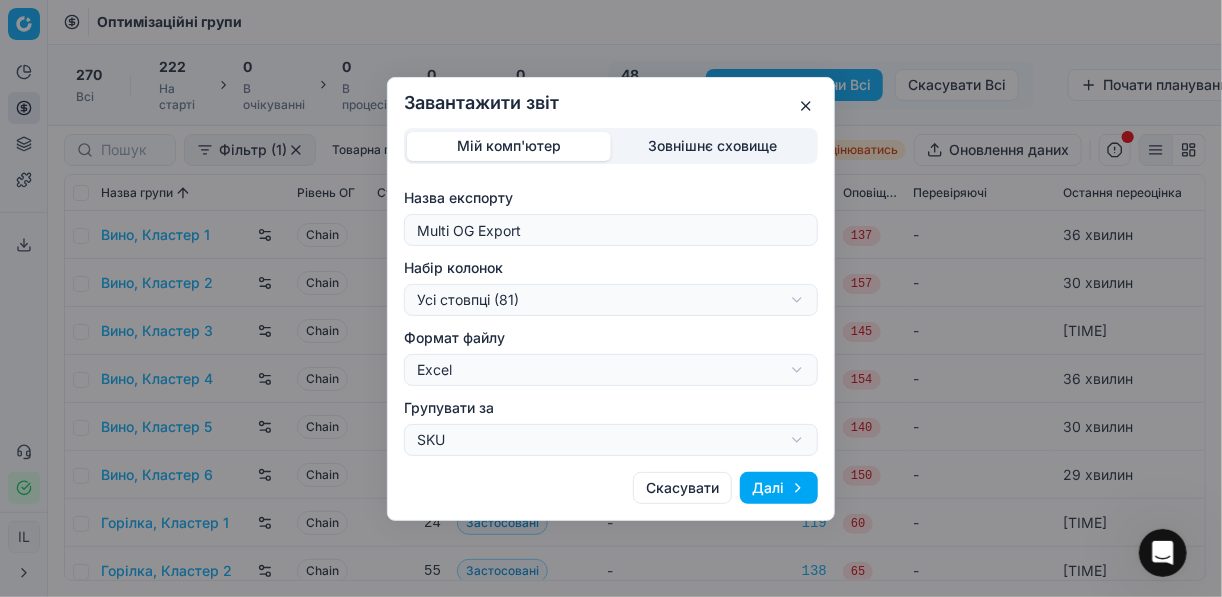 click on "Завантажити звіт Мій комп'ютер Зовнішнє сховище Назва експорту Multi OG Export Набір колонок Усі стовпці (81) Усі стовпці (81) Поточний стан таблиці (81) Мій шаблон експорту (79) Скорочений (24) Формат файлу Excel Excel CSV Групувати за SKU SKU Товарна лінійка Скасувати Далі" at bounding box center [611, 298] 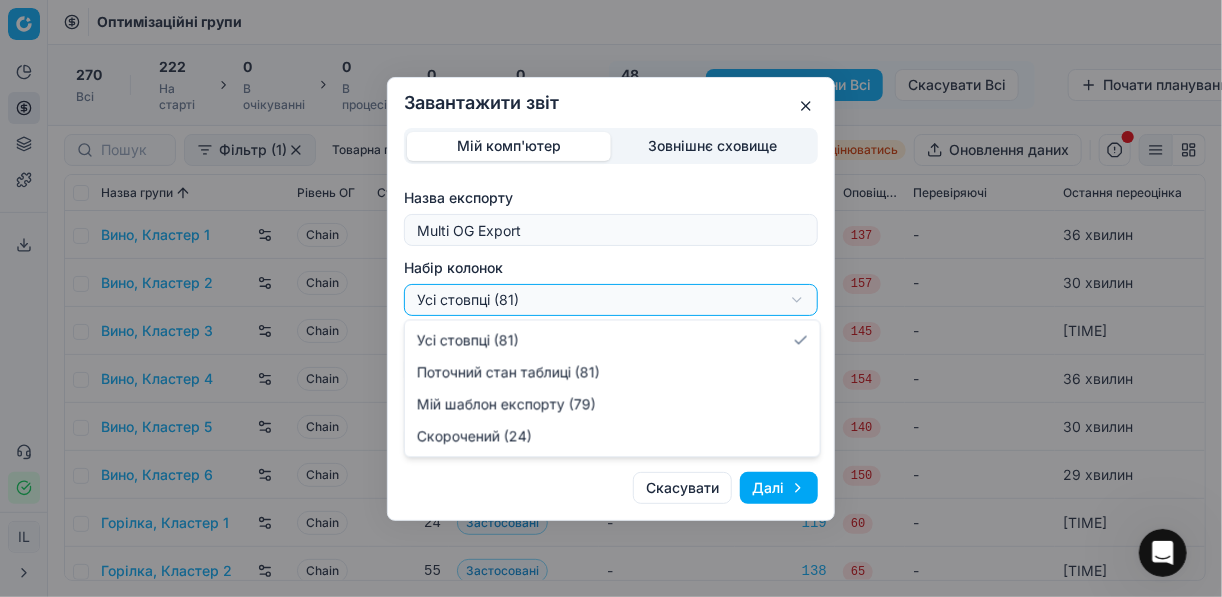 select on "[UUID]" 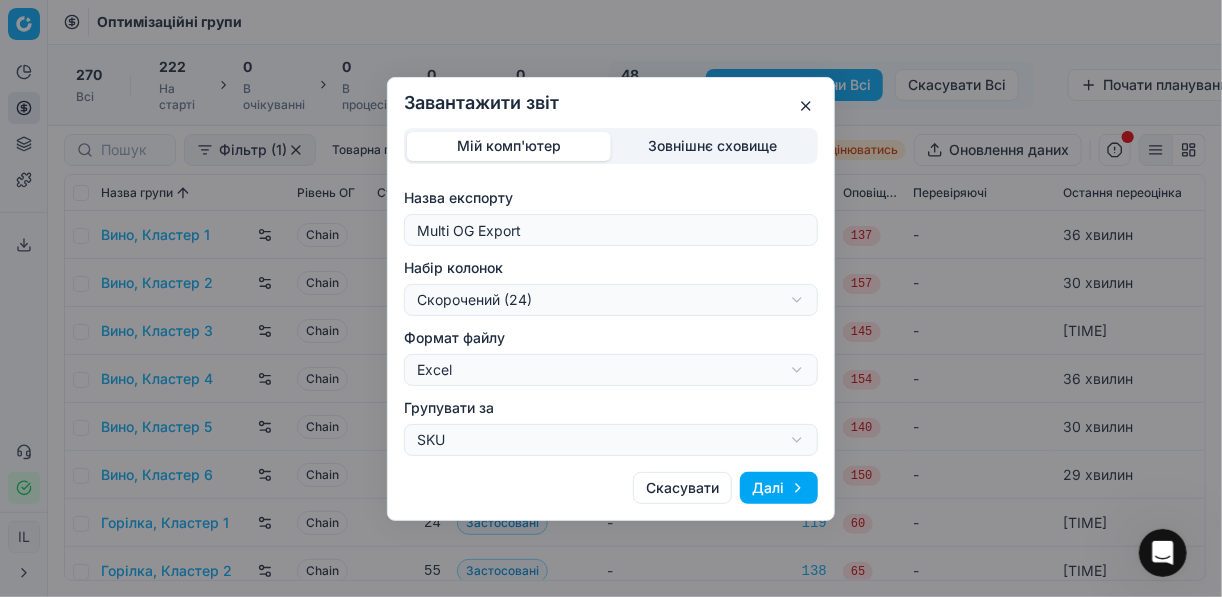 click on "Далі" at bounding box center [779, 488] 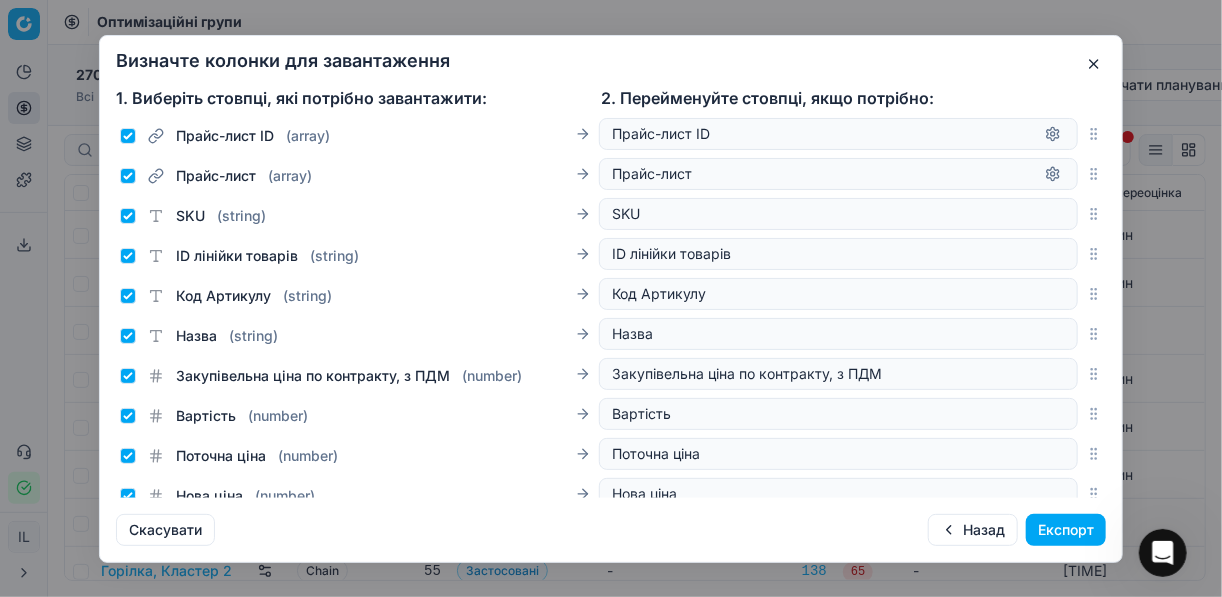 click on "Експорт" at bounding box center [1066, 530] 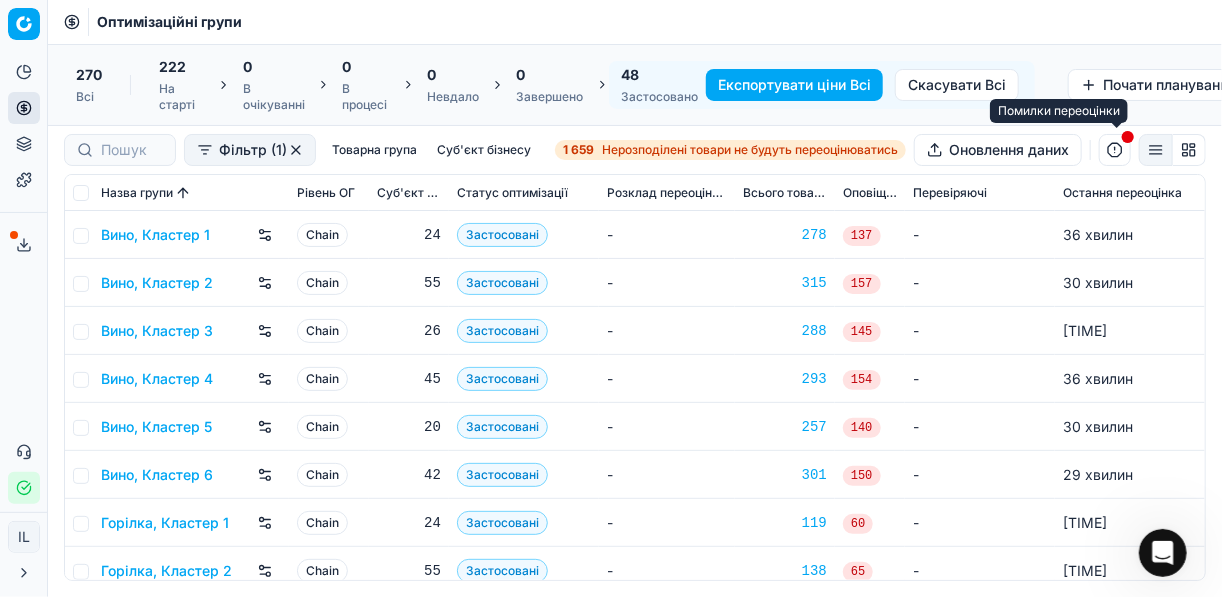 click at bounding box center [1115, 150] 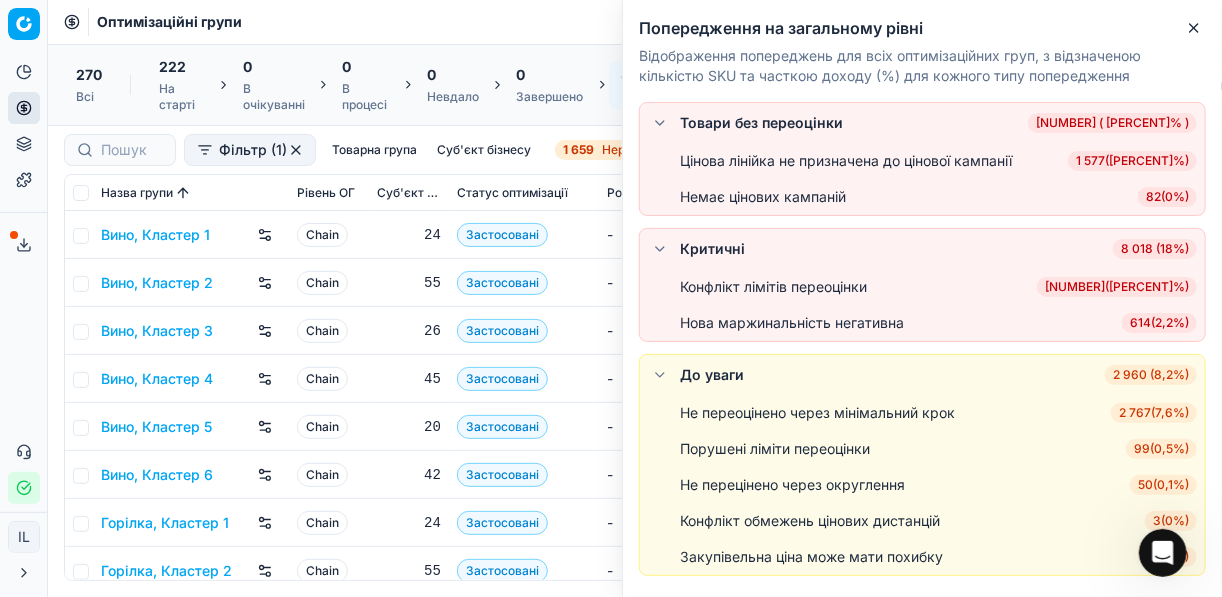 click on "[NUMBER] ( [PERCENT]% )" at bounding box center (1117, 287) 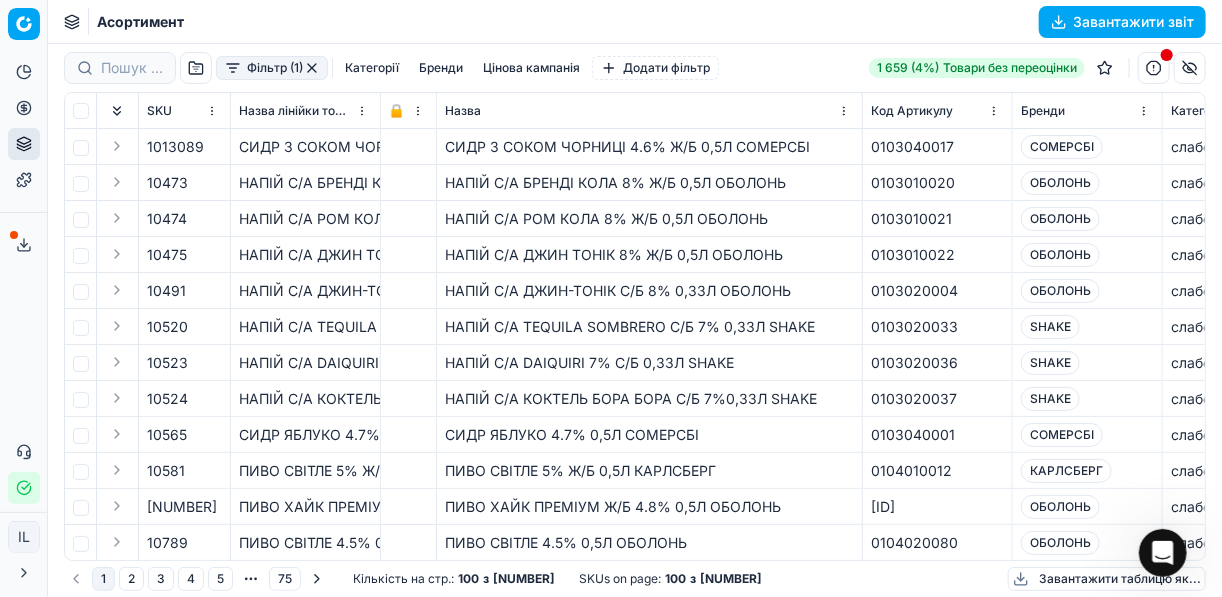 click on "Категорії" at bounding box center [372, 68] 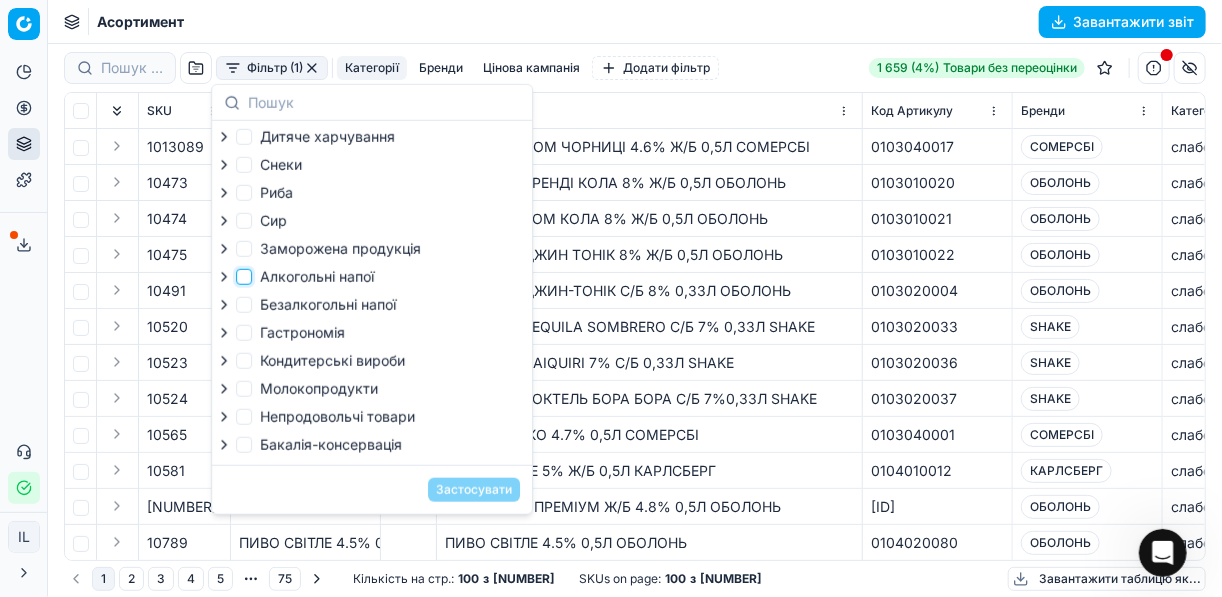 click on "Алкогольні напої" at bounding box center (244, 277) 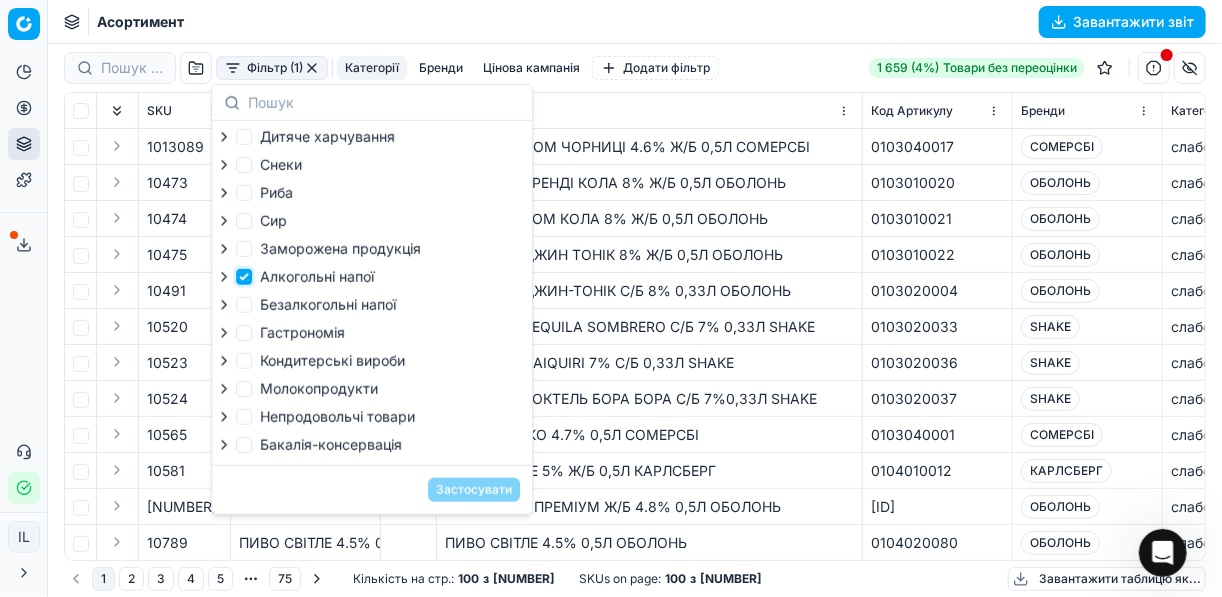 checkbox on "true" 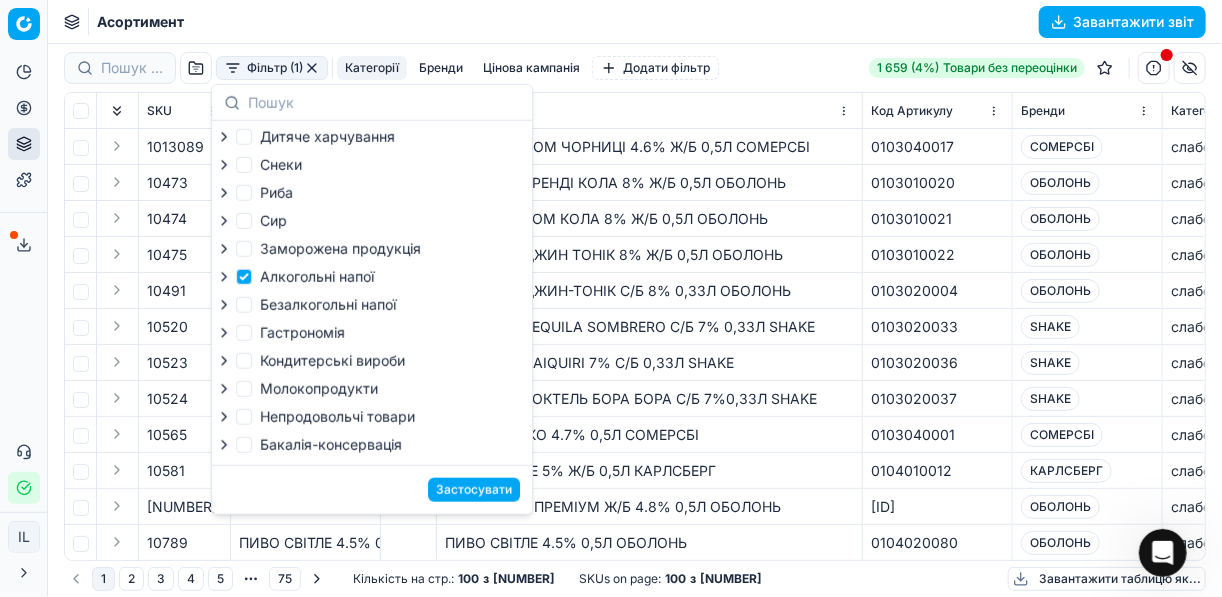 click on "Застосувати" at bounding box center (474, 490) 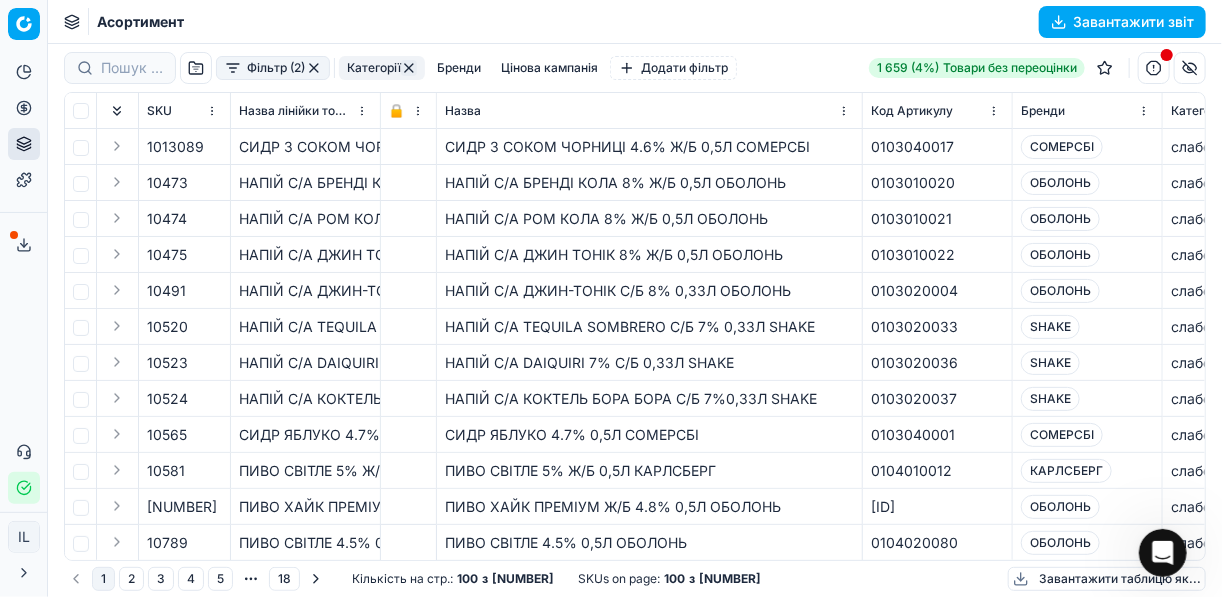 click on "Завантажити звіт" at bounding box center (1122, 22) 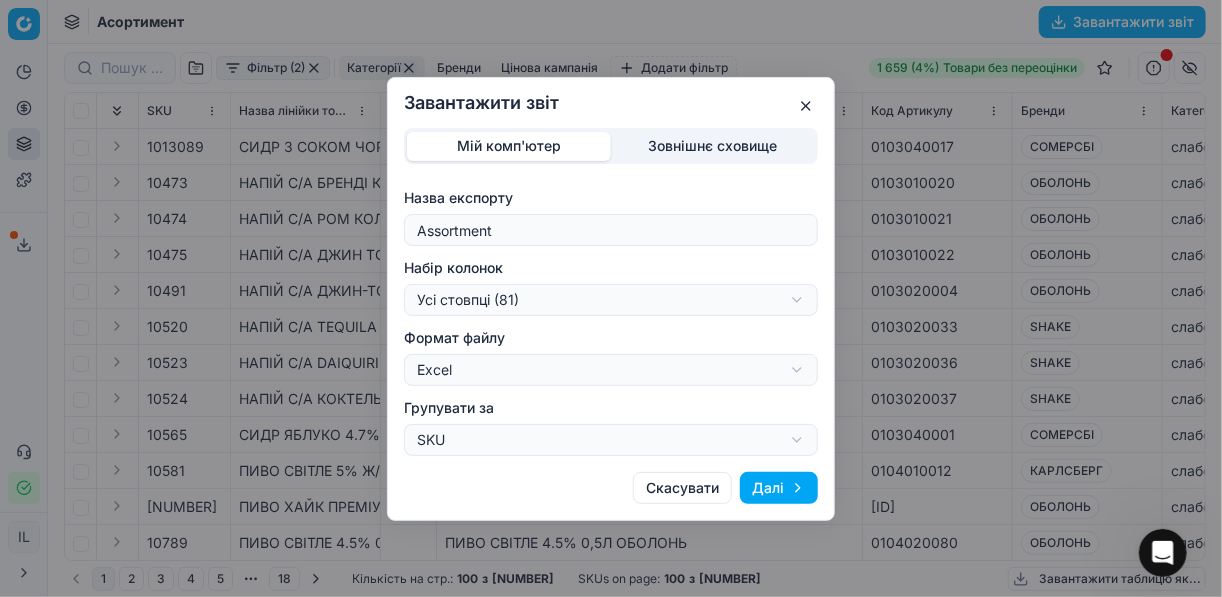 click on "Завантажити звіт Мій комп'ютер Зовнішнє сховище Назва експорту Assortment Набір колонок Усі стовпці (81) Усі стовпці (81) Поточний стан таблиці (81) Мій шаблон експорту (79) Скорочений (24) Формат файлу Excel Excel CSV Групувати за SKU SKU Товарна лінійка Скасувати Далі" at bounding box center (611, 298) 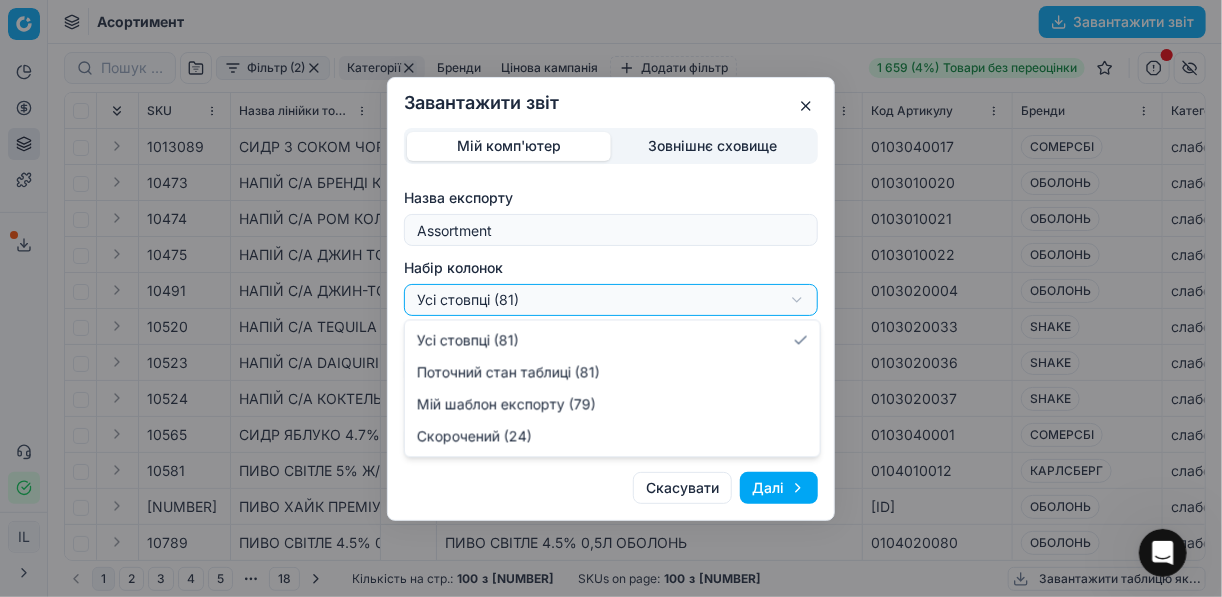 select on "[UUID]" 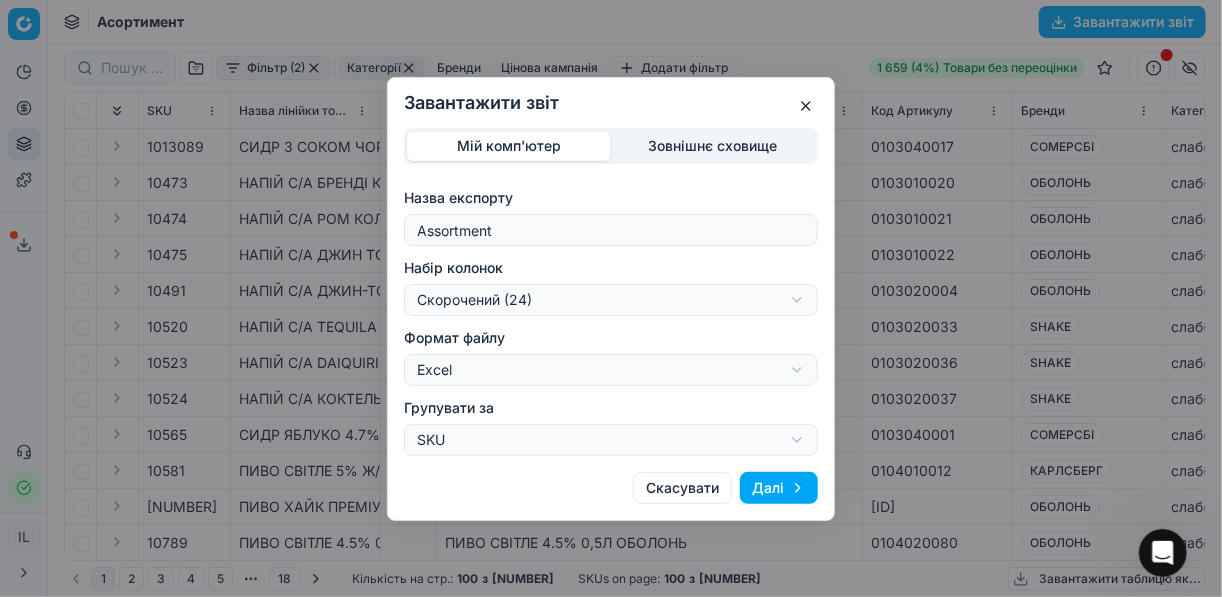 click on "Далі" at bounding box center (779, 488) 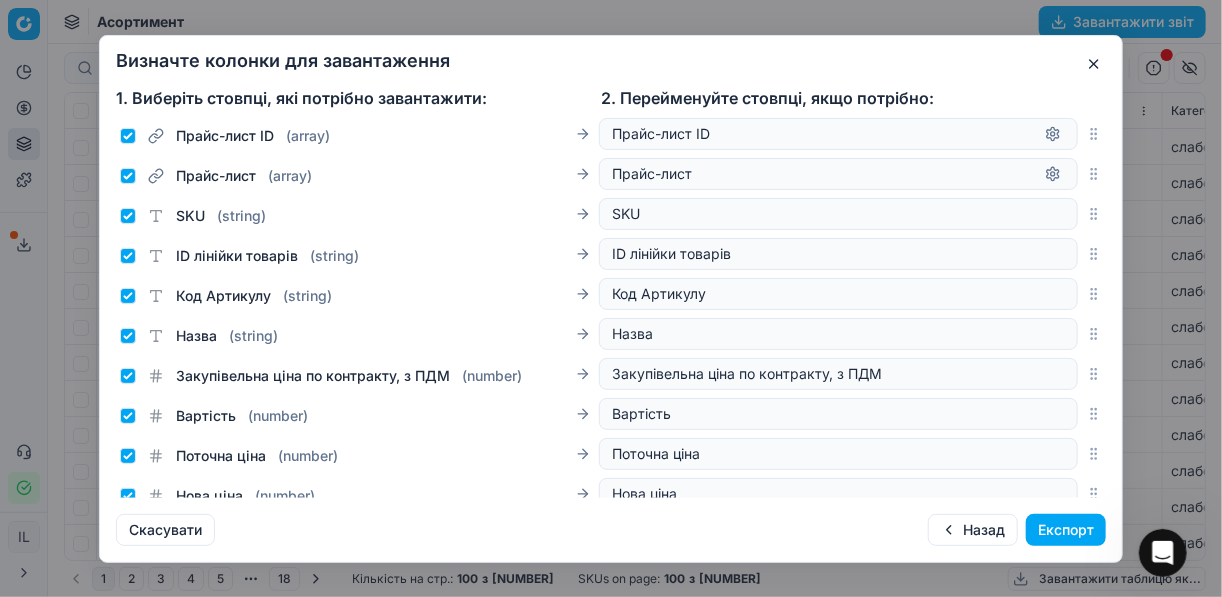 click on "Експорт" at bounding box center [1066, 530] 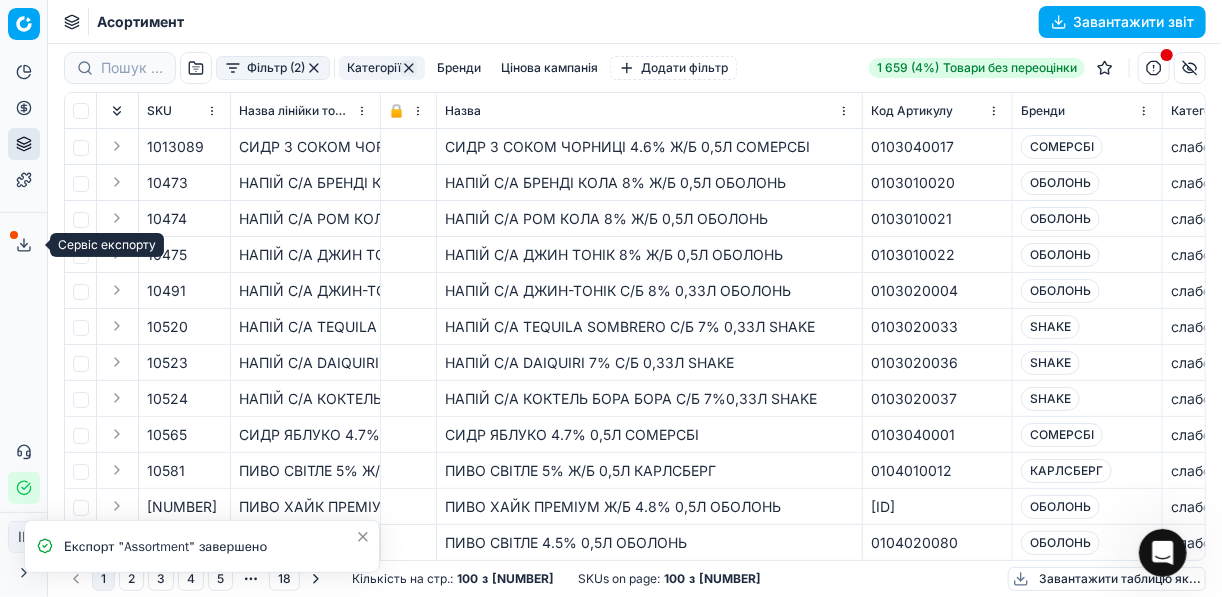 click 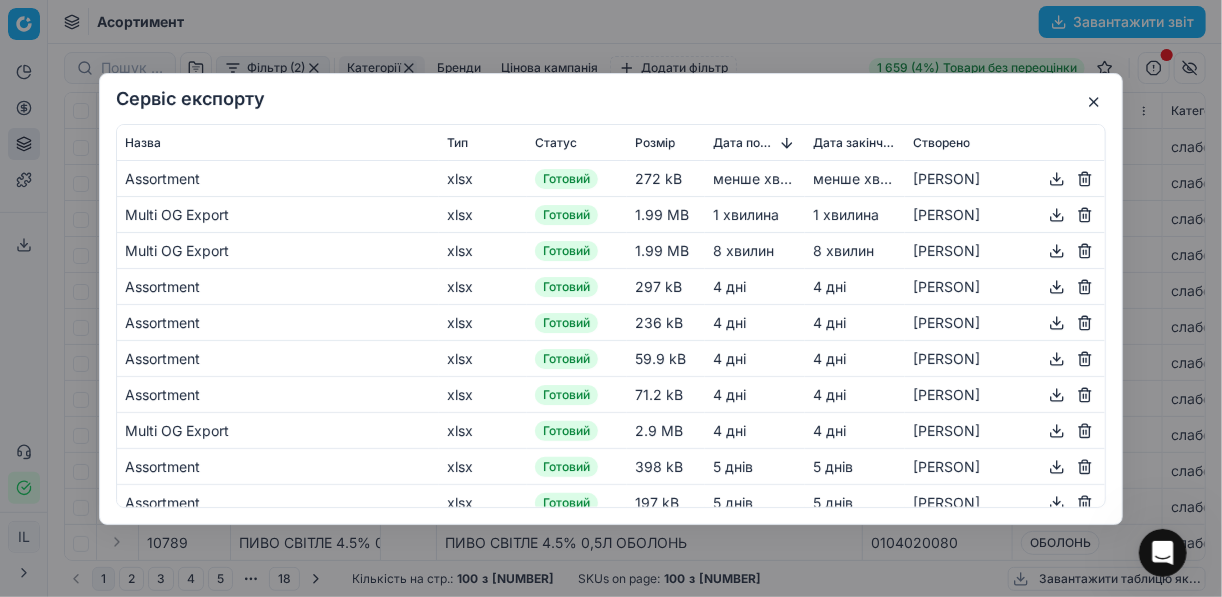 click at bounding box center (1057, 178) 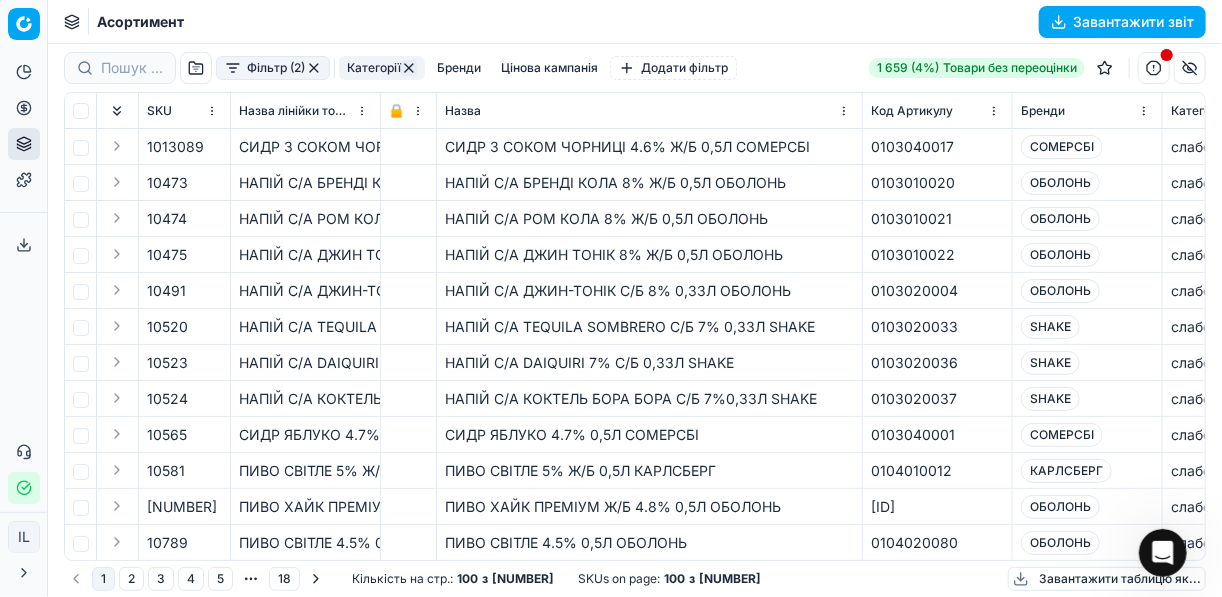 click at bounding box center (314, 68) 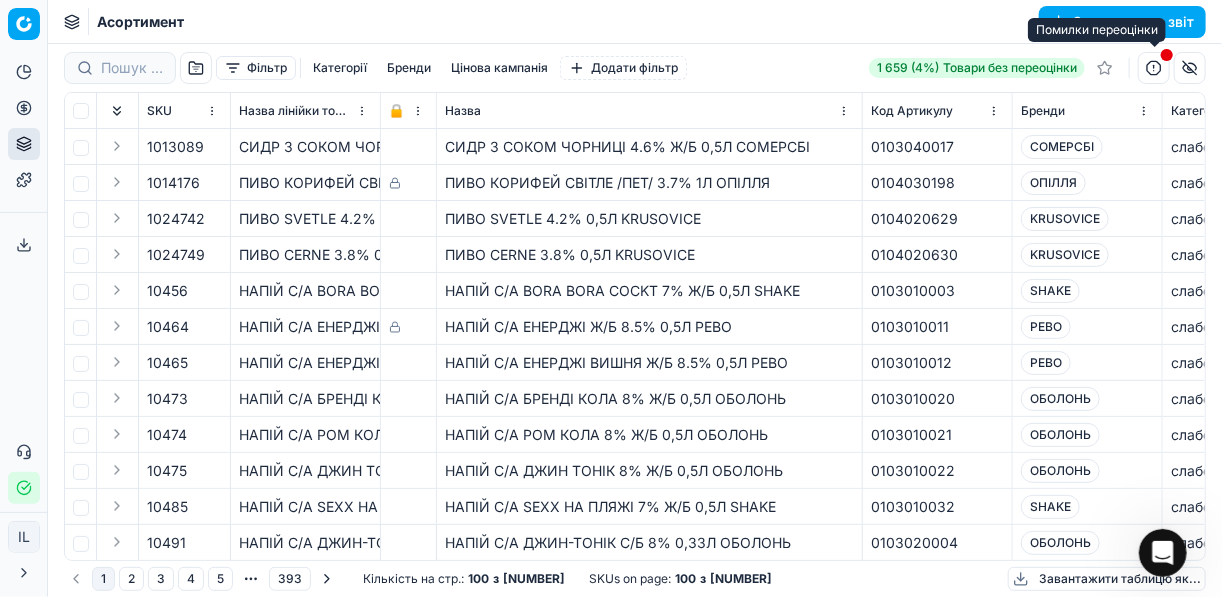 click at bounding box center [1154, 68] 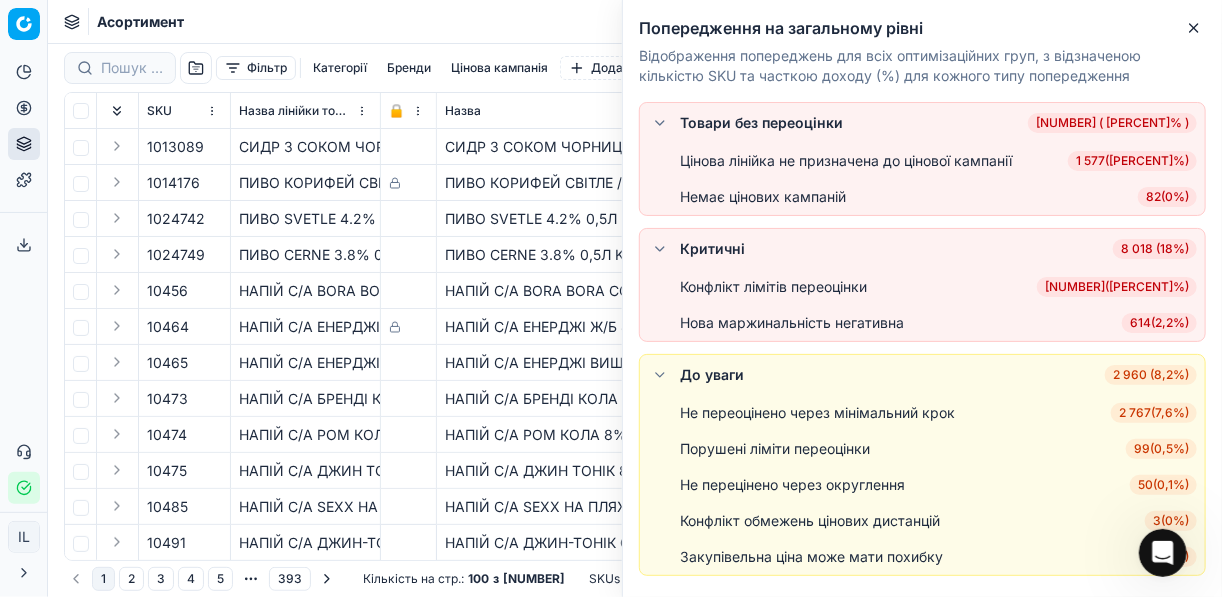 click on "[NUMBER] ( [PERCENT]% )" at bounding box center (1117, 287) 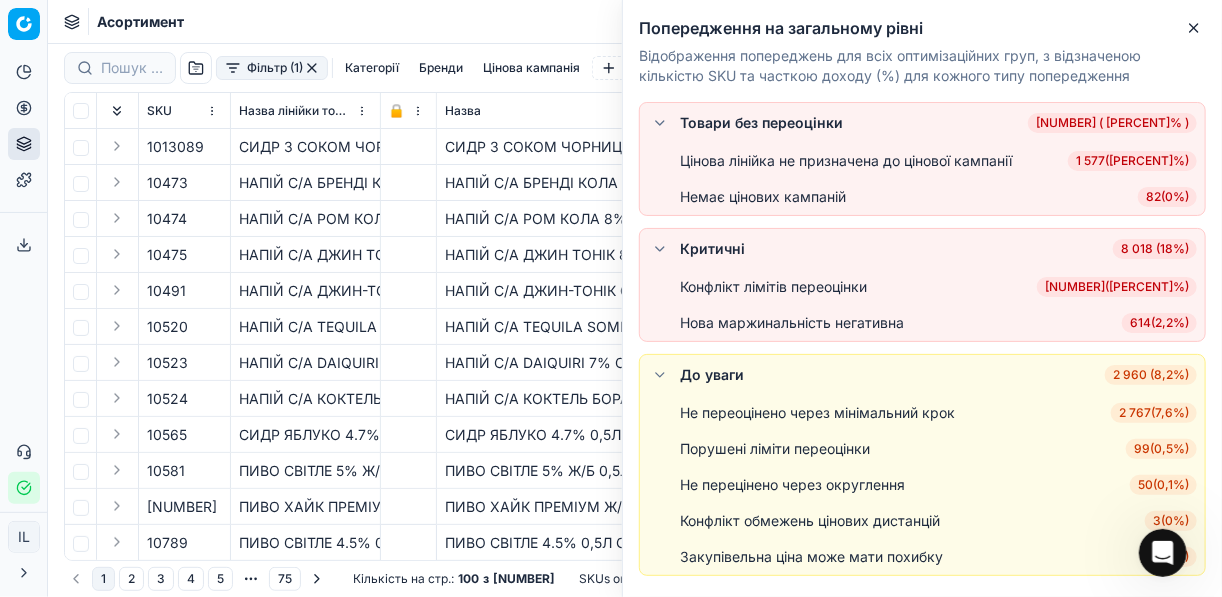 click on "Конфлікт лімітів переоцінки 7 491  ( 15,8% )" at bounding box center (938, 287) 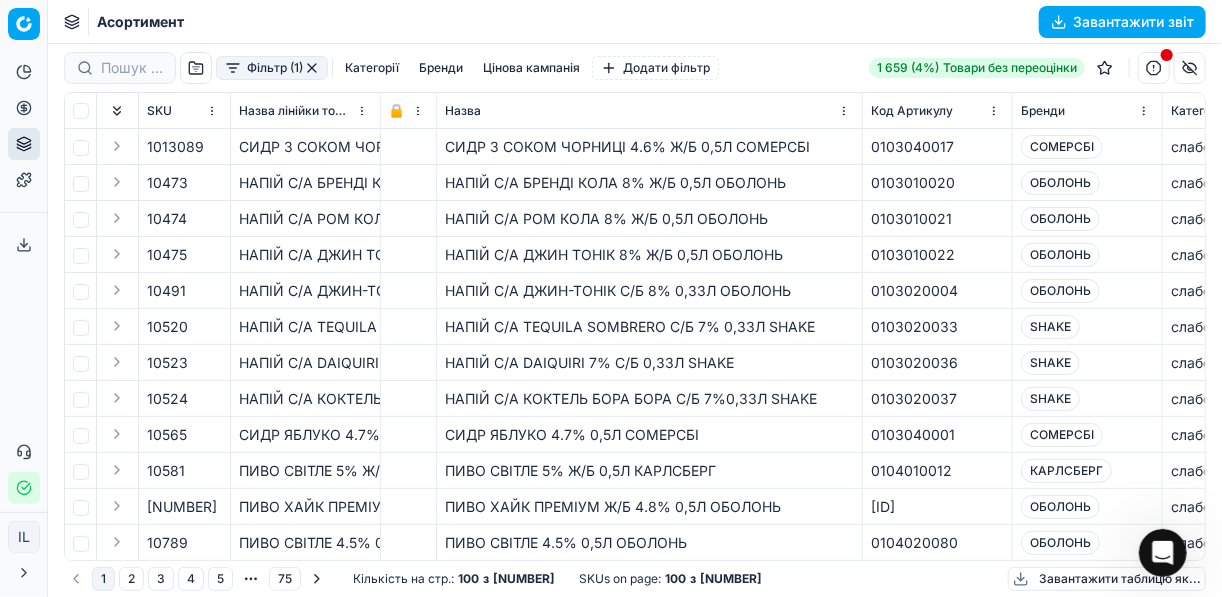 click on "Категорії" at bounding box center [372, 68] 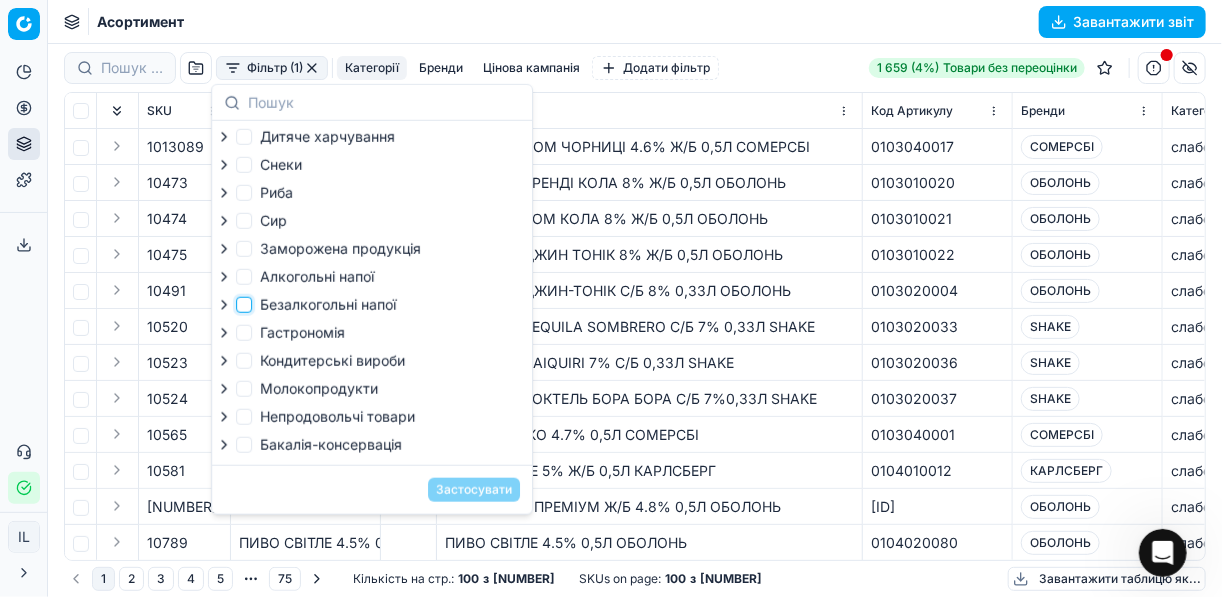 click on "Безалкогольні напої" at bounding box center (244, 305) 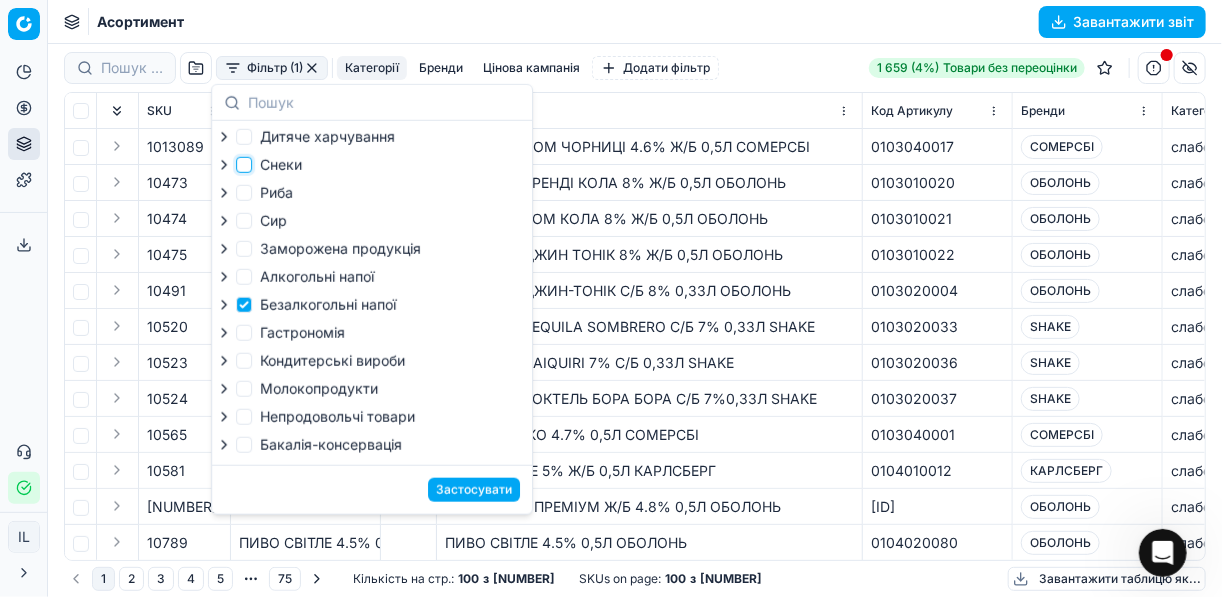 click on "Снеки" at bounding box center (244, 165) 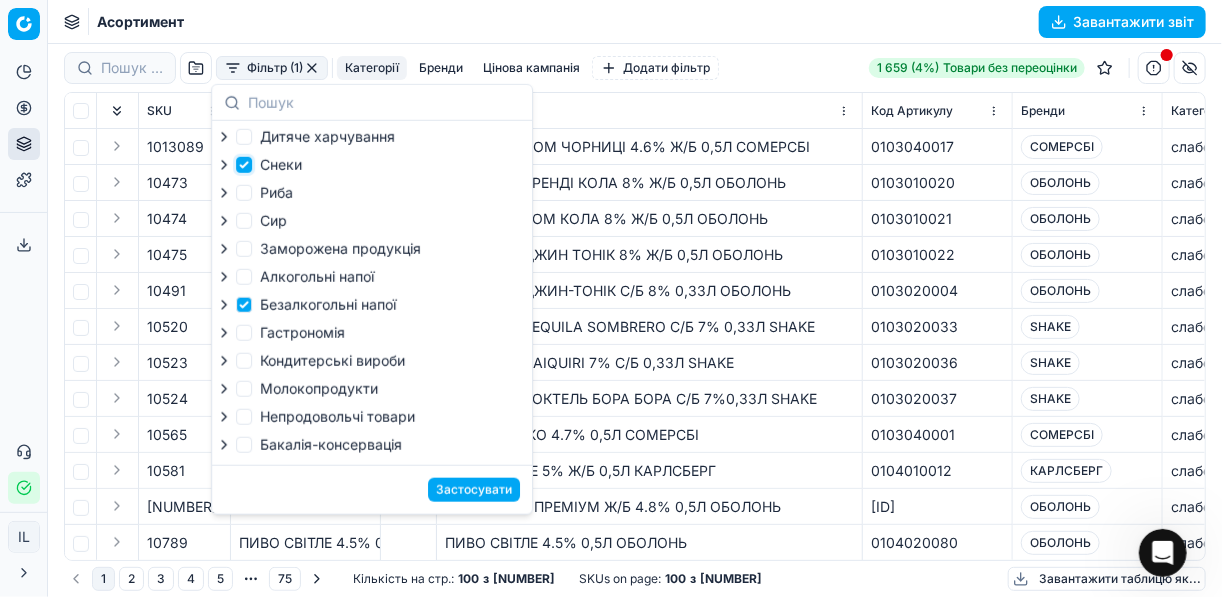 checkbox on "true" 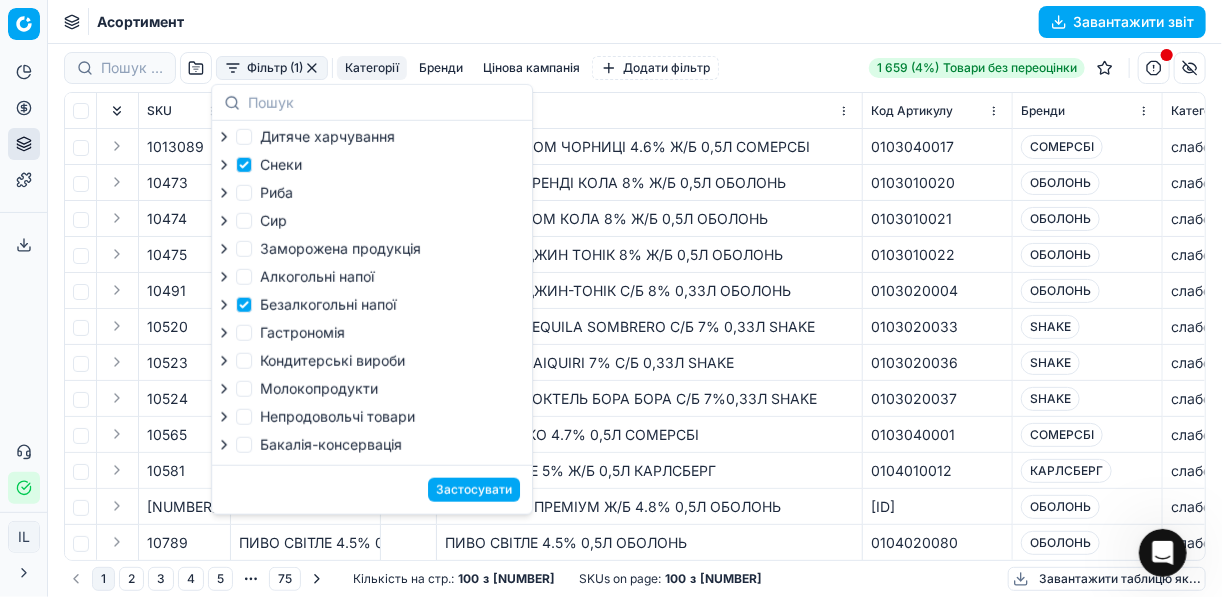 click on "Застосувати" at bounding box center (474, 490) 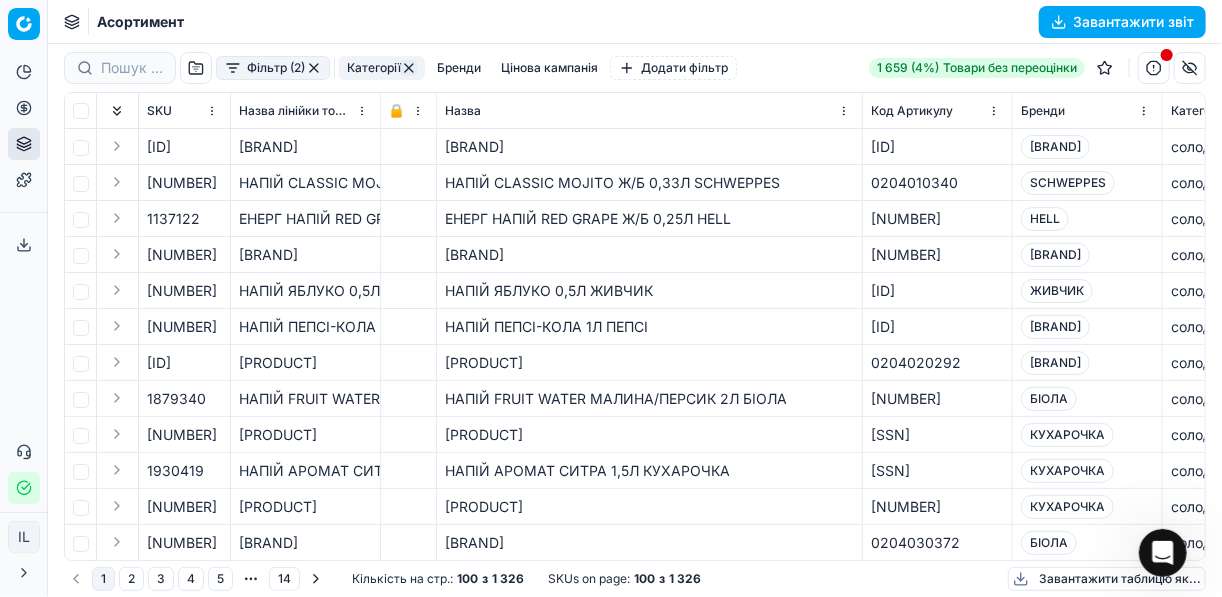 click on "Завантажити звіт" at bounding box center (1122, 22) 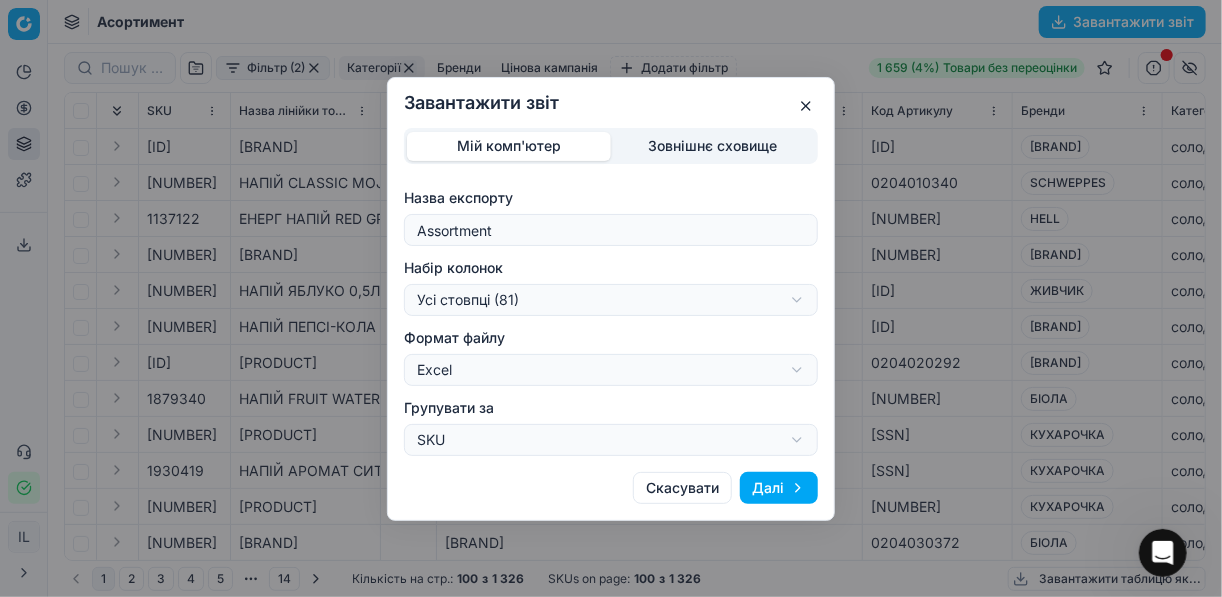 click on "Завантажити звіт Мій комп'ютер Зовнішнє сховище Назва експорту Assortment Набір колонок Усі стовпці (81) Усі стовпці (81) Поточний стан таблиці (81) Мій шаблон експорту (79) Скорочений (24) Формат файлу Excel Excel CSV Групувати за SKU SKU Товарна лінійка Скасувати Далі" at bounding box center (611, 298) 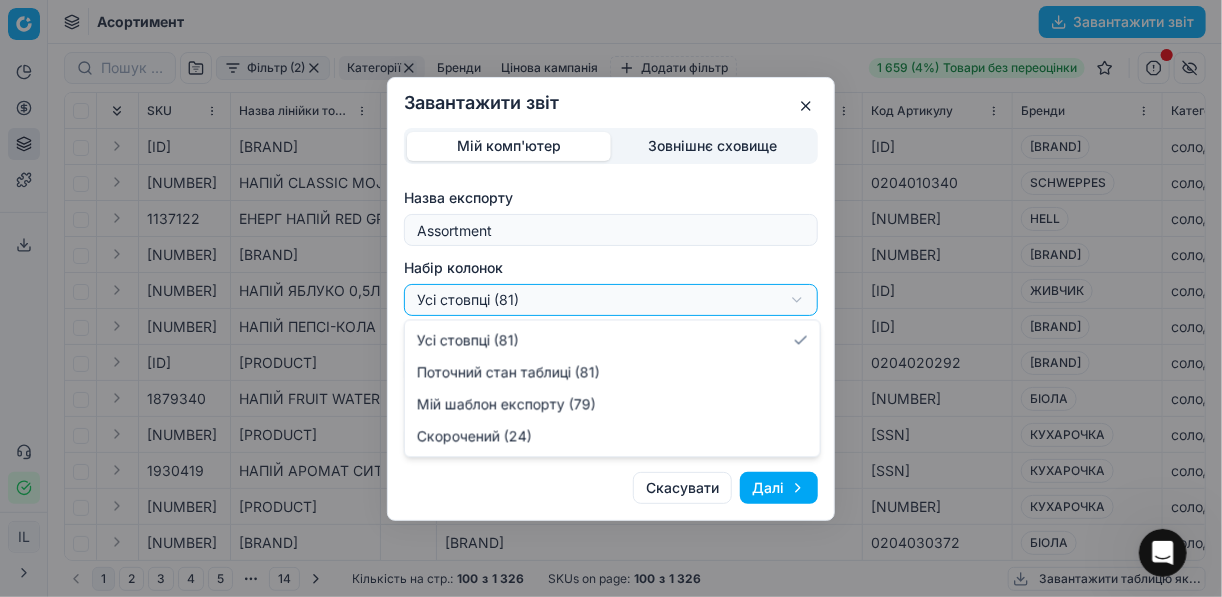 select on "[UUID]" 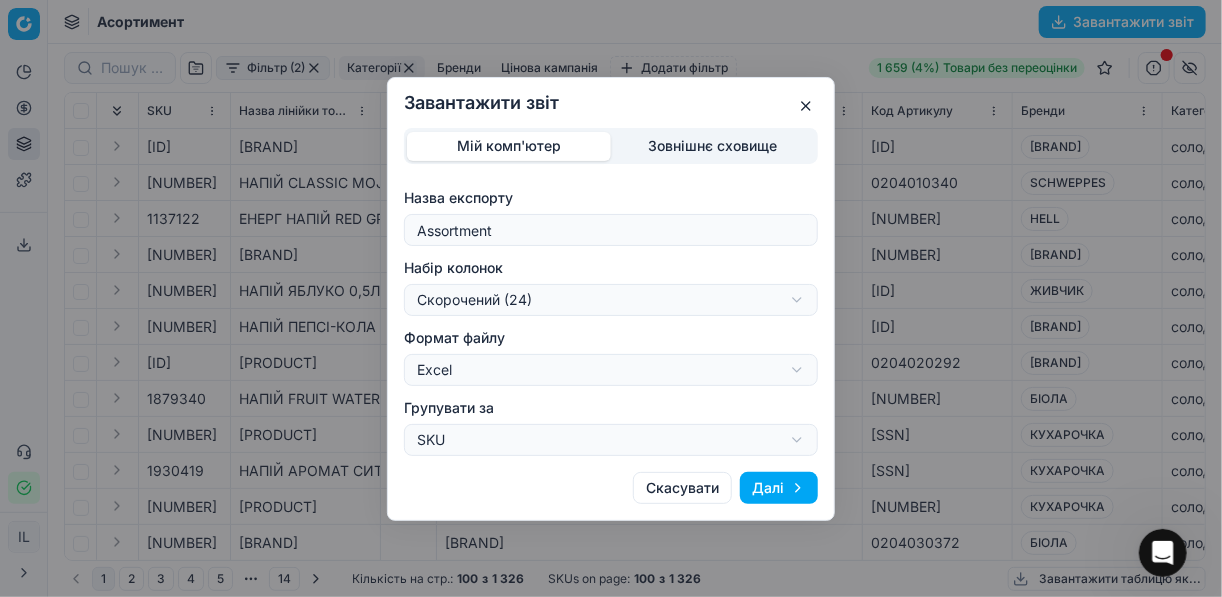 click on "Далі" at bounding box center [779, 488] 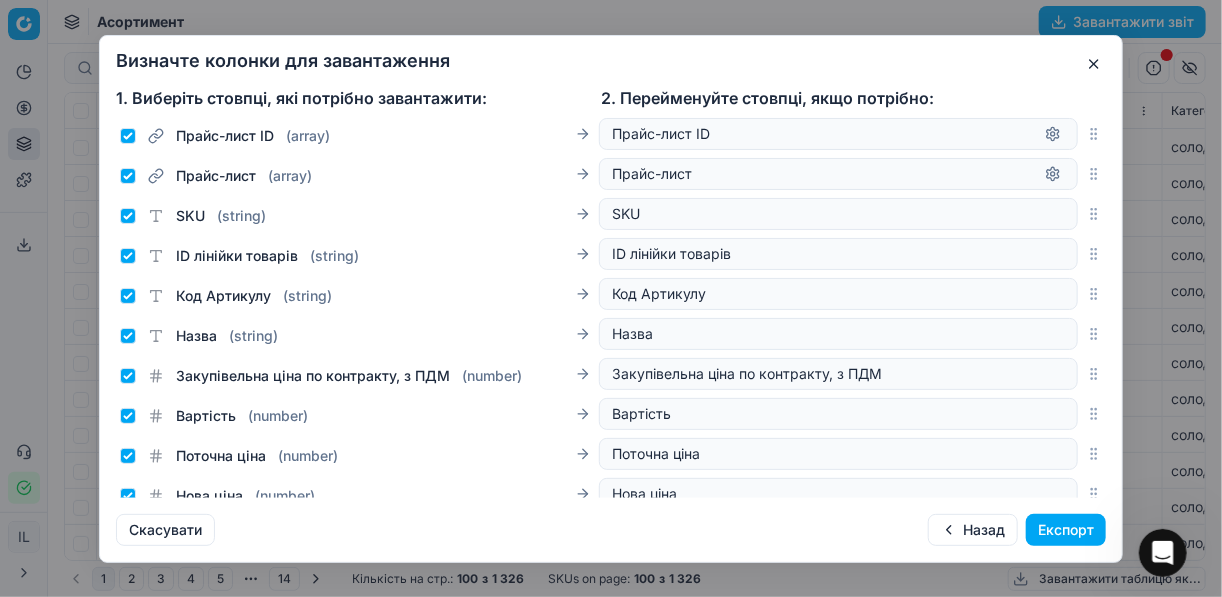click on "Експорт" at bounding box center [1066, 530] 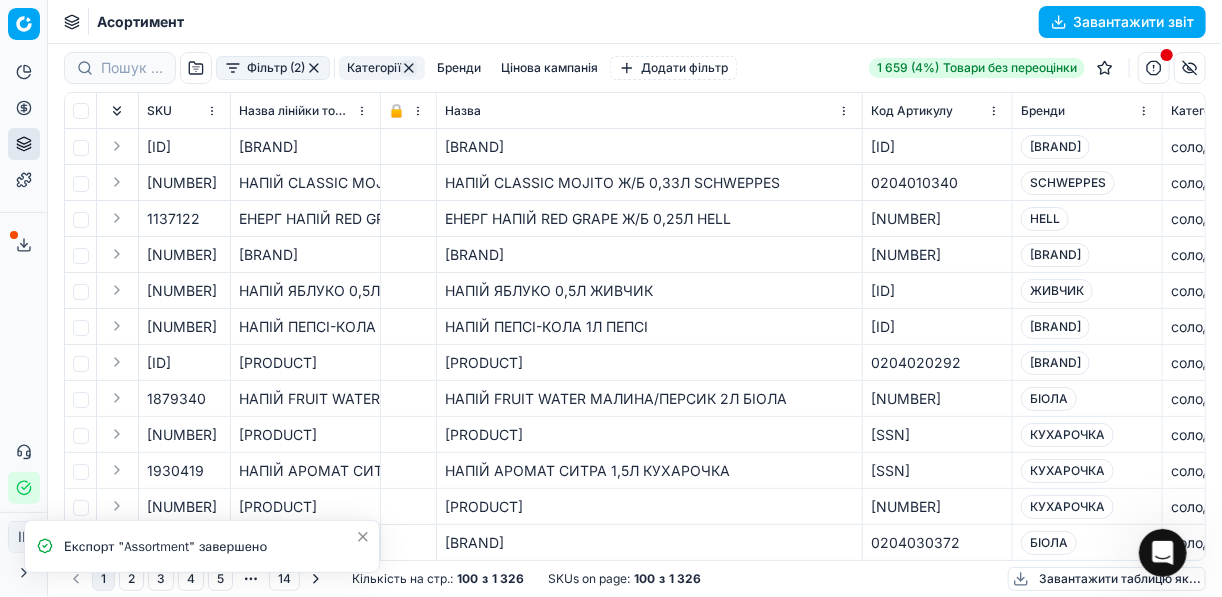 click 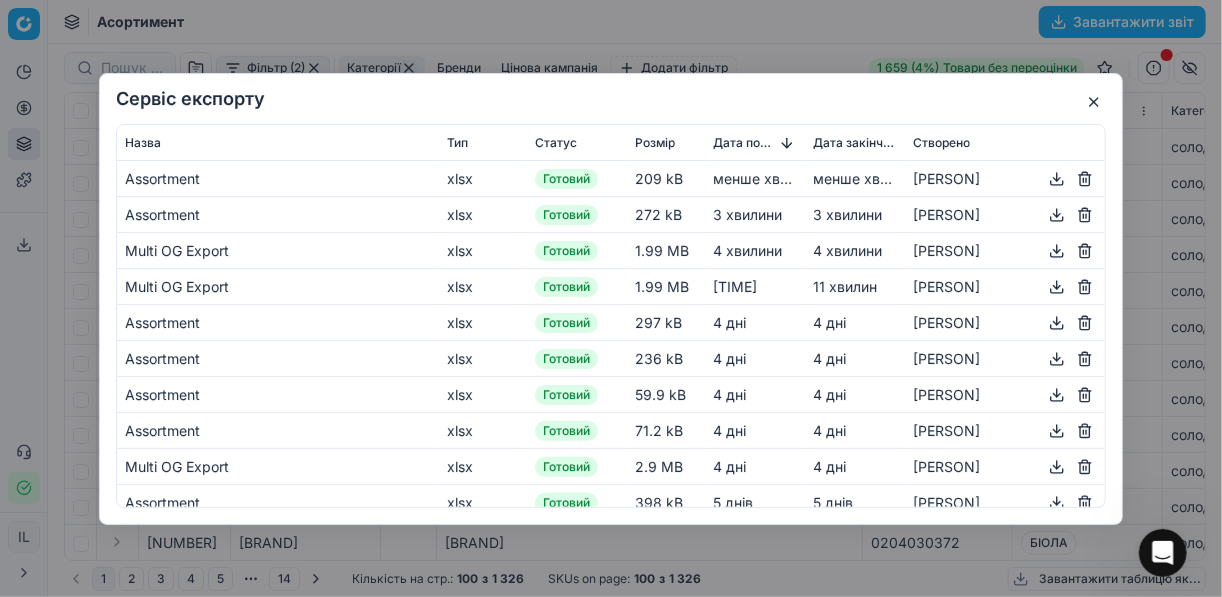 click at bounding box center (1057, 178) 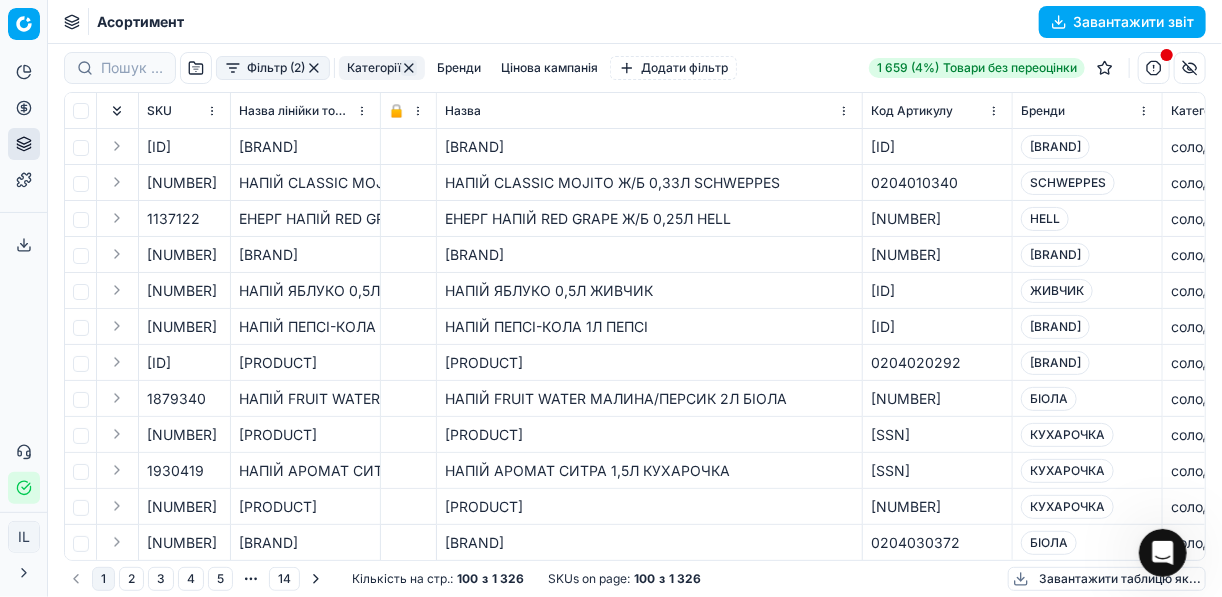 click on "Сервіс експорту Назва Тип Статус Розмір Дата початку Дата закінчення Створено Assortment xlsx Готовий 209 kB 2 хвилини 2 хвилини [PERSON] Assortment xlsx Готовий 272 kB 6 хвилин 6 хвилин [PERSON] Multi OG Export xlsx Готовий 1.99 MB 7 хвилин 6 хвилин [PERSON] Multi OG Export xlsx Готовий 1.99 MB 14 хвилин 14 хвилин [PERSON] Assortment xlsx Готовий 297 kB 4 днi 4 днi [PERSON] Assortment xlsx Готовий 236 kB 4 днi 4 днi [PERSON] Assortment xlsx Готовий 59.9 kB 4 днi 4 днi [PERSON] Assortment xlsx Готовий 71.2 kB 4 днi 4 днi [PERSON] Multi OG Export xlsx Готовий 2.9 MB 4 днi 4 днi [PERSON] Assortment xlsx Готовий 398 kB 5 днів 5 днів [PERSON] Assortment xlsx Готовий 197 kB 5 днів 5 днів [PERSON] Assortment xlsx Готовий 126 kB 5 днів 5 днів" at bounding box center [611, 298] 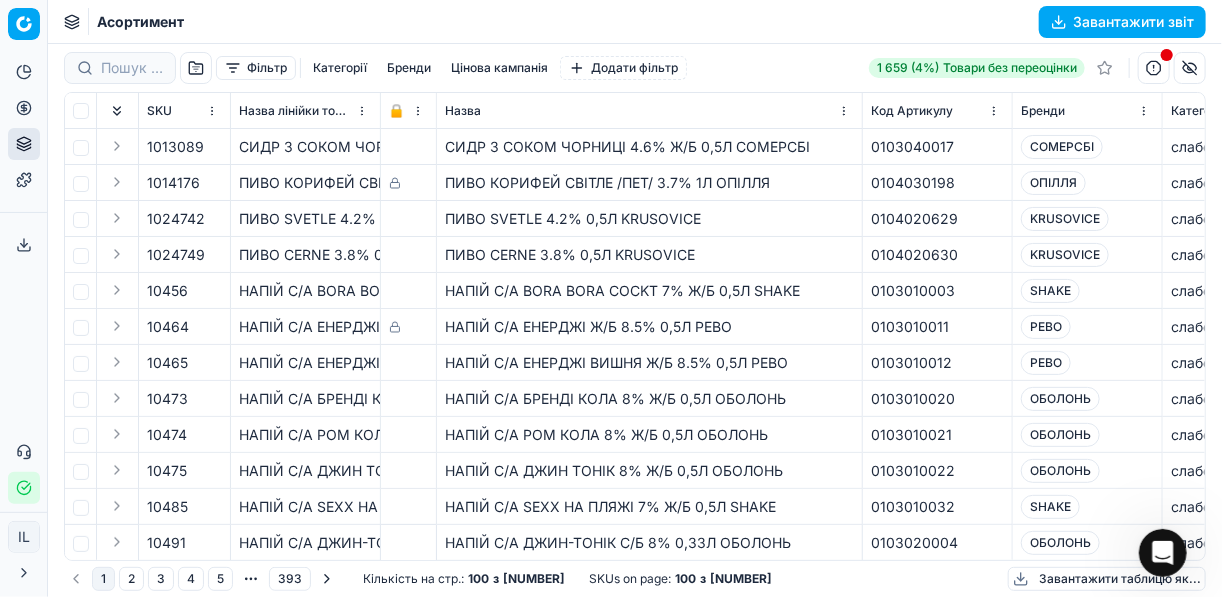 click at bounding box center (1154, 68) 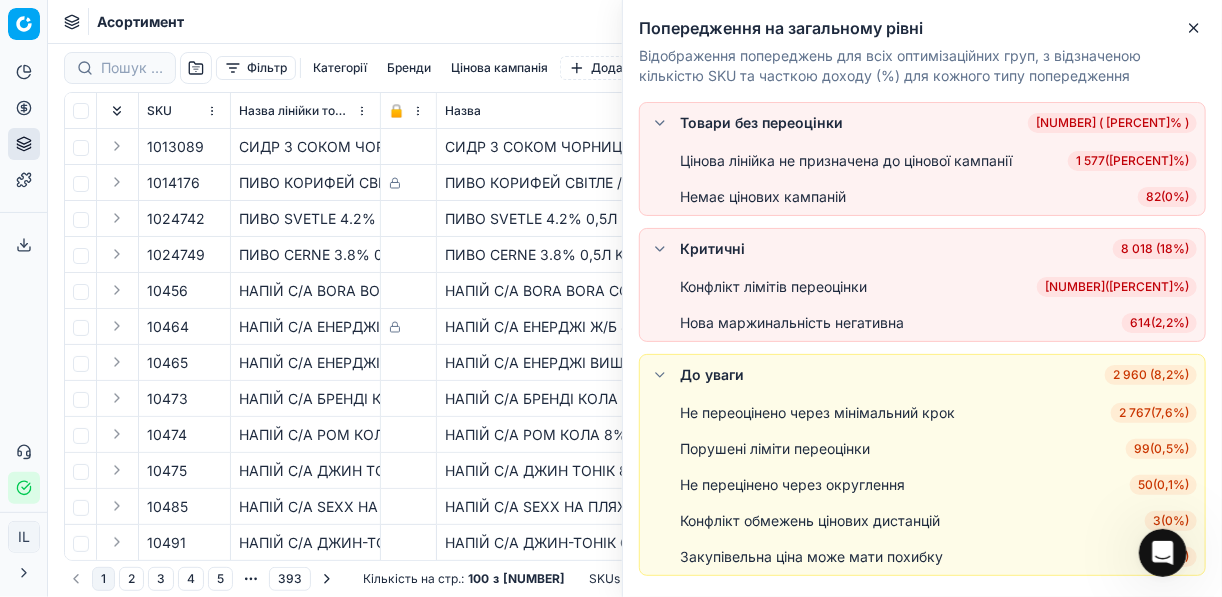 click on "[NUMBER] ( [PERCENT]% )" at bounding box center [1159, 323] 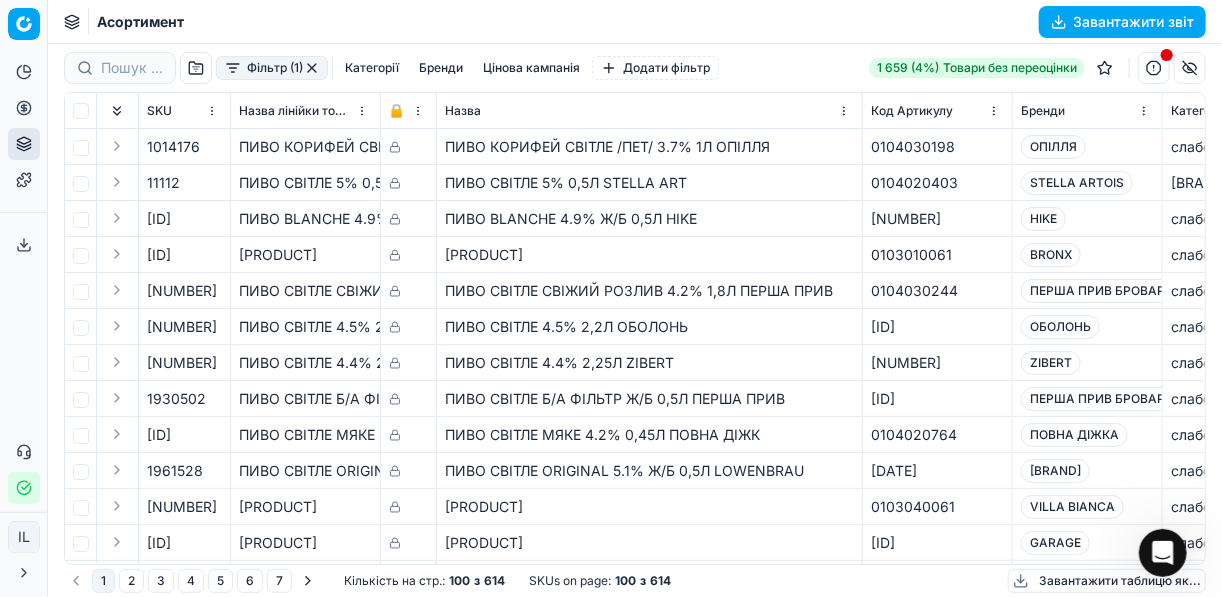 click on "Завантажити звіт" at bounding box center (1122, 22) 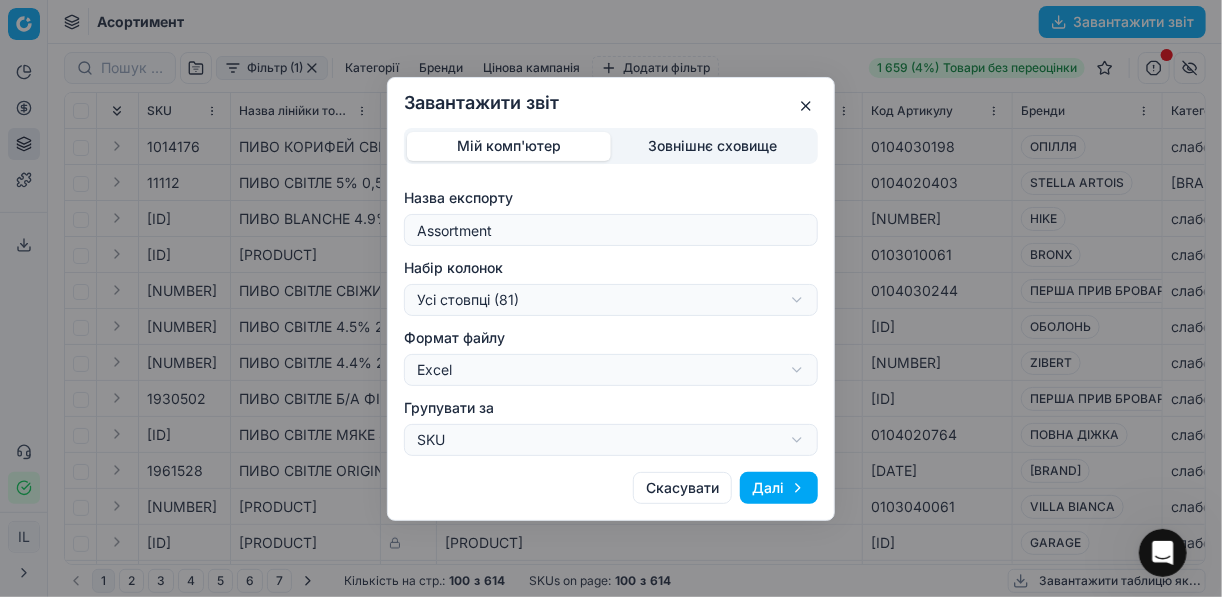 click on "Далі" at bounding box center [779, 488] 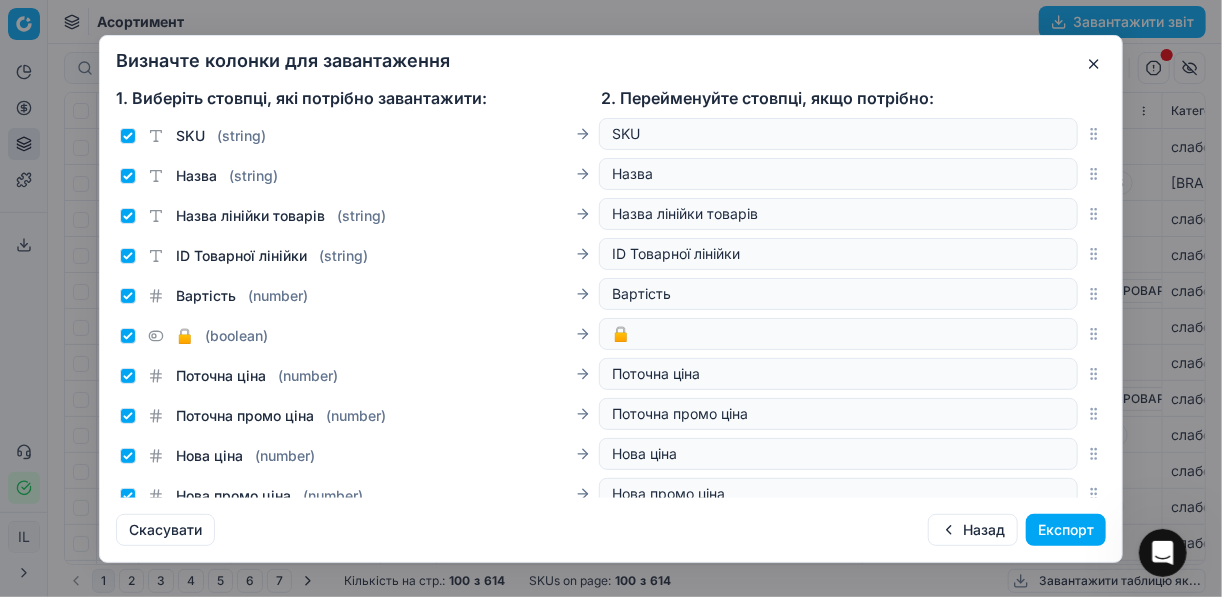 click on "Експорт" at bounding box center (1066, 530) 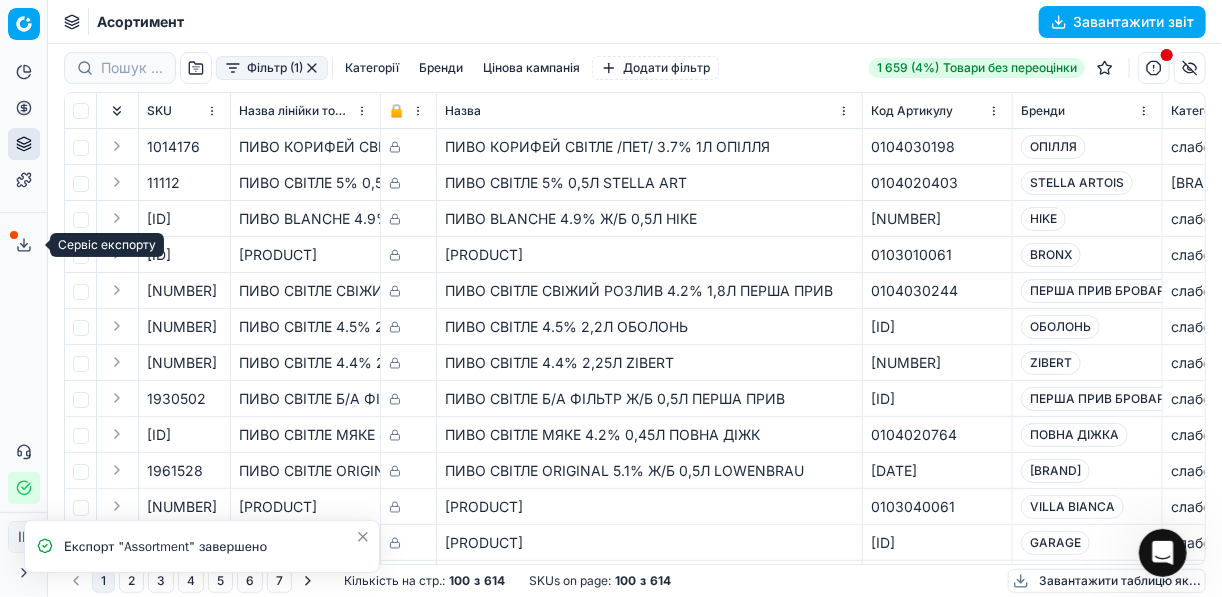 click 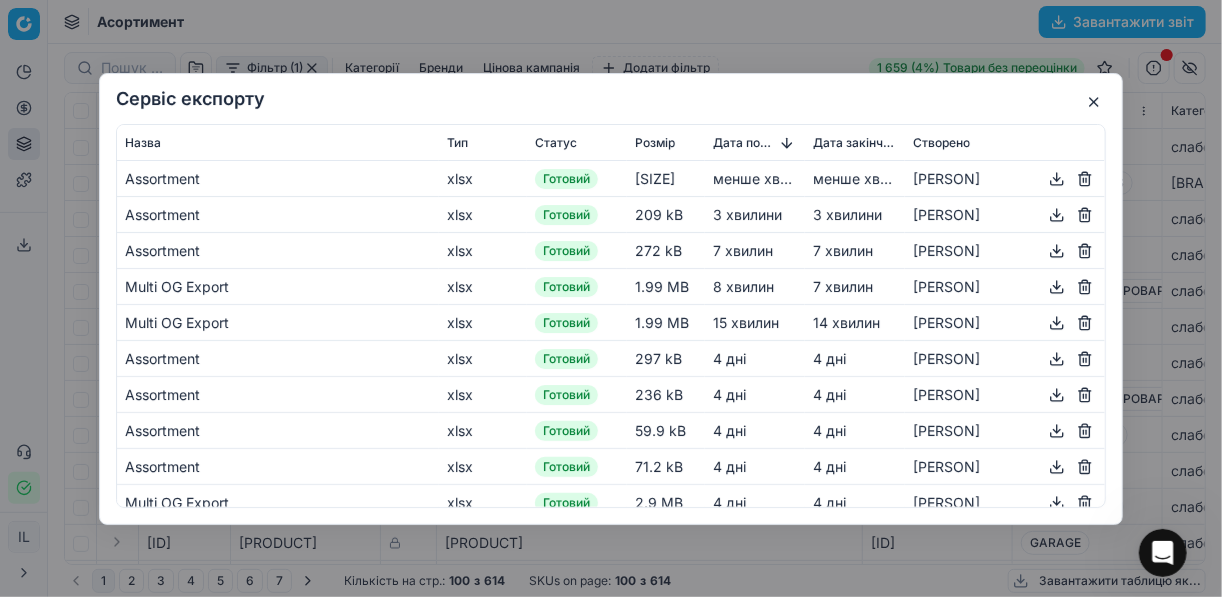 click at bounding box center (1057, 178) 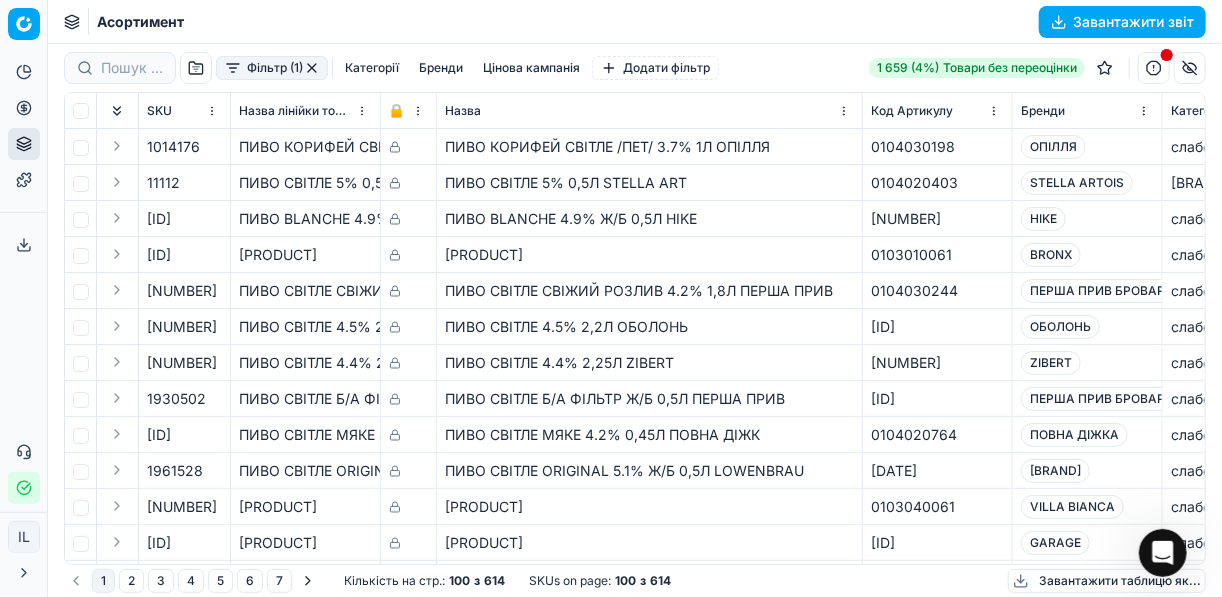 click at bounding box center [1154, 68] 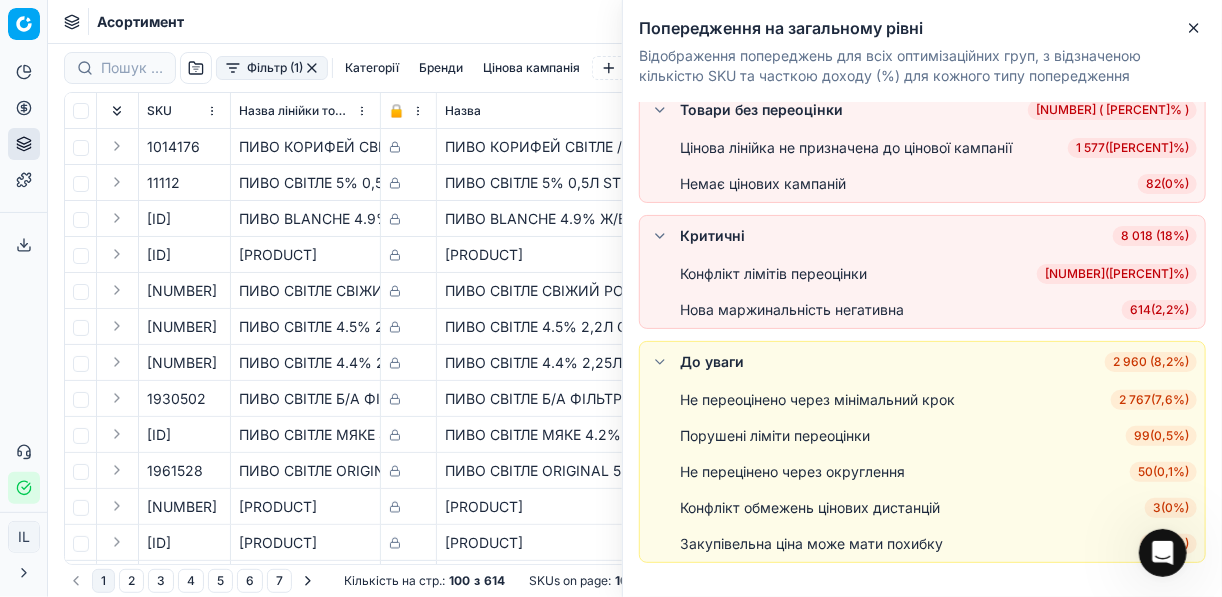 scroll, scrollTop: 56, scrollLeft: 0, axis: vertical 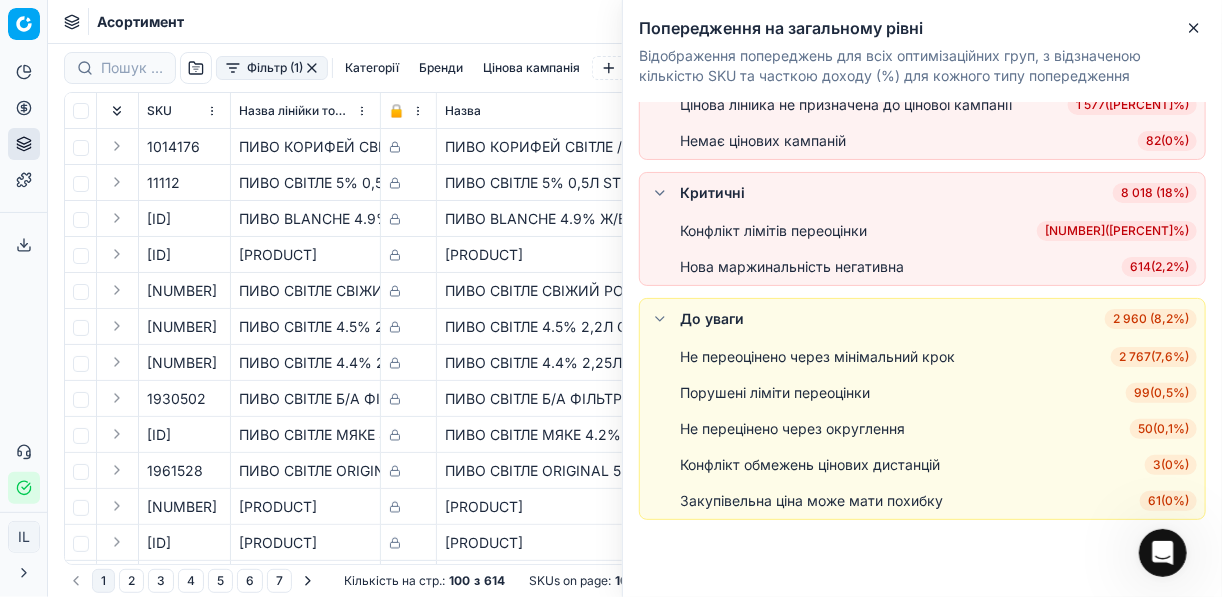 click on "99  ( 0,5% )" at bounding box center [1161, 393] 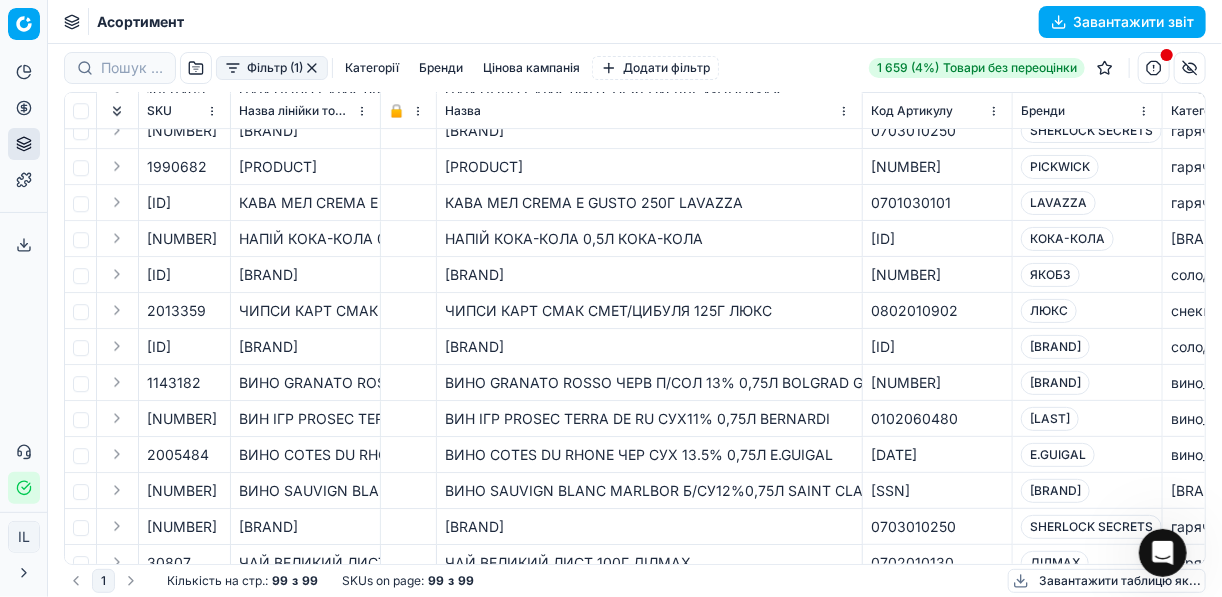 scroll, scrollTop: 2400, scrollLeft: 0, axis: vertical 